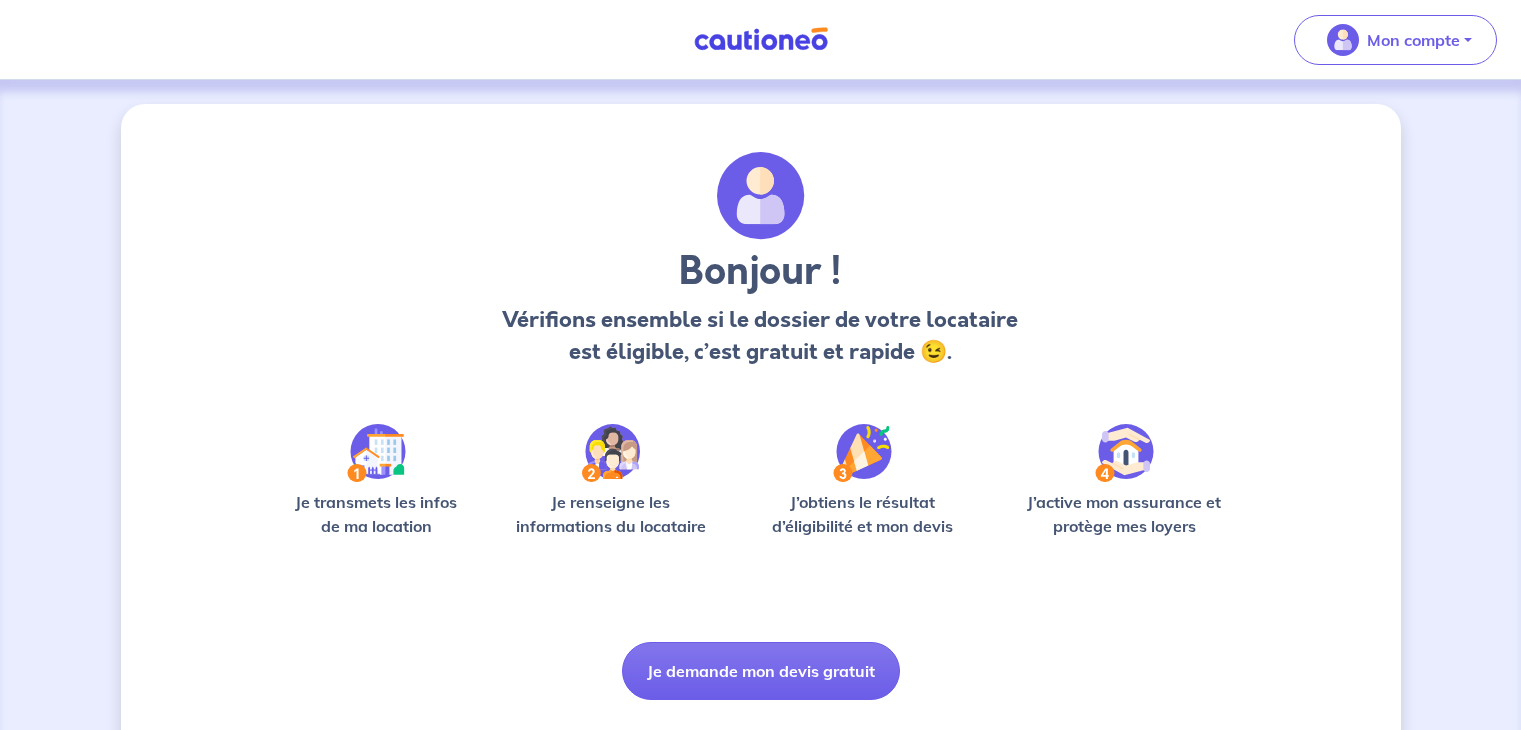 scroll, scrollTop: 0, scrollLeft: 0, axis: both 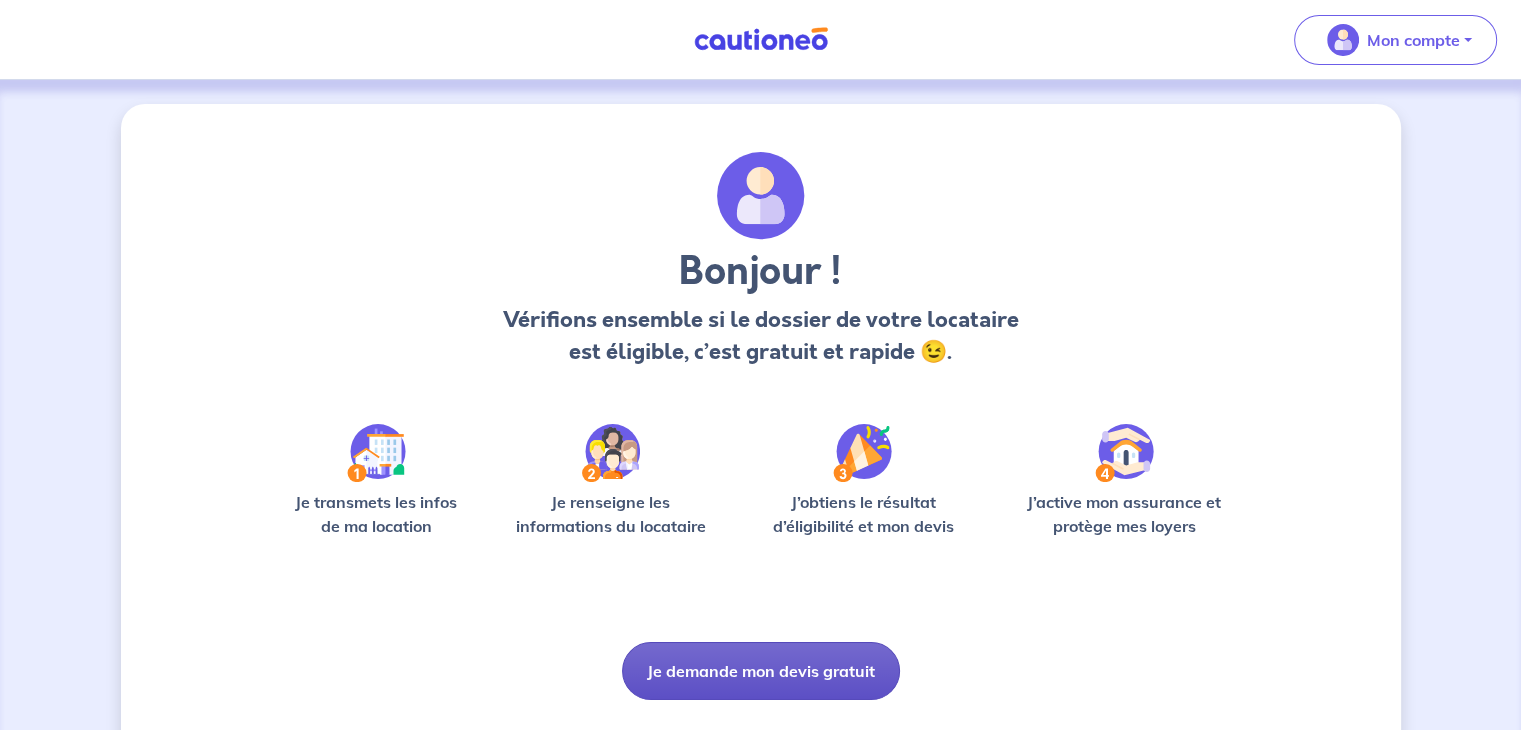 click on "Je demande mon devis gratuit" at bounding box center (761, 671) 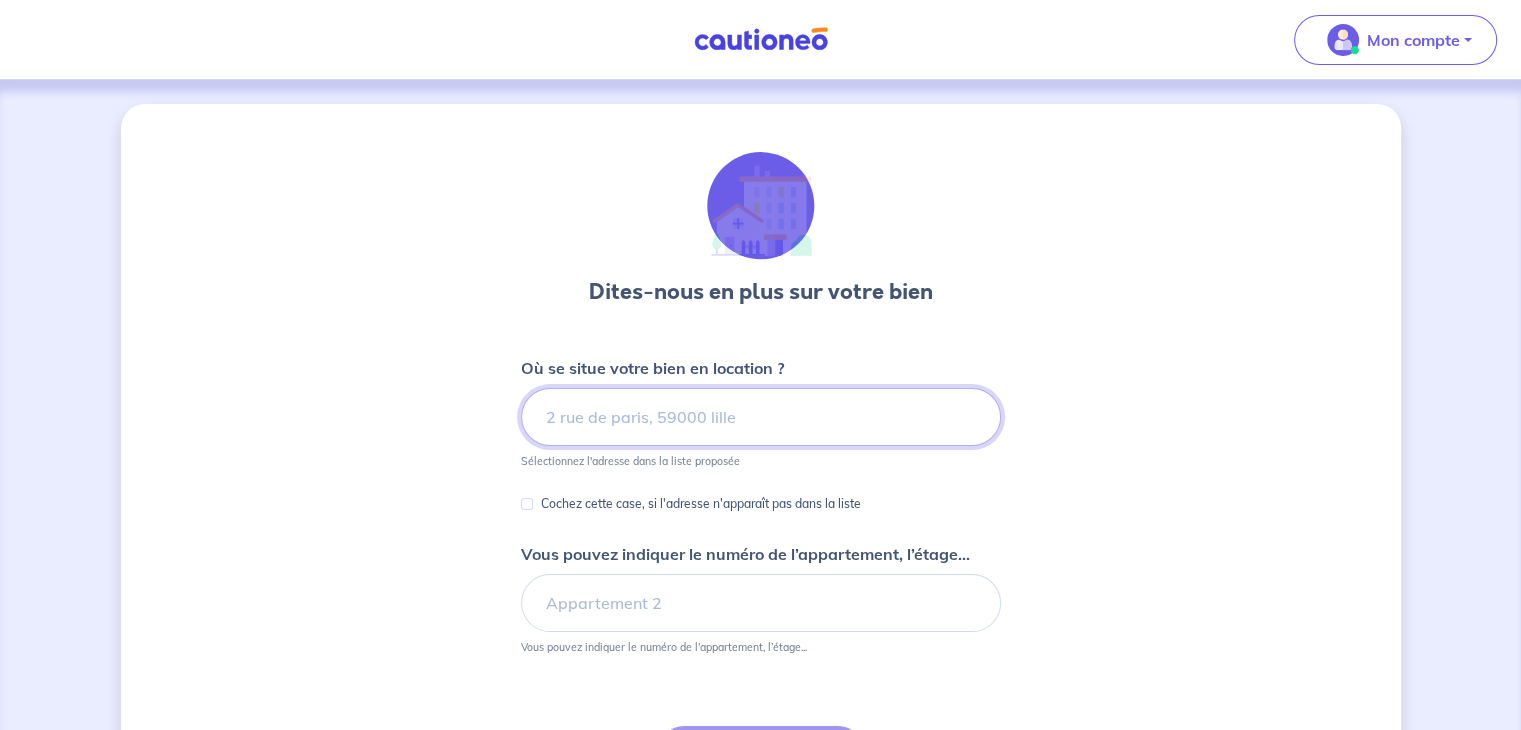 click at bounding box center [761, 417] 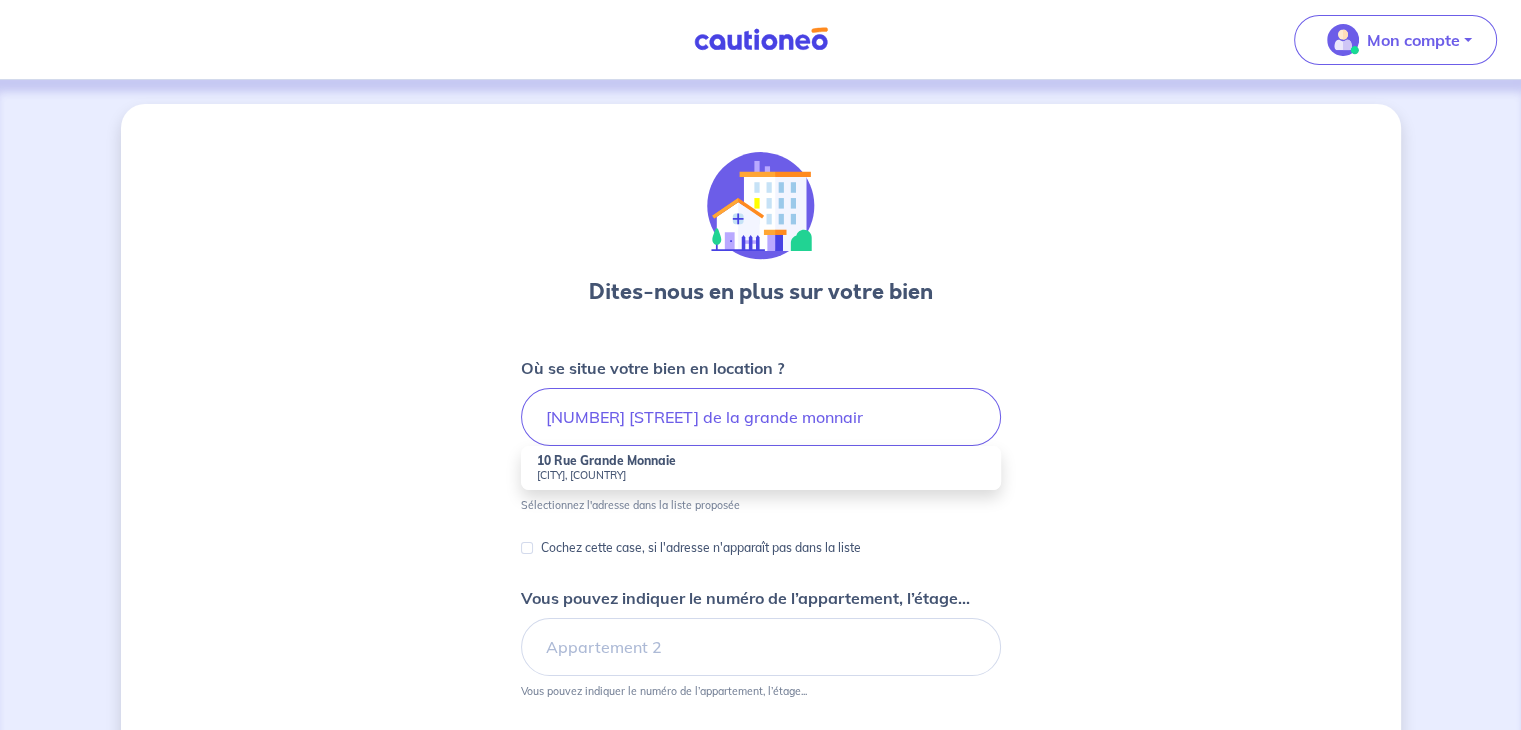 click on "10 Rue Grande Monnaie" at bounding box center [606, 460] 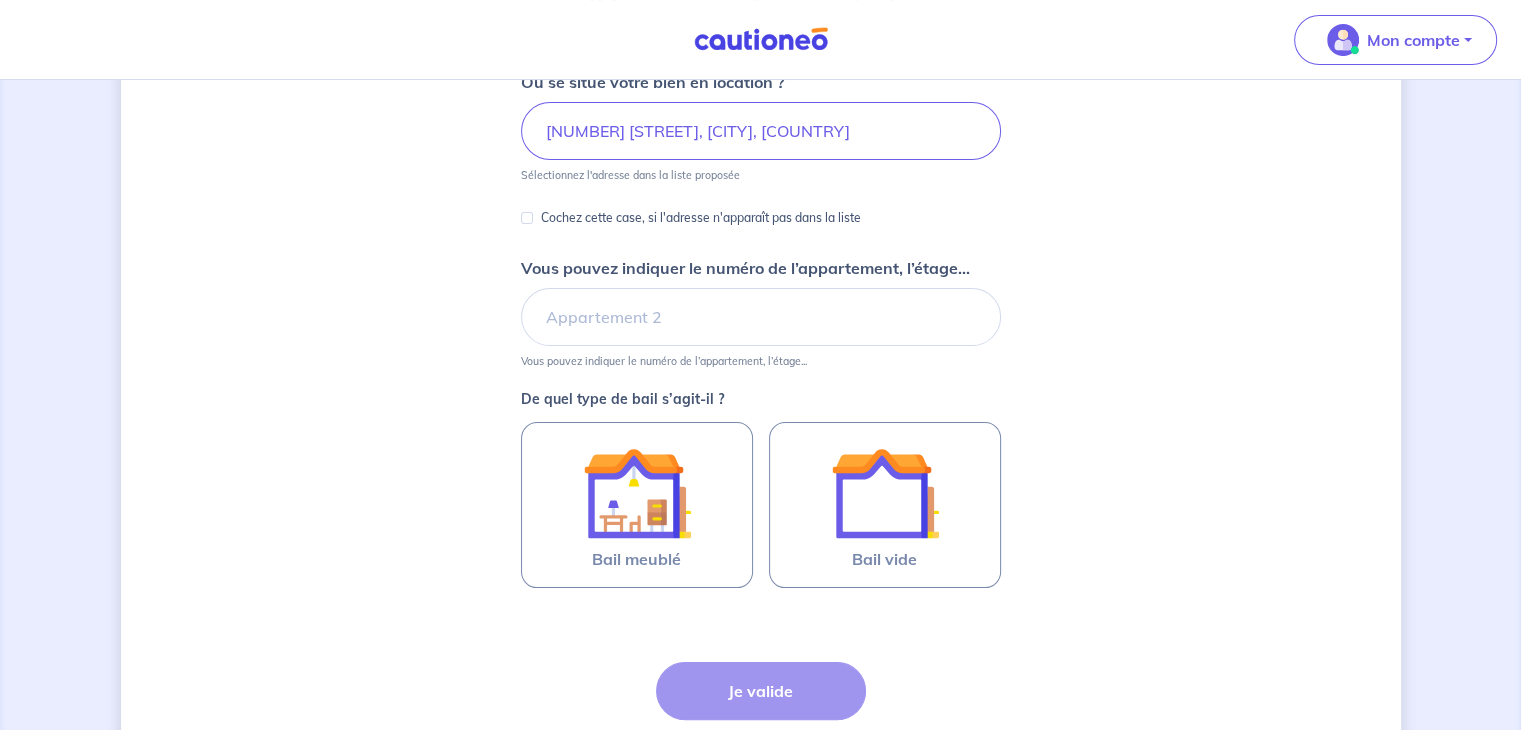 scroll, scrollTop: 300, scrollLeft: 0, axis: vertical 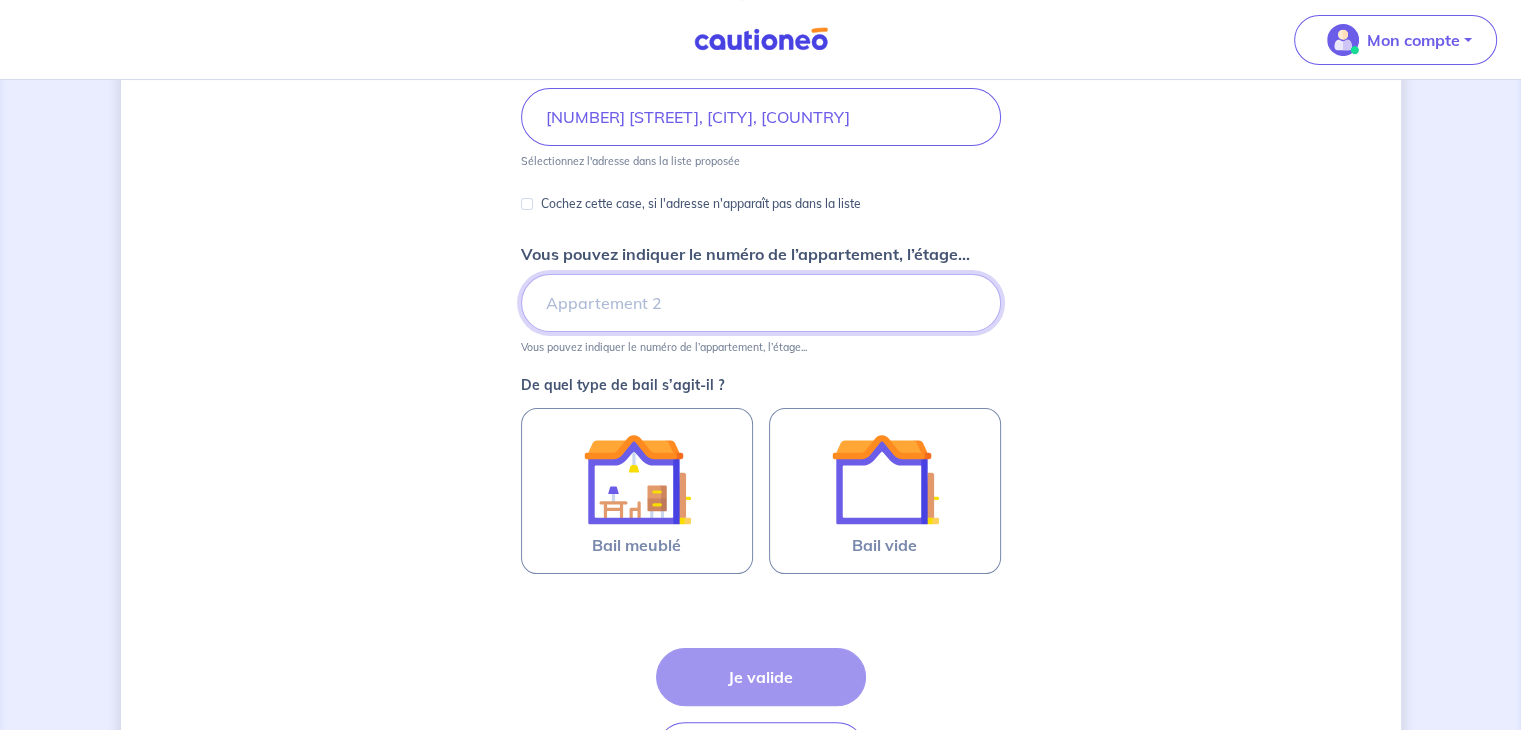 click on "Vous pouvez indiquer le numéro de l’appartement, l’étage..." at bounding box center [761, 303] 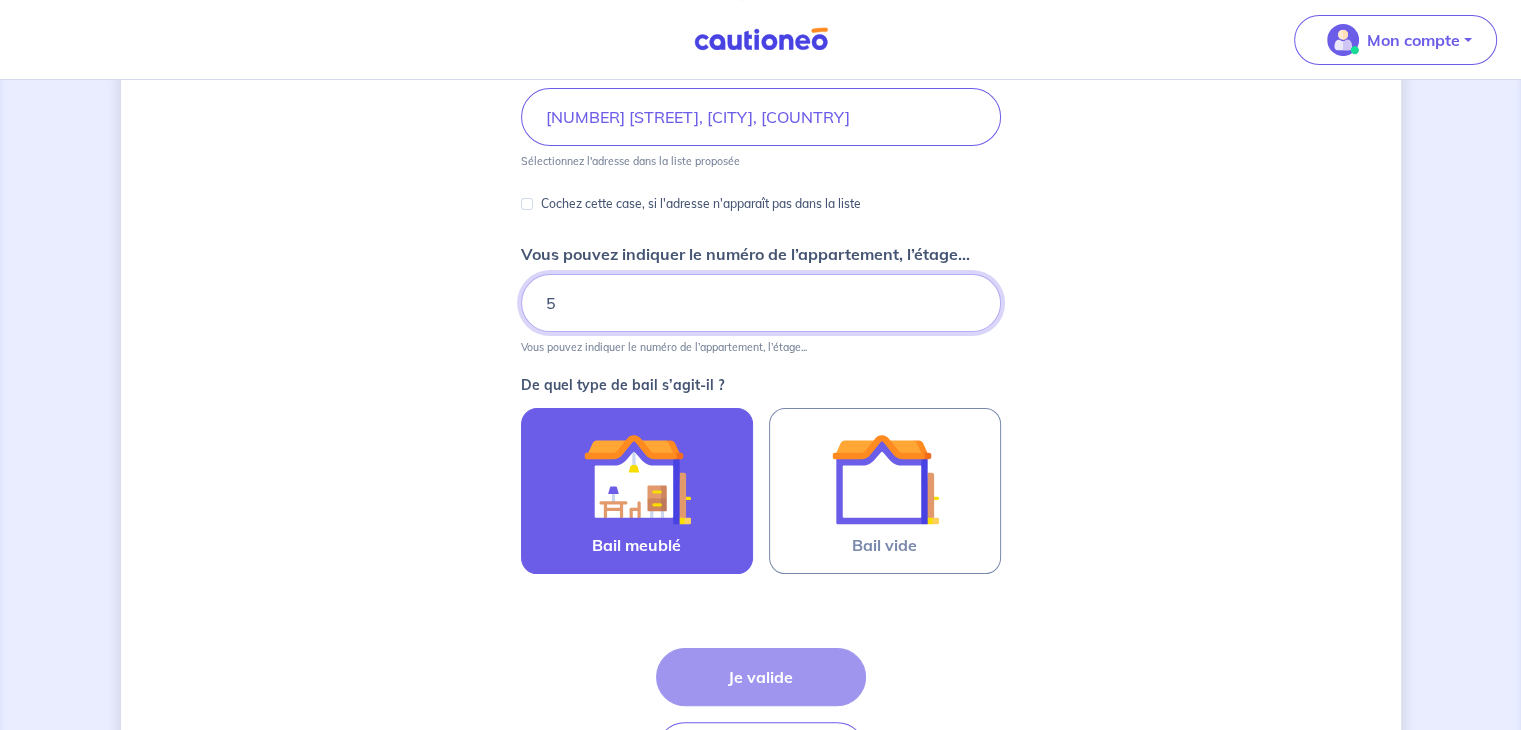 type on "5" 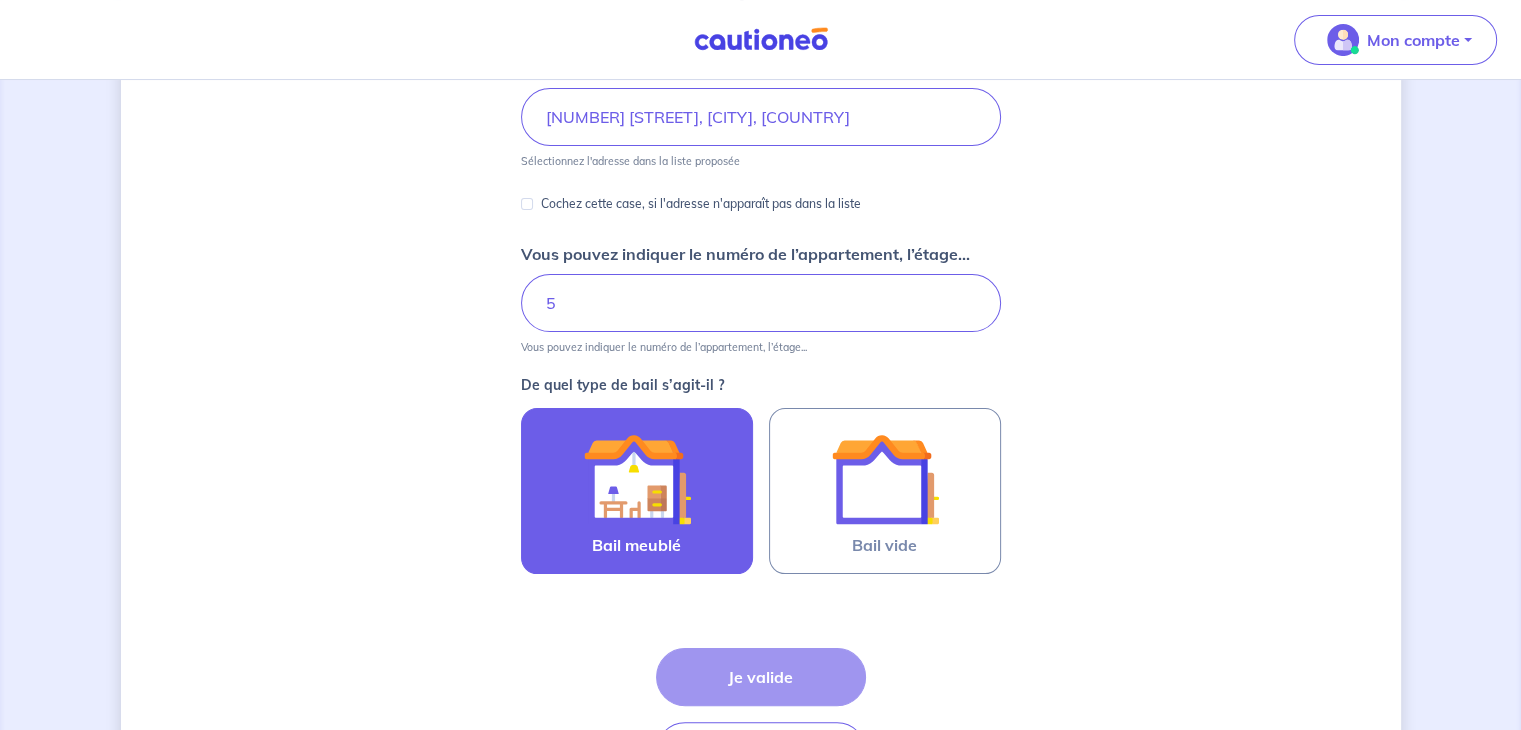 click at bounding box center (637, 479) 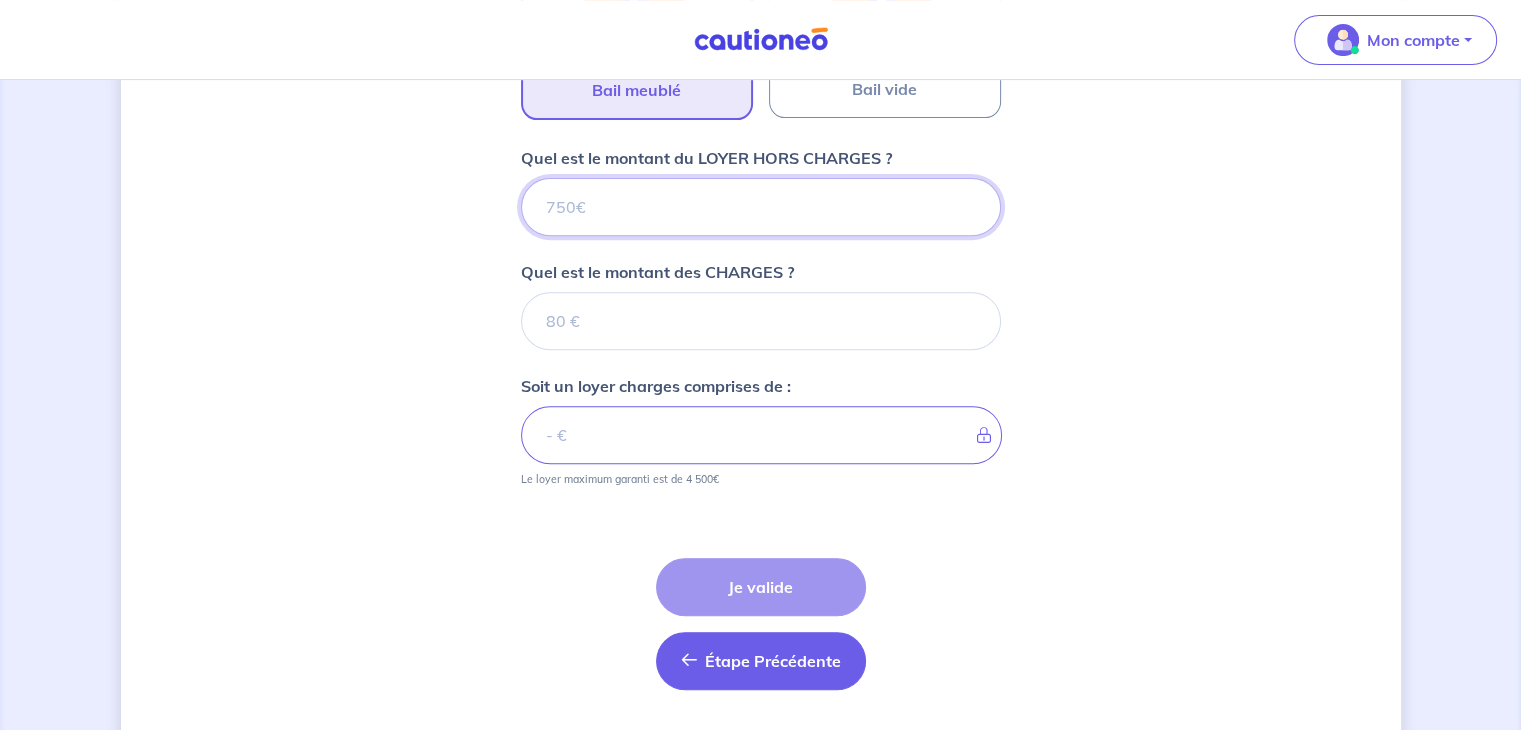scroll, scrollTop: 808, scrollLeft: 0, axis: vertical 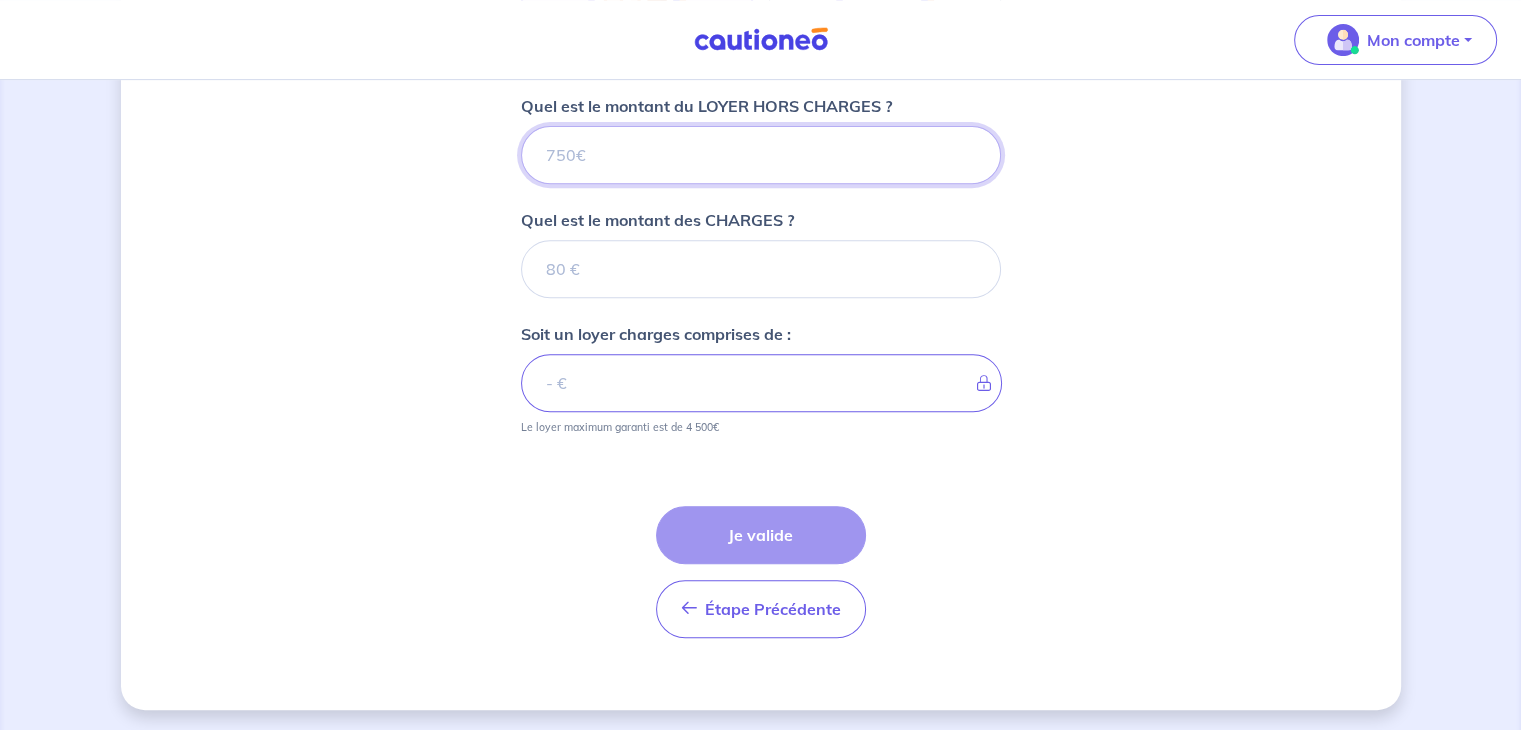 type on "4" 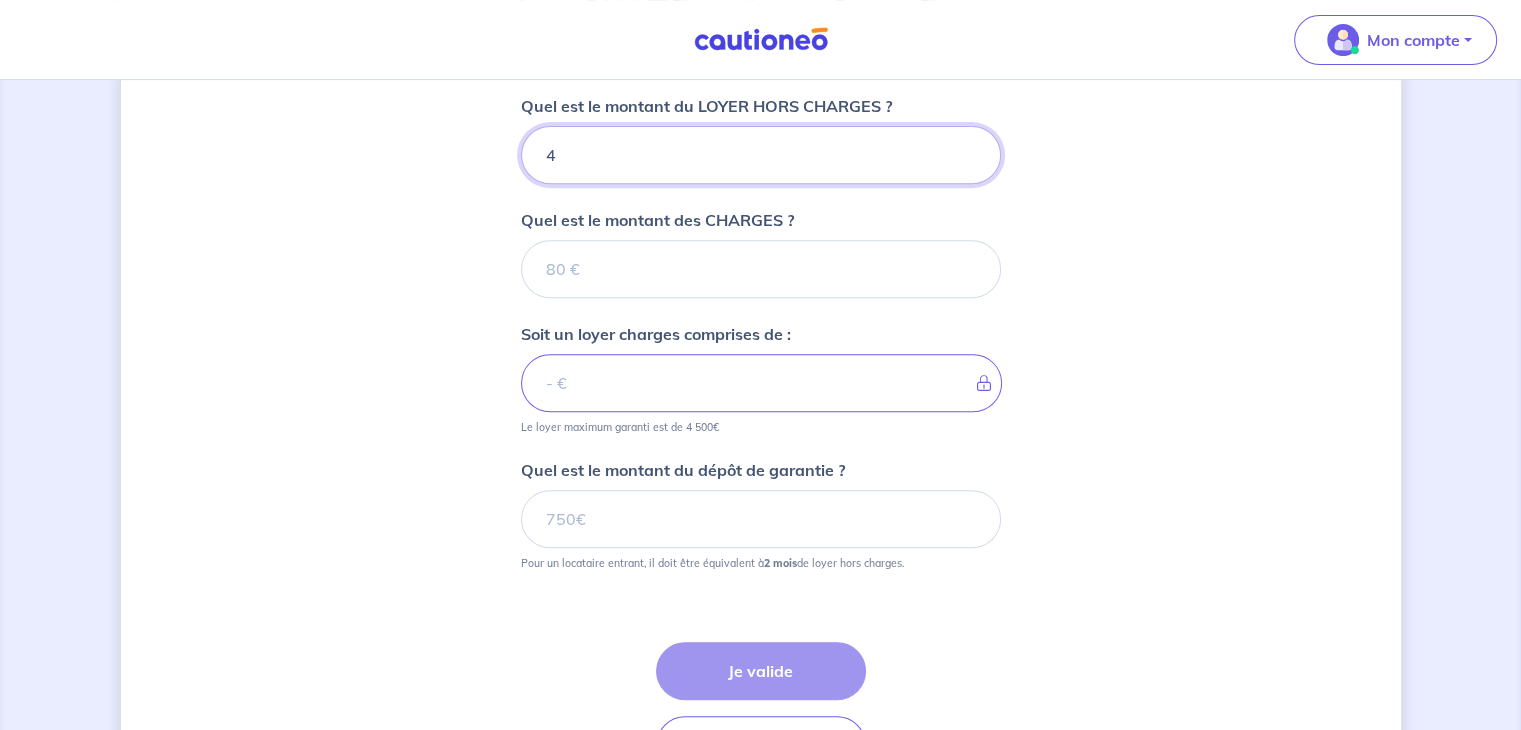 type 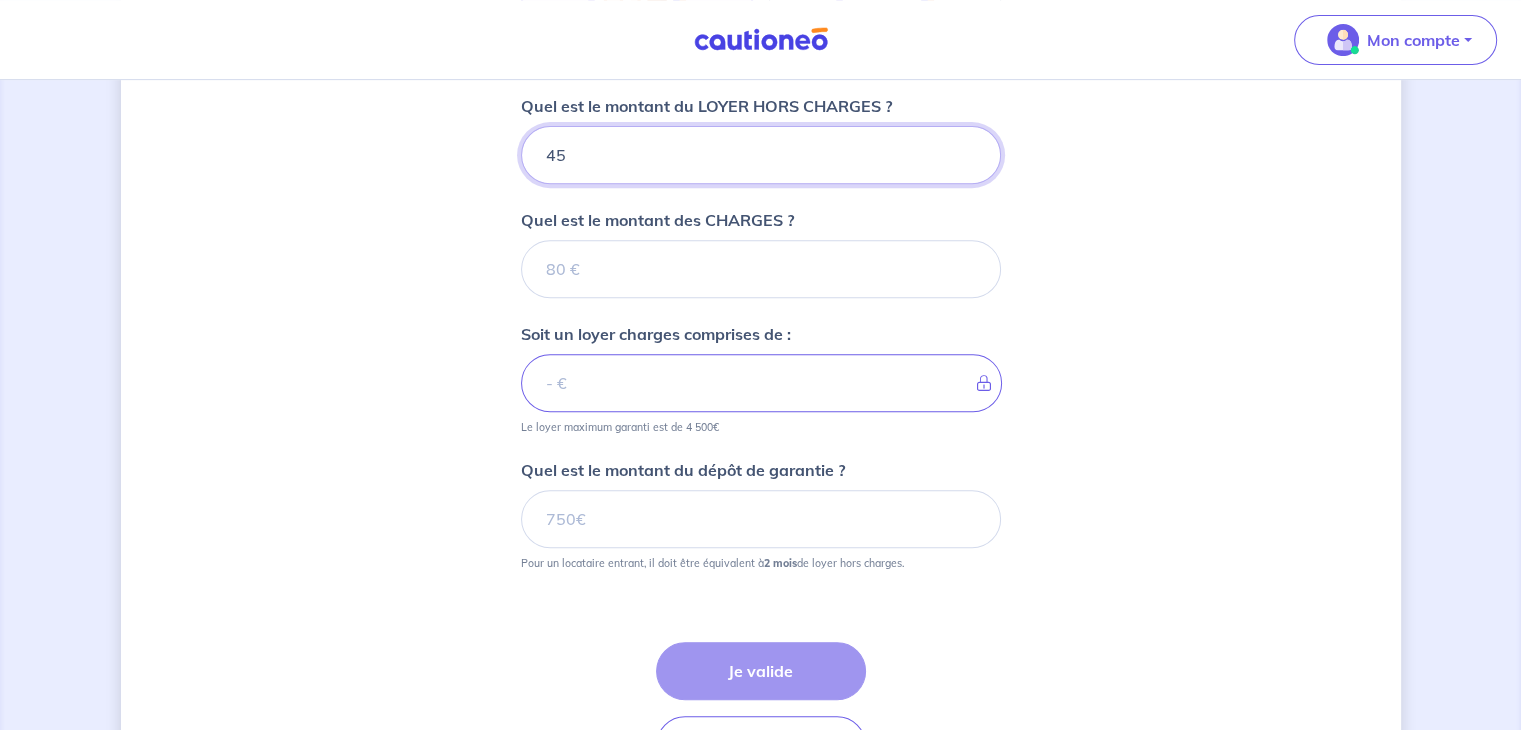 type on "450" 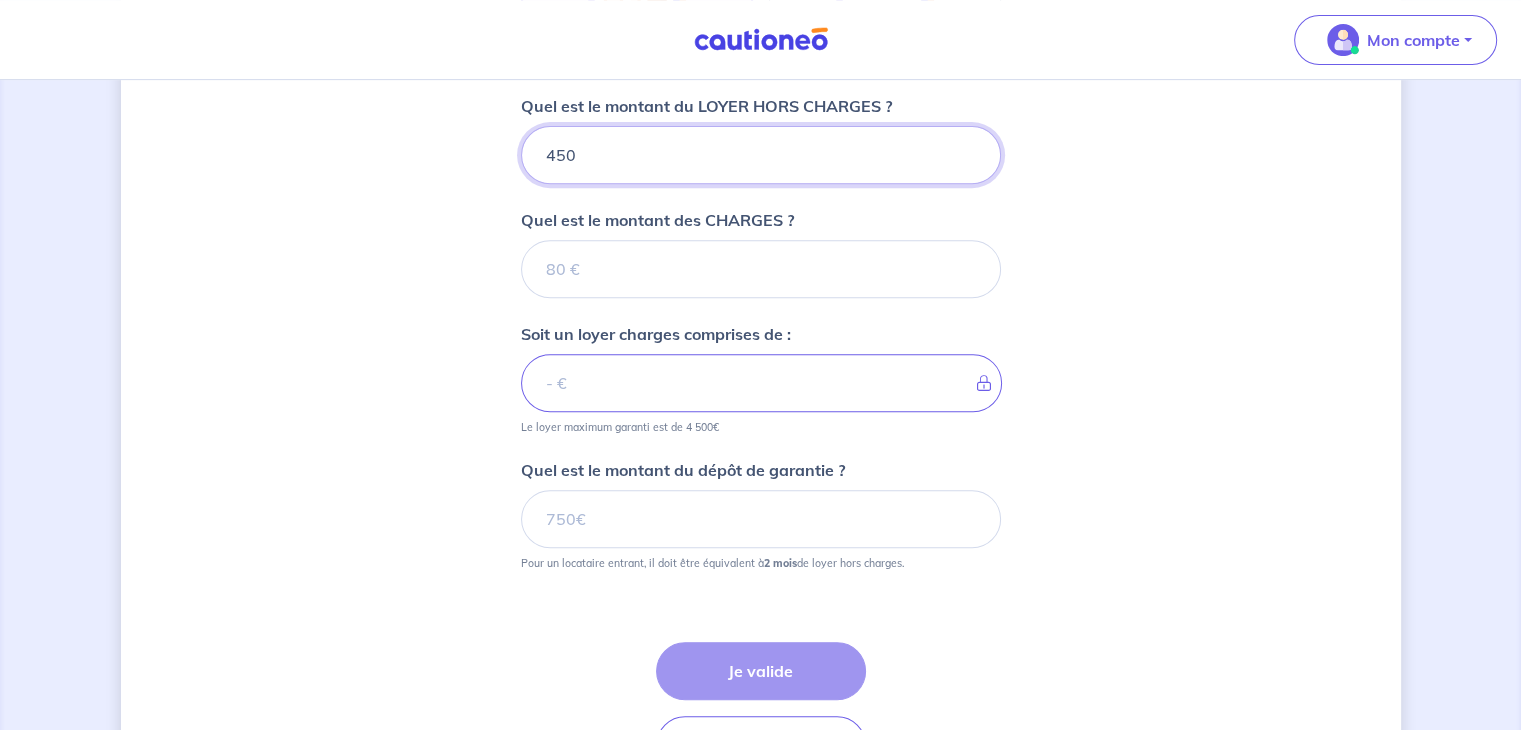 type 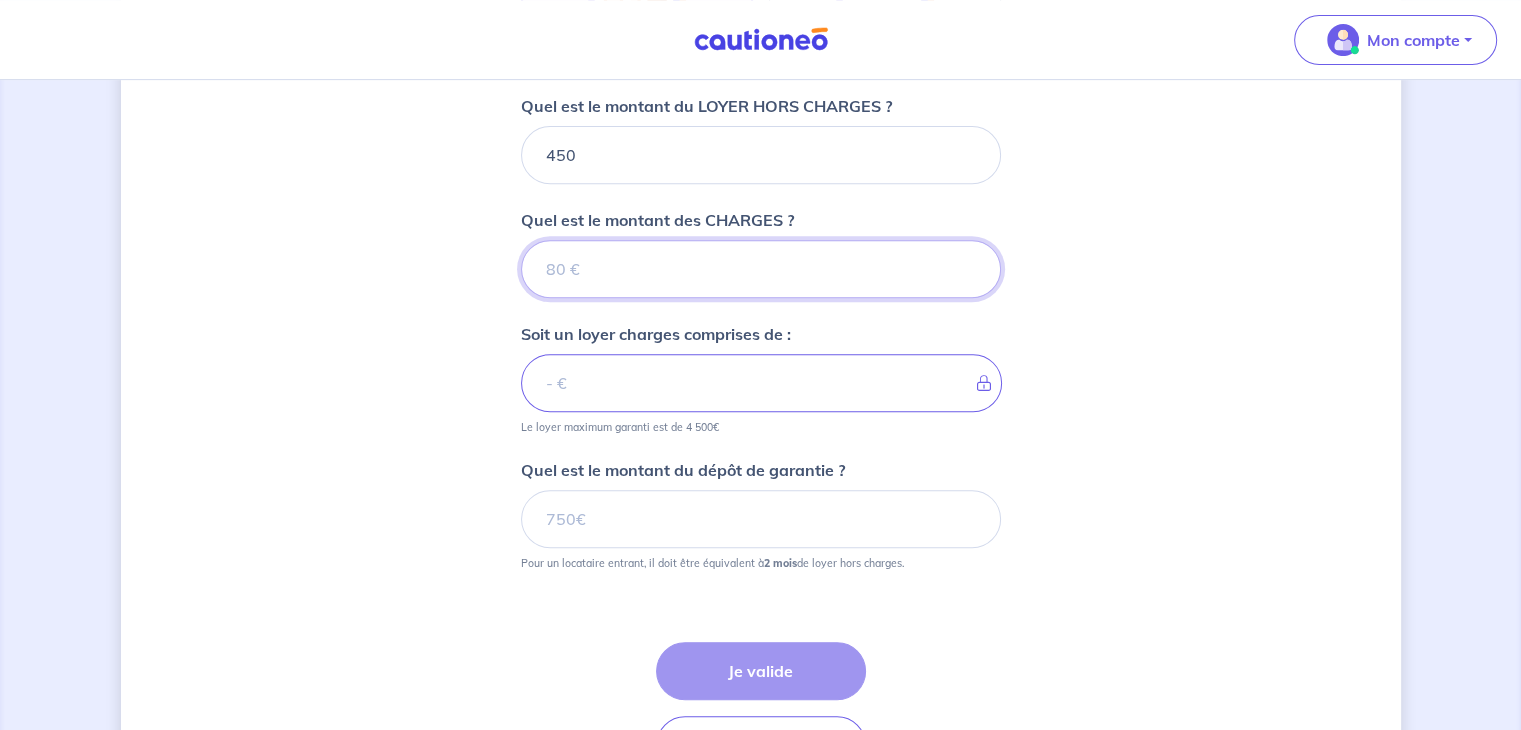 click on "Quel est le montant des CHARGES ?" at bounding box center [761, 269] 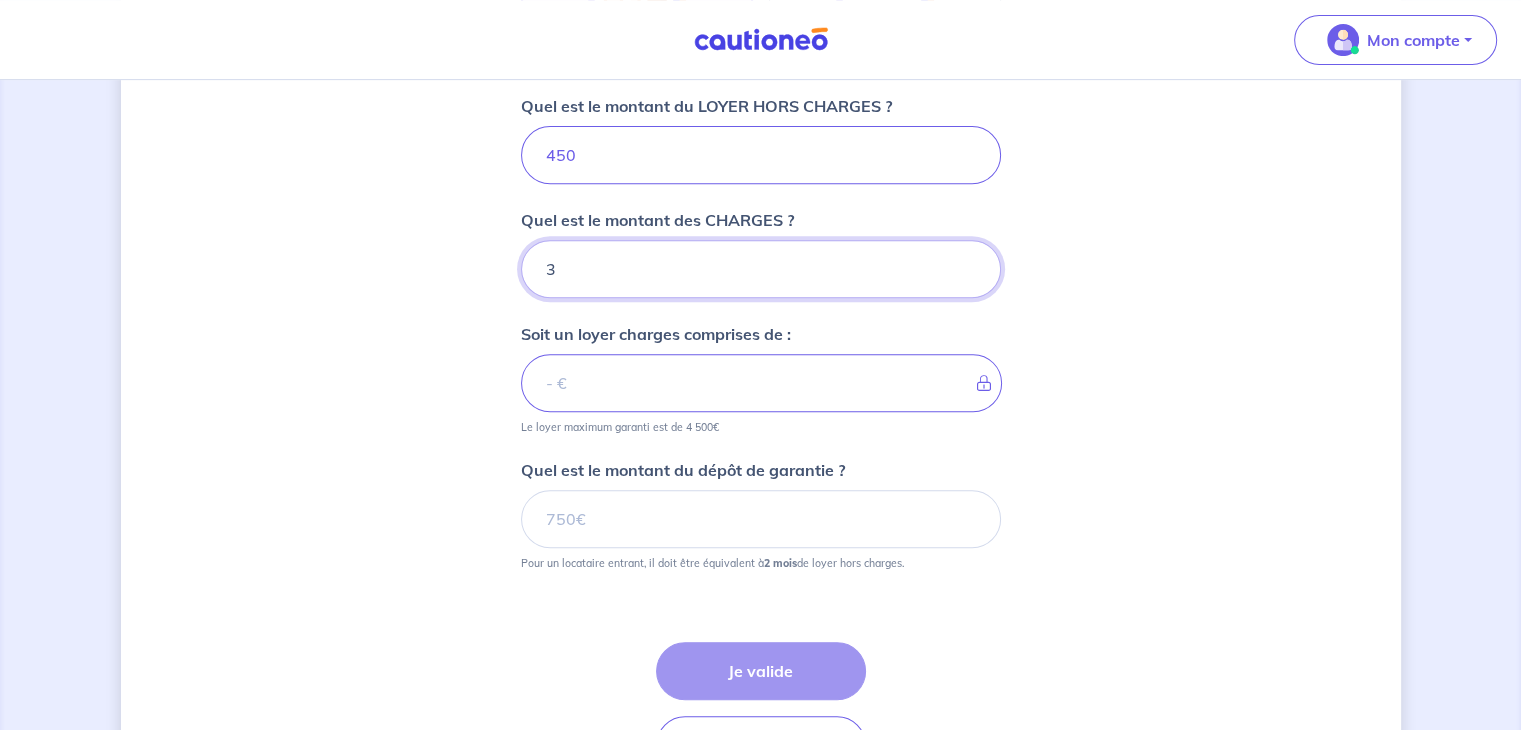 type on "30" 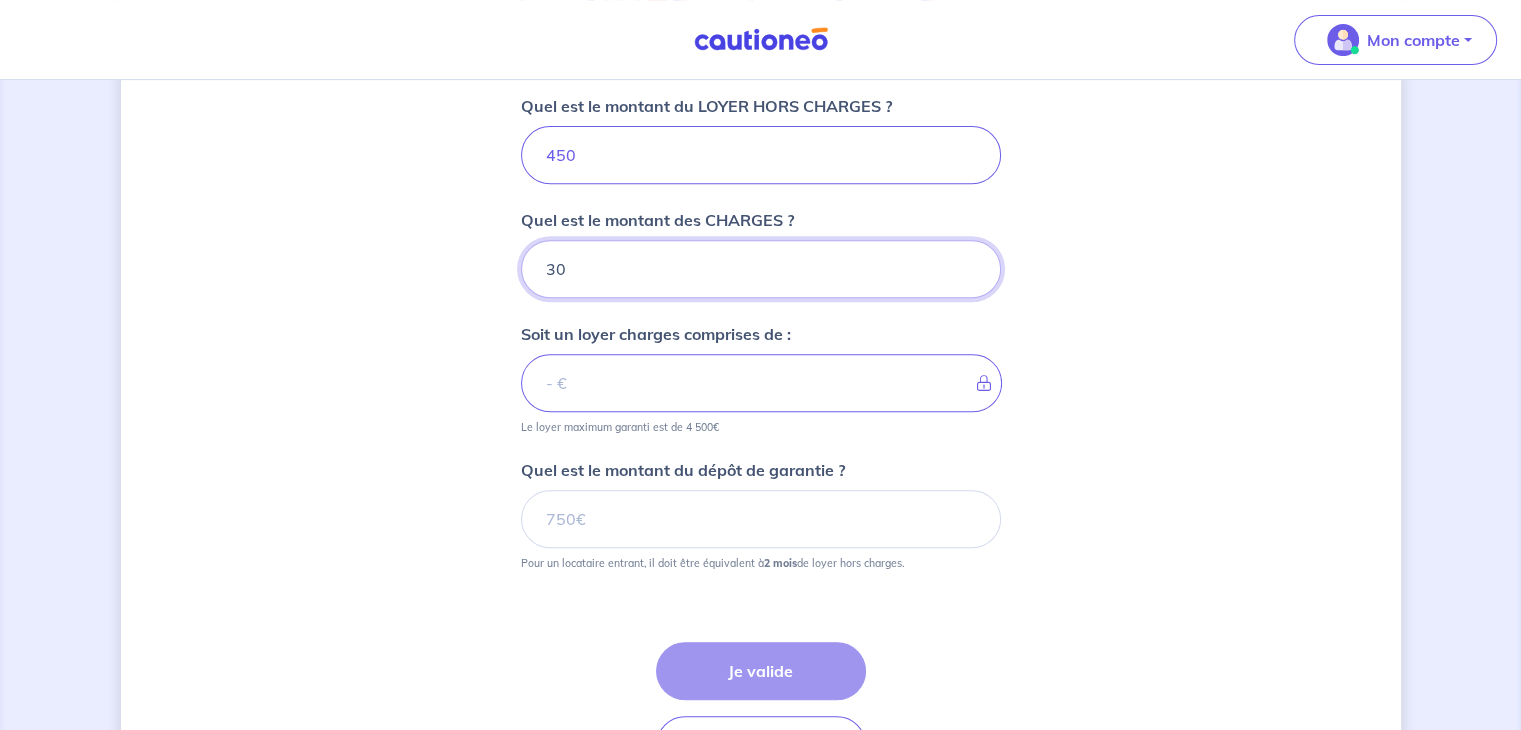 type on "480" 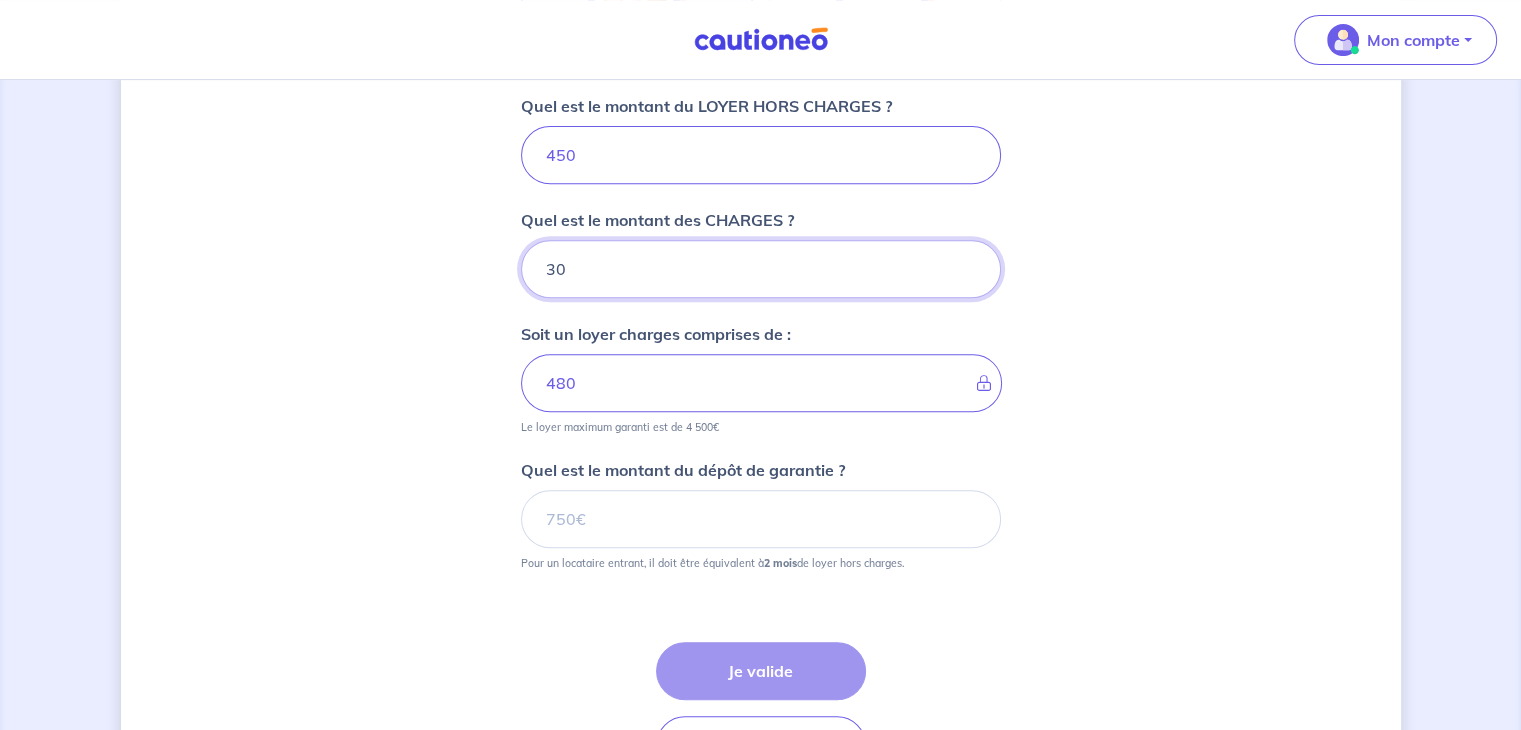type on "30" 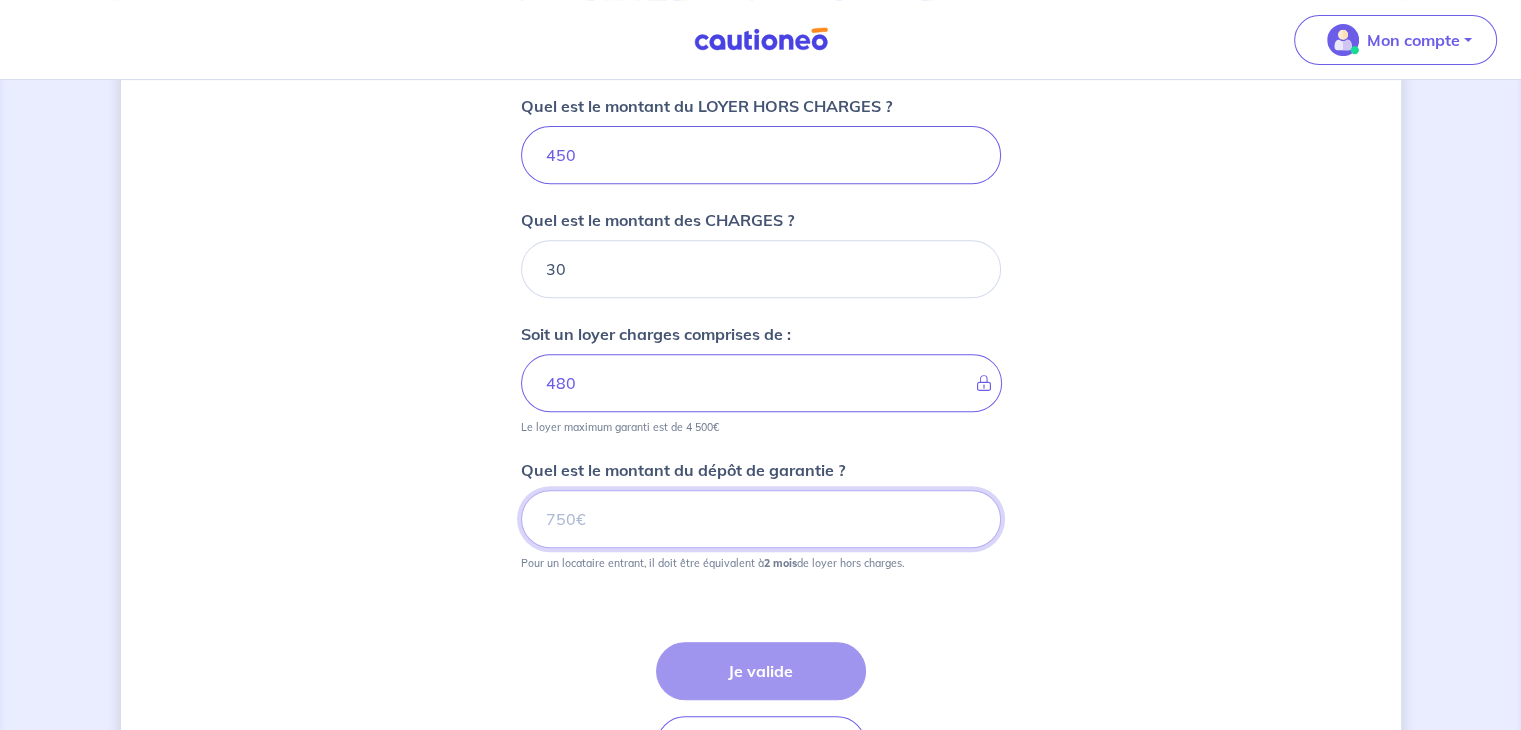 click on "Quel est le montant du dépôt de garantie ?" at bounding box center (761, 519) 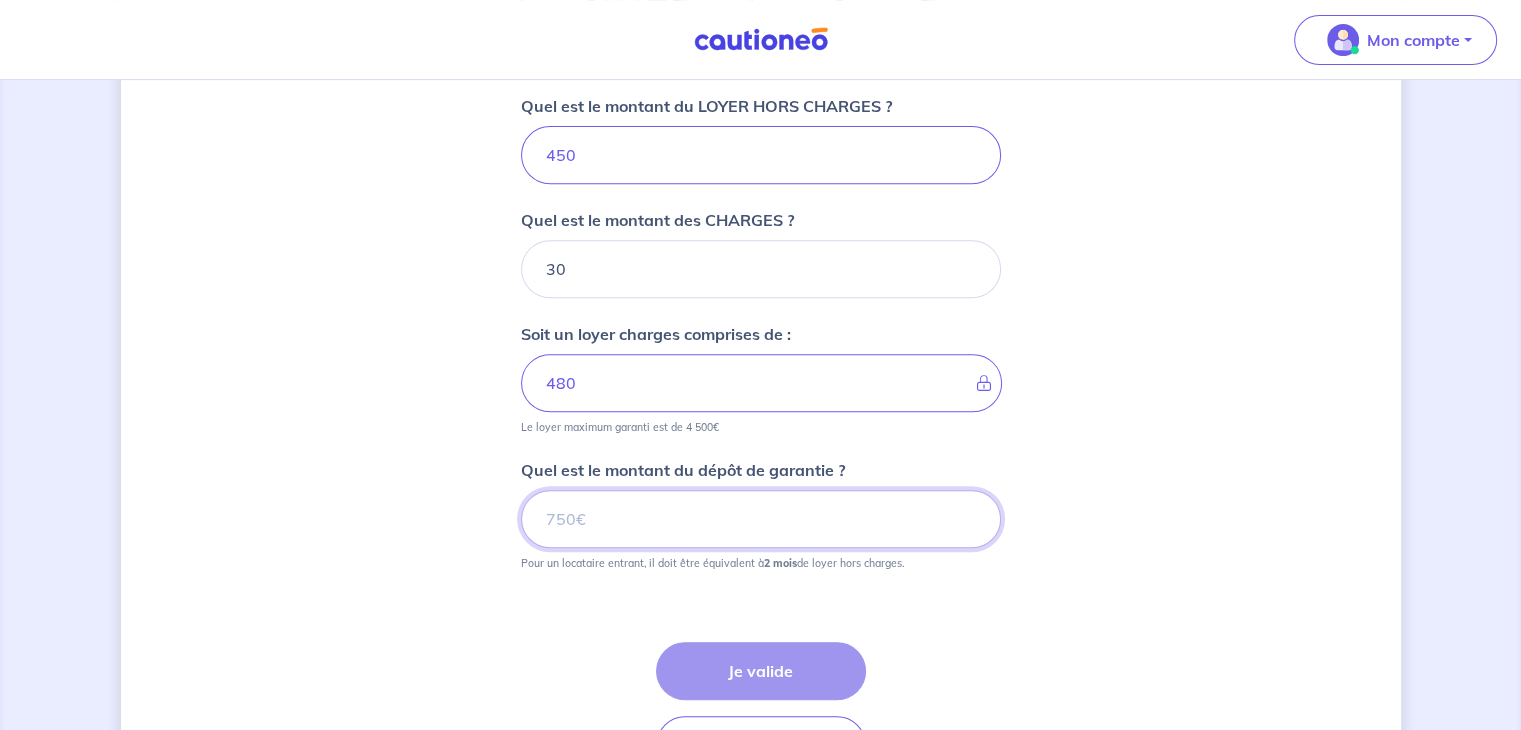 drag, startPoint x: 659, startPoint y: 501, endPoint x: 388, endPoint y: 506, distance: 271.0461 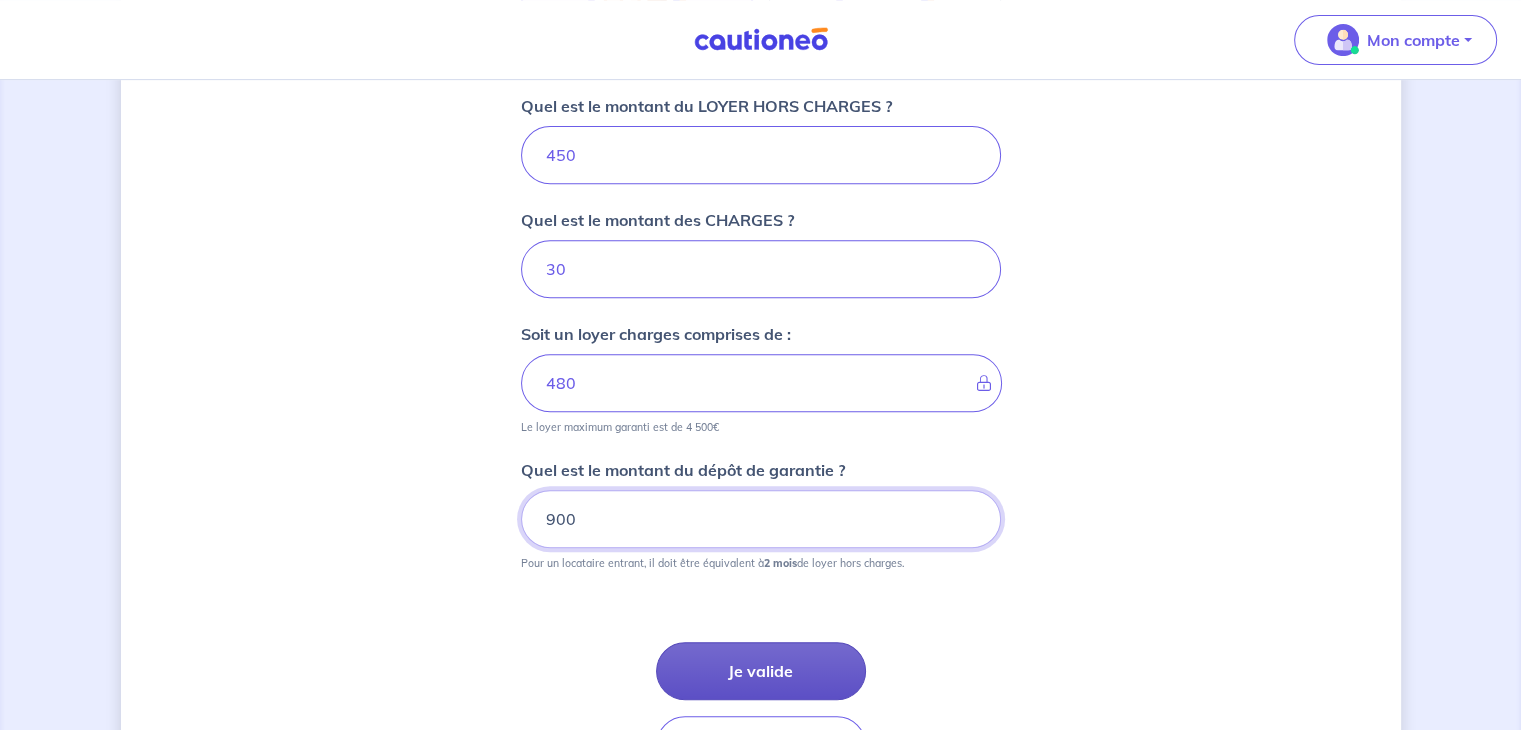 type on "900" 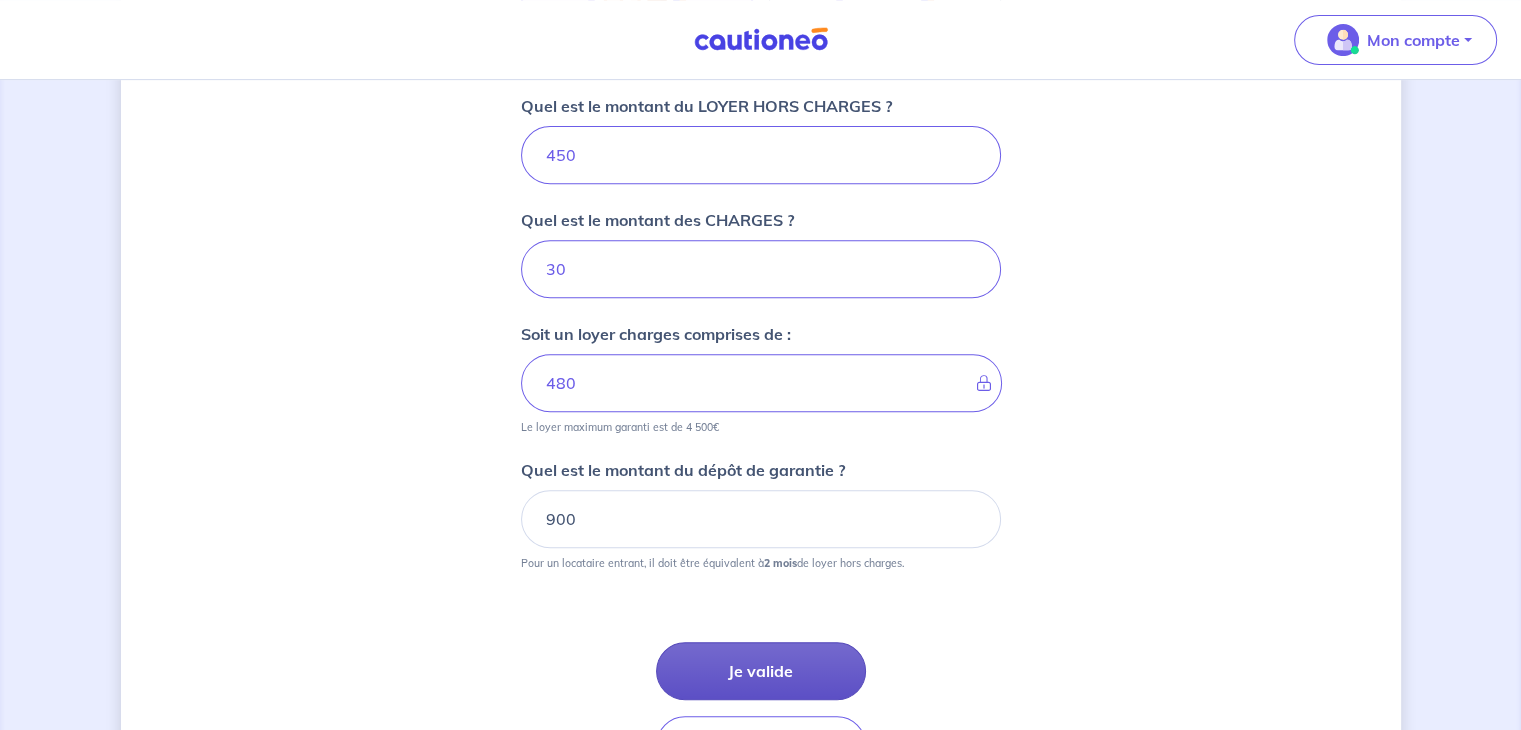 click on "Je valide" at bounding box center [761, 671] 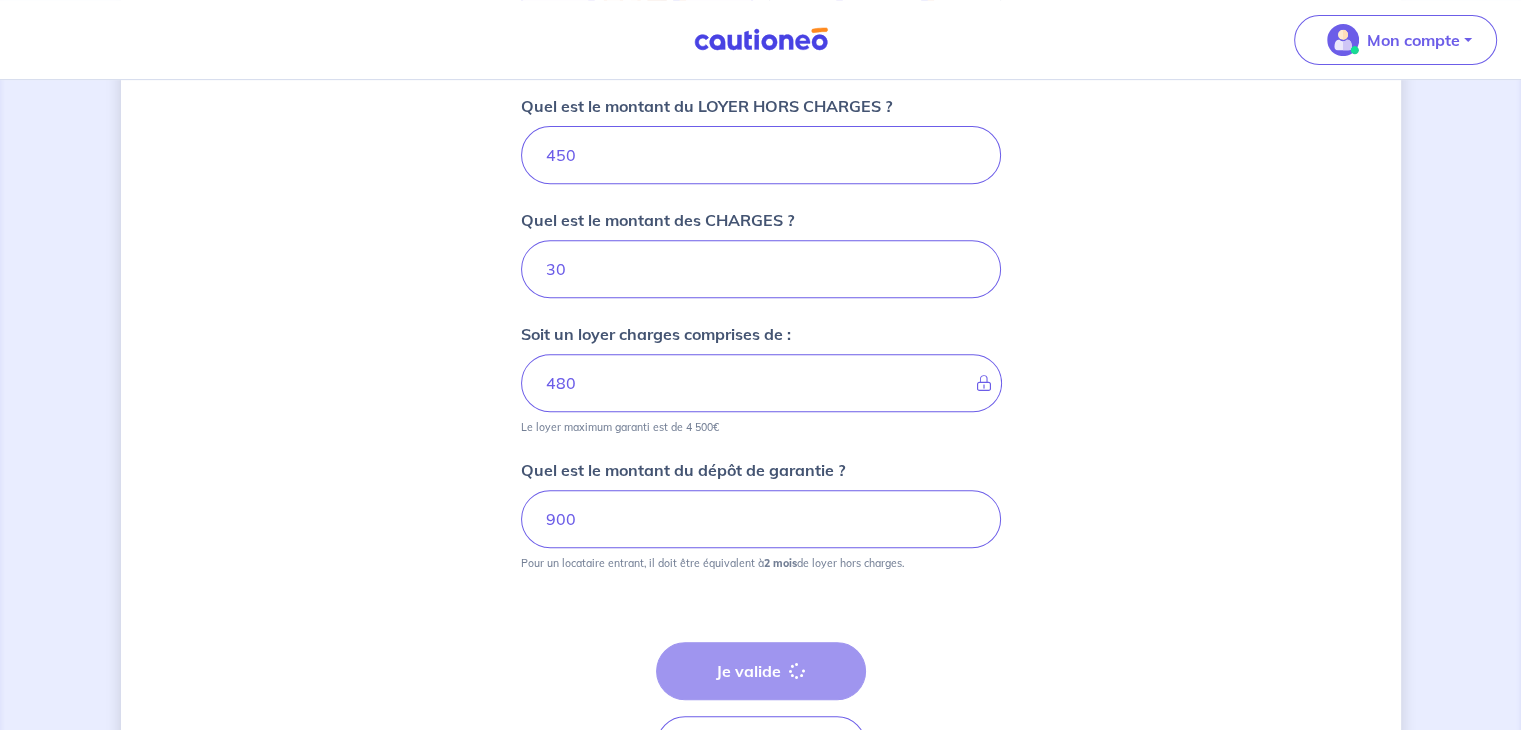 scroll, scrollTop: 0, scrollLeft: 0, axis: both 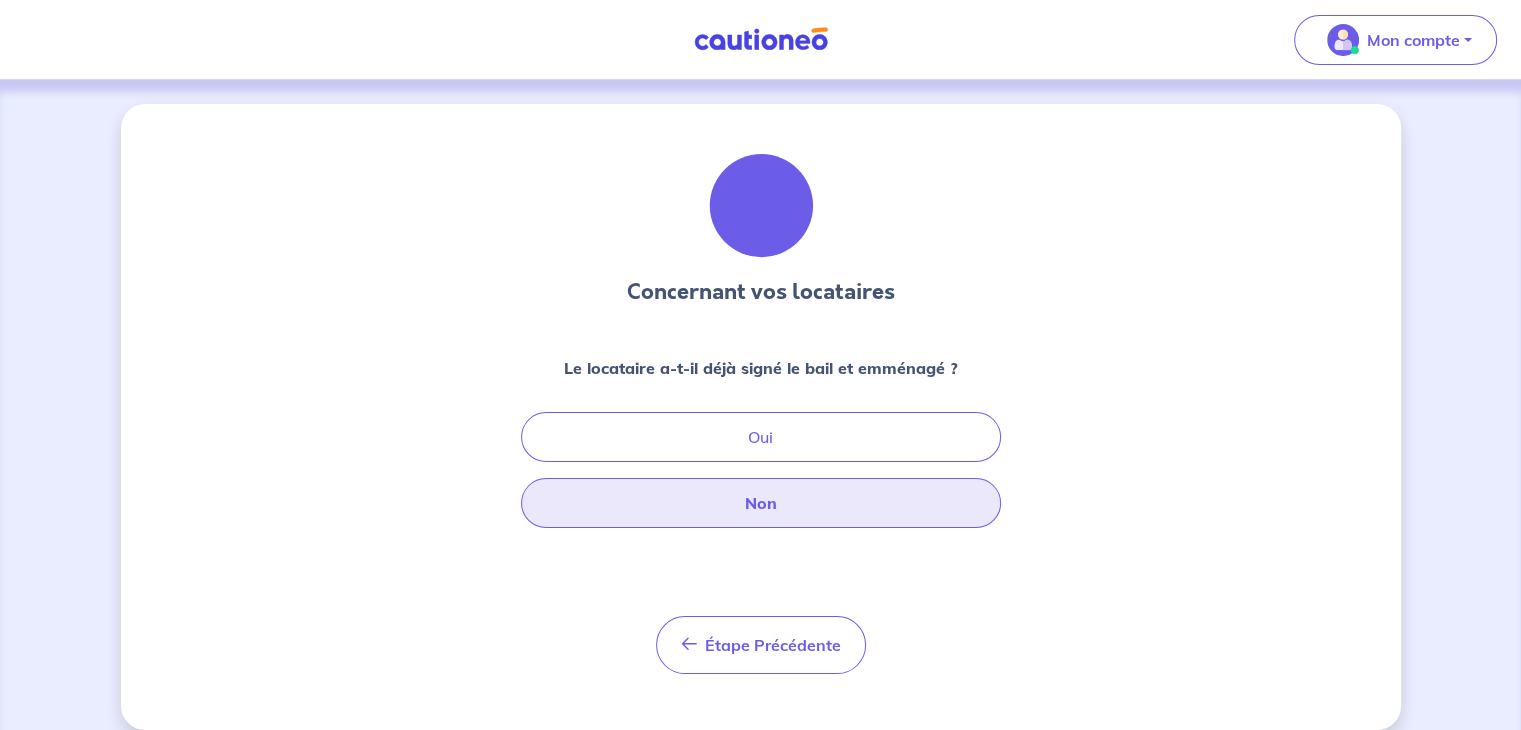 click on "Non" at bounding box center [761, 503] 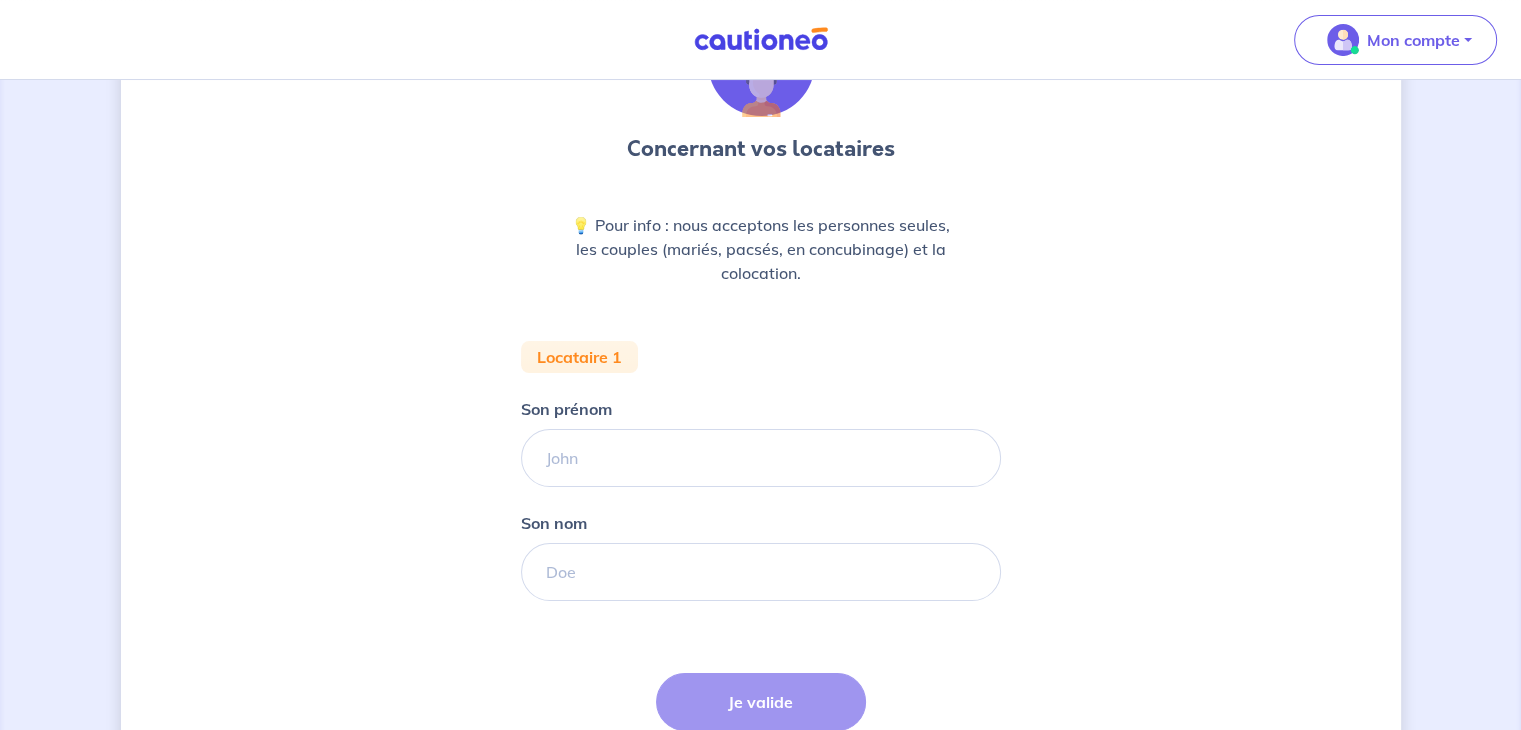 scroll, scrollTop: 312, scrollLeft: 0, axis: vertical 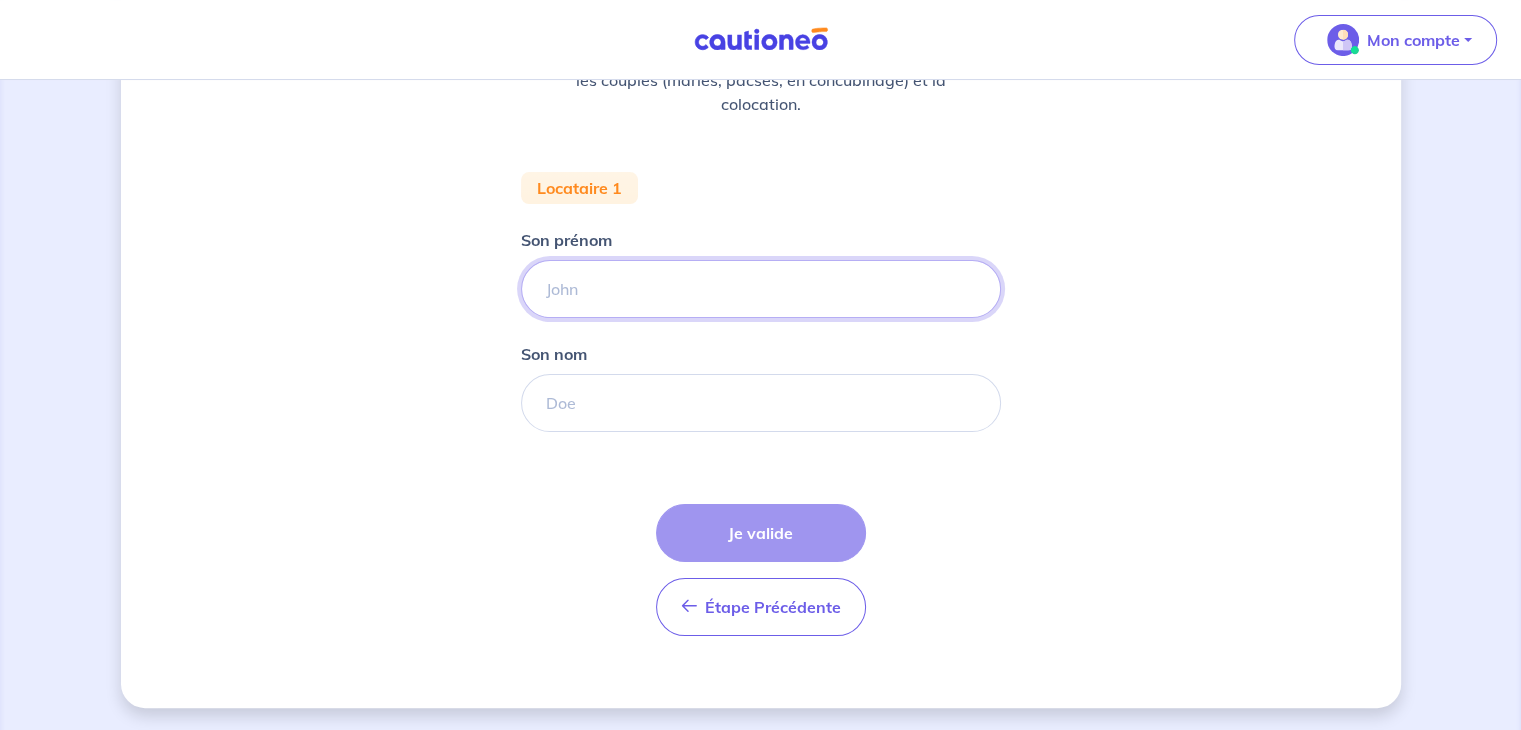 click on "Son prénom" at bounding box center (761, 289) 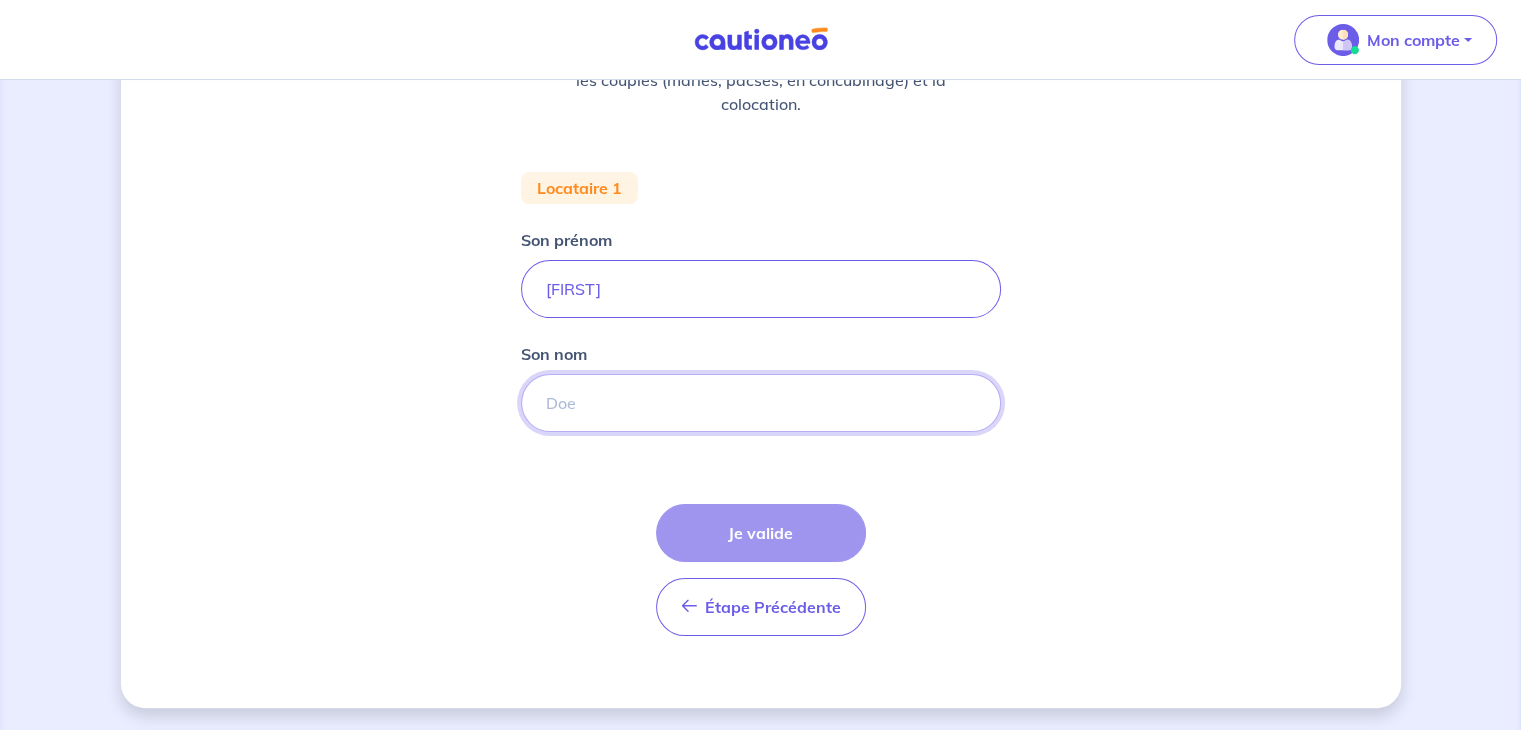 click on "Son nom" at bounding box center [761, 403] 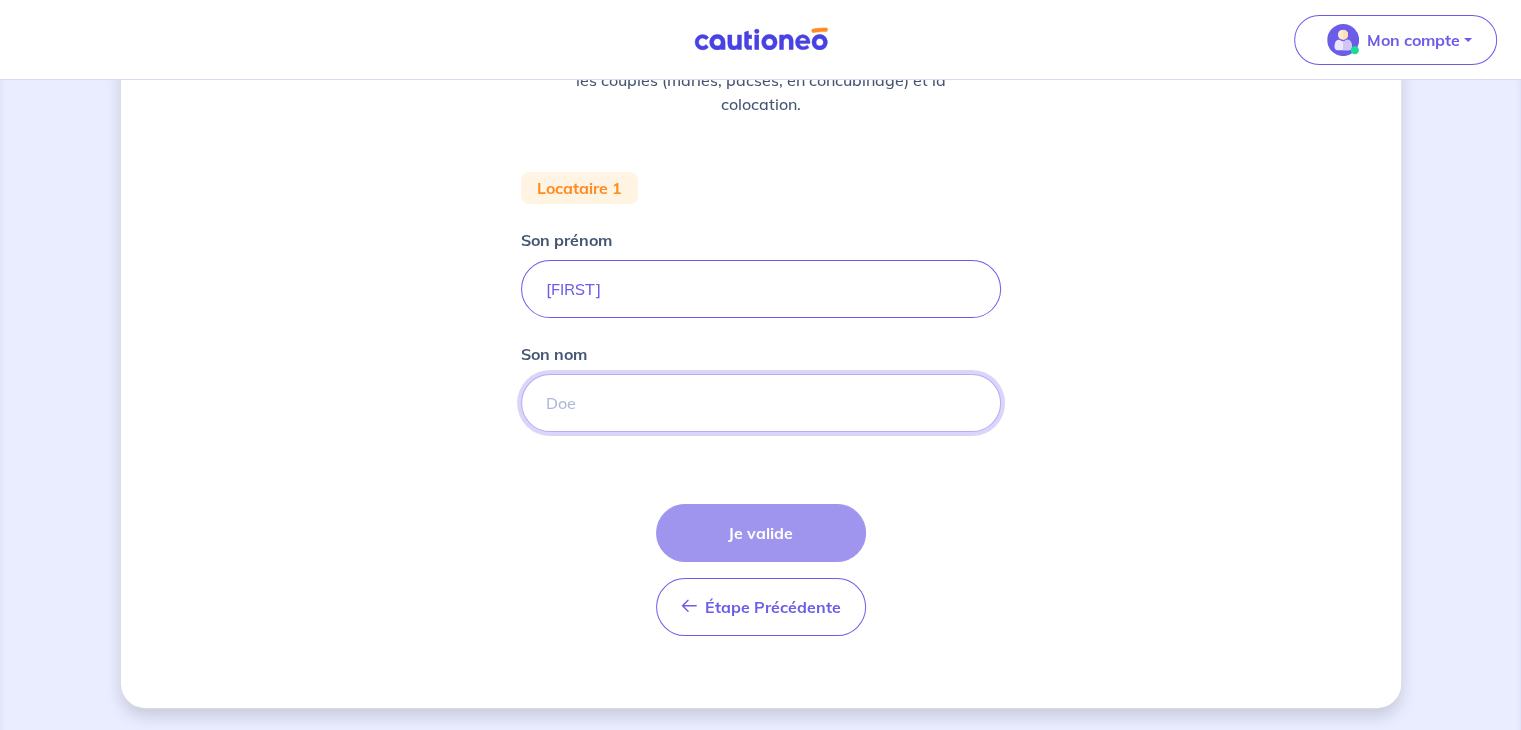 type on "[LAST]" 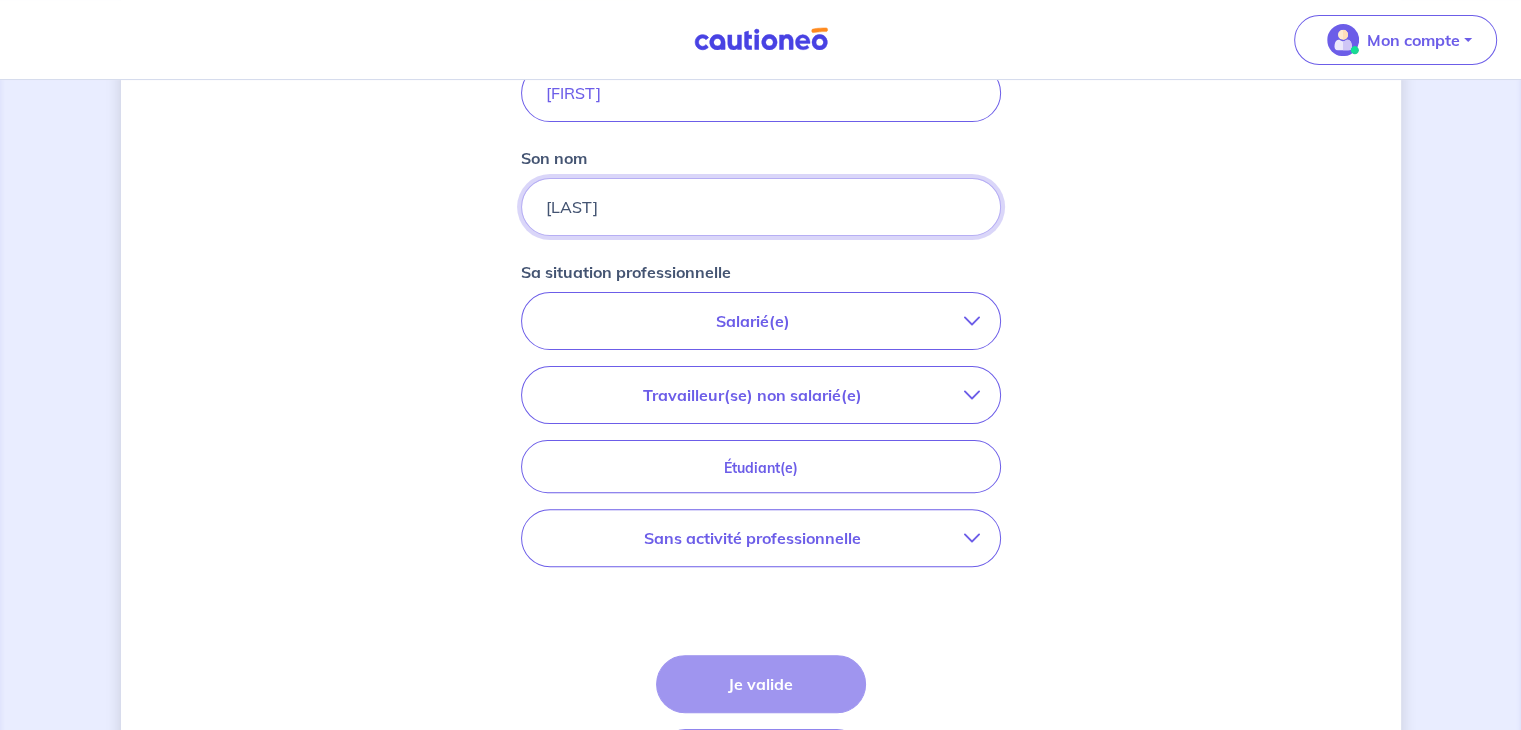 scroll, scrollTop: 658, scrollLeft: 0, axis: vertical 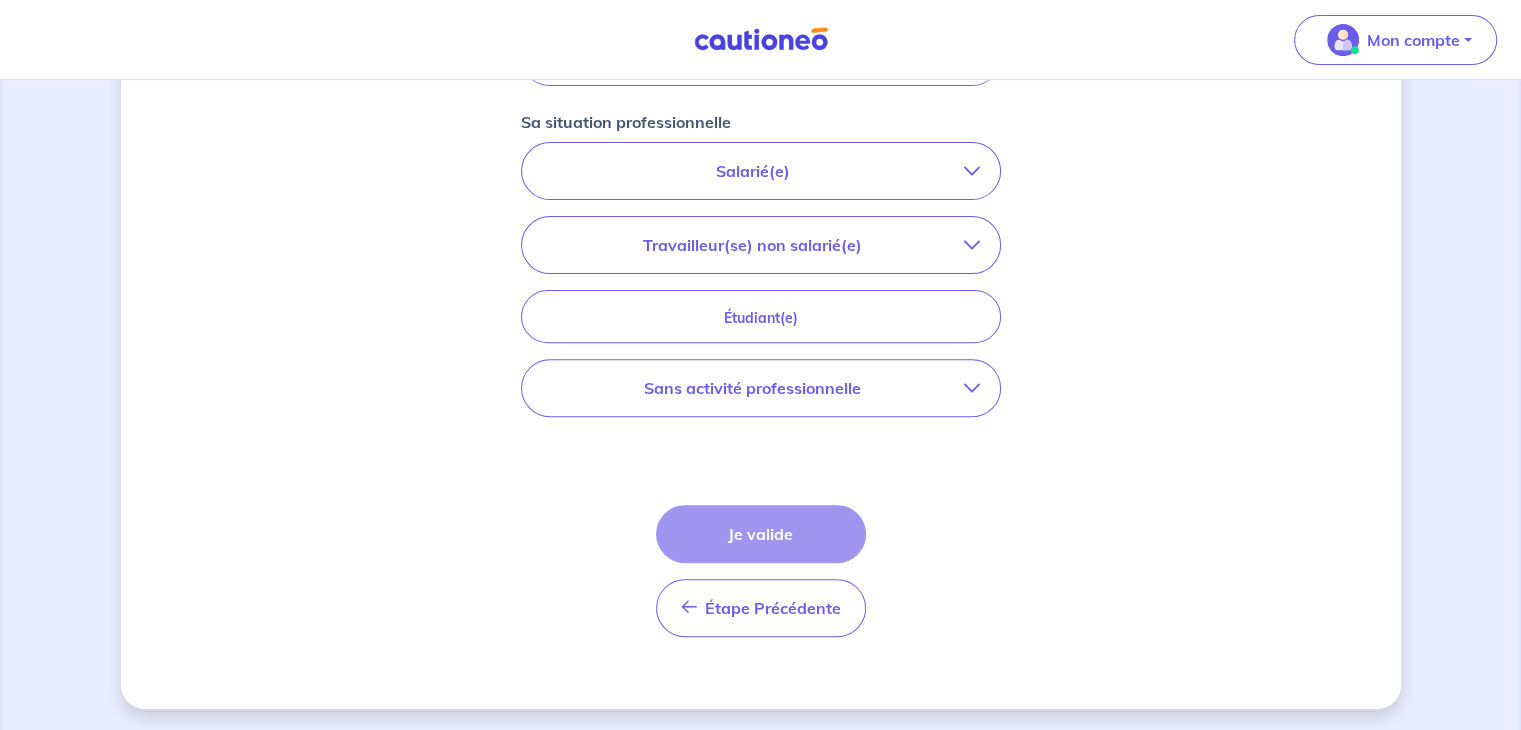 click on "Sans activité professionnelle" at bounding box center (753, 388) 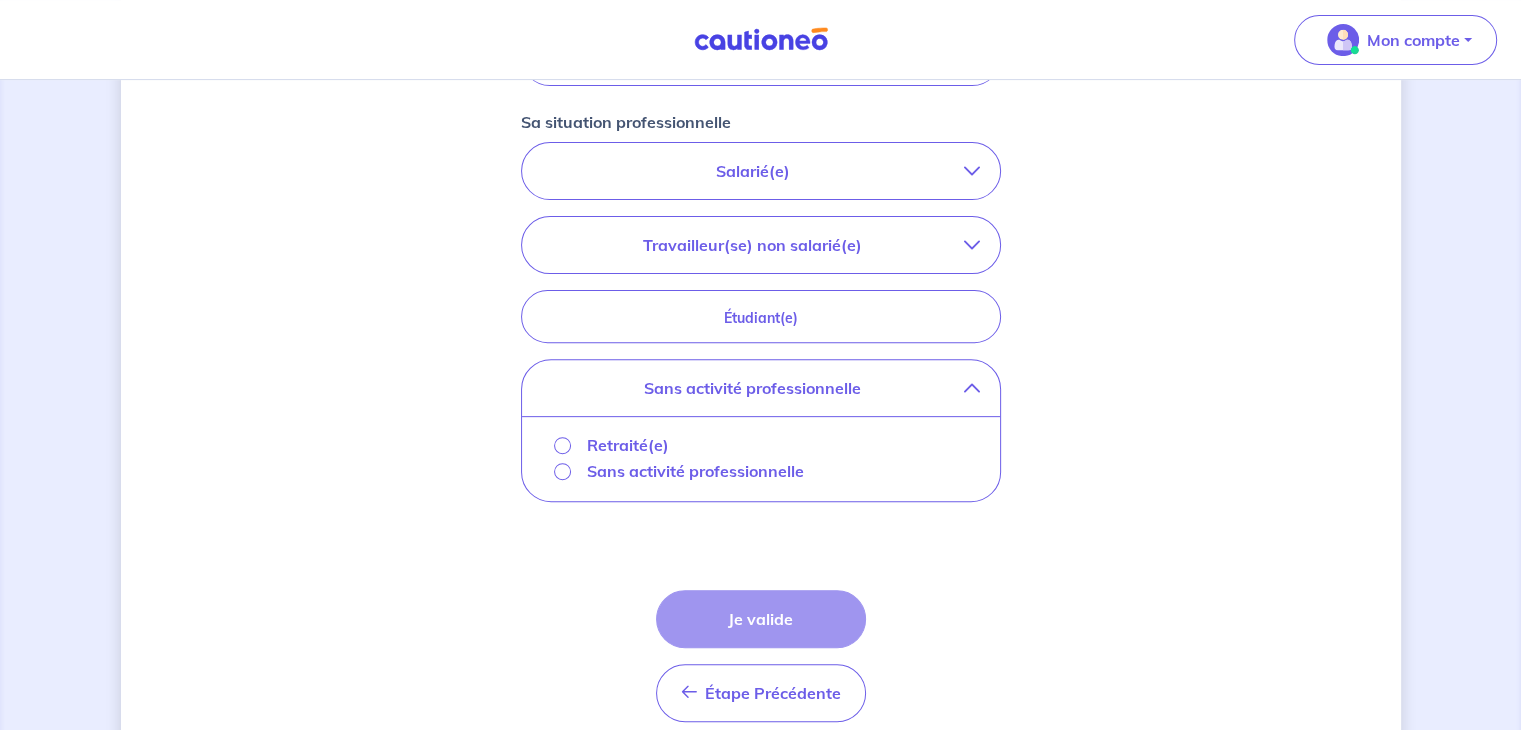 click on "Sans activité professionnelle" at bounding box center [695, 471] 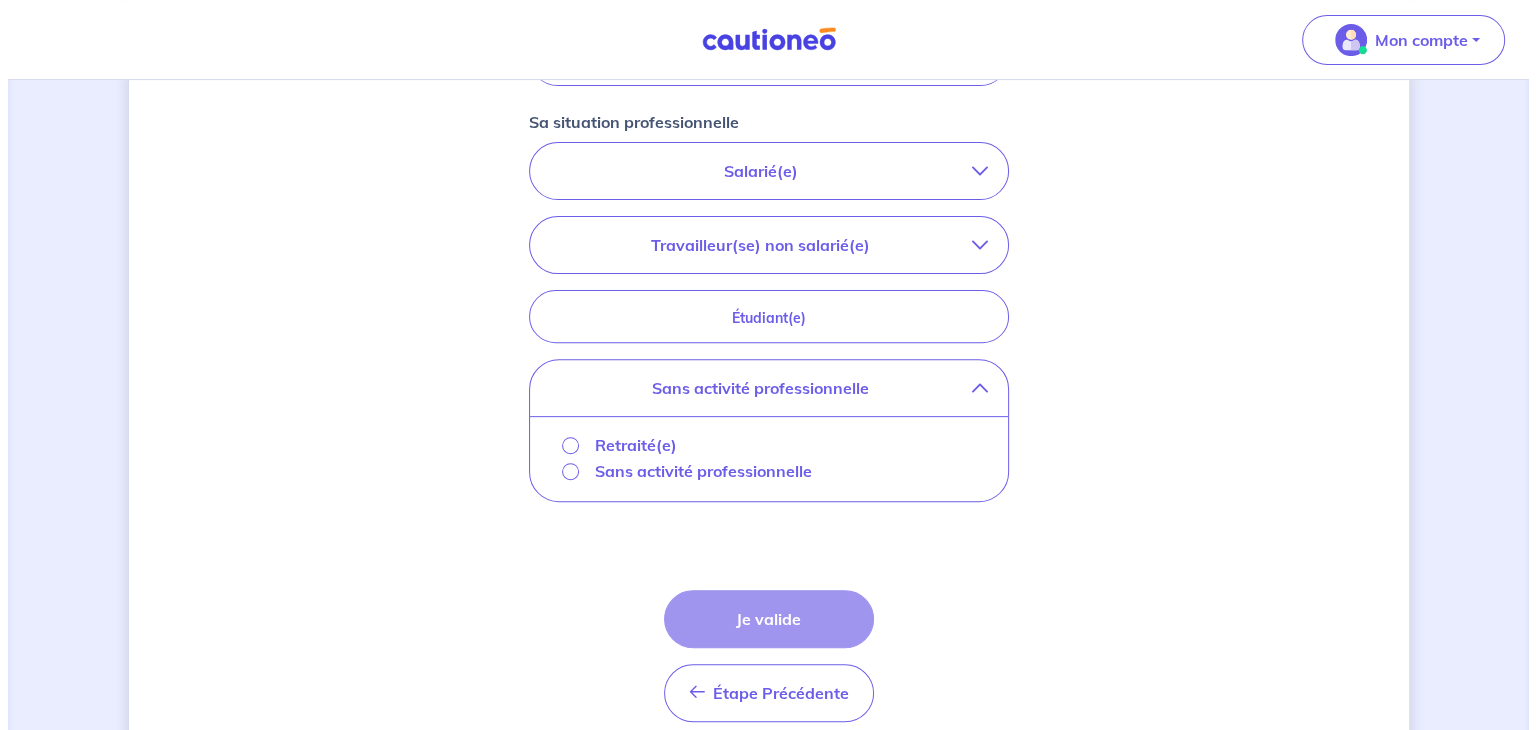 scroll, scrollTop: 658, scrollLeft: 0, axis: vertical 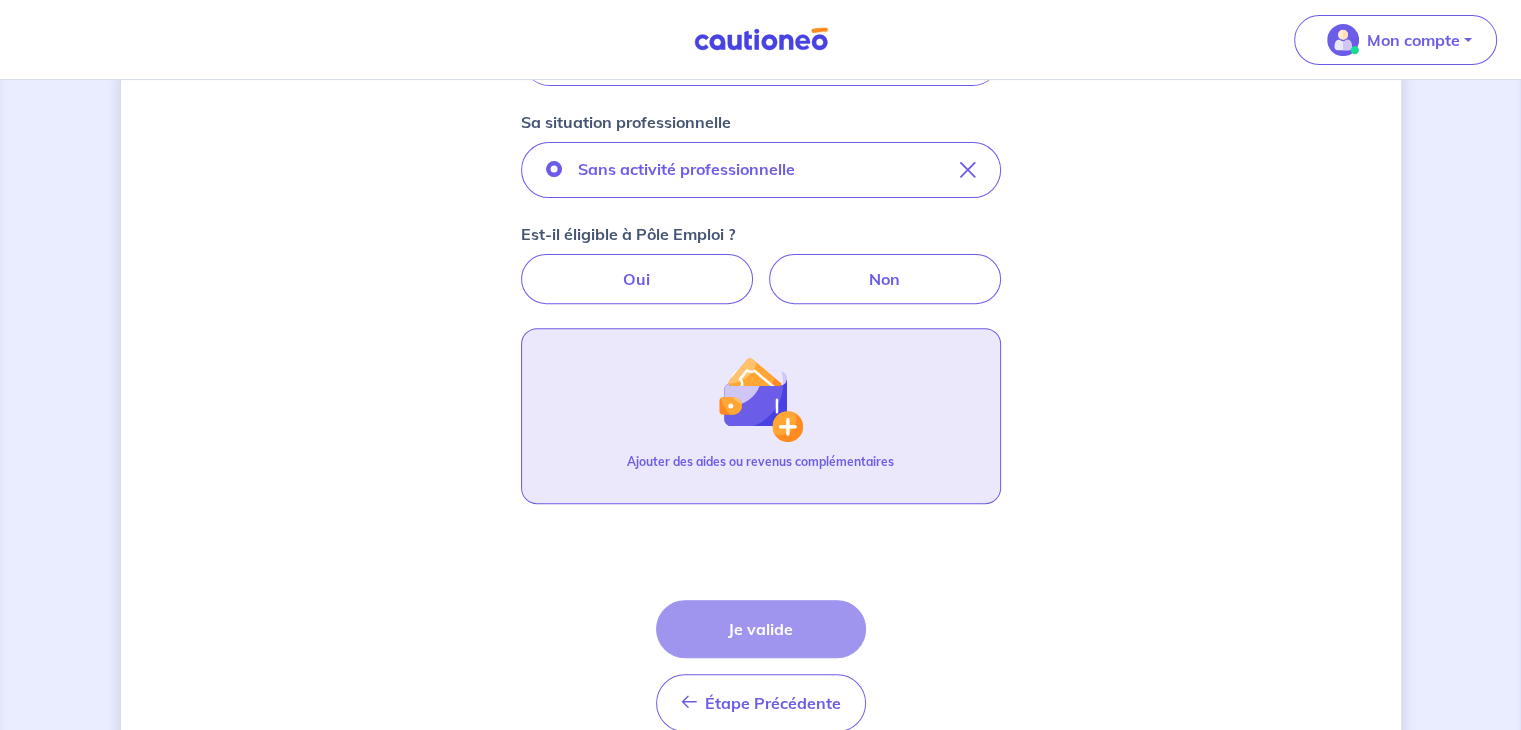 click at bounding box center (760, 399) 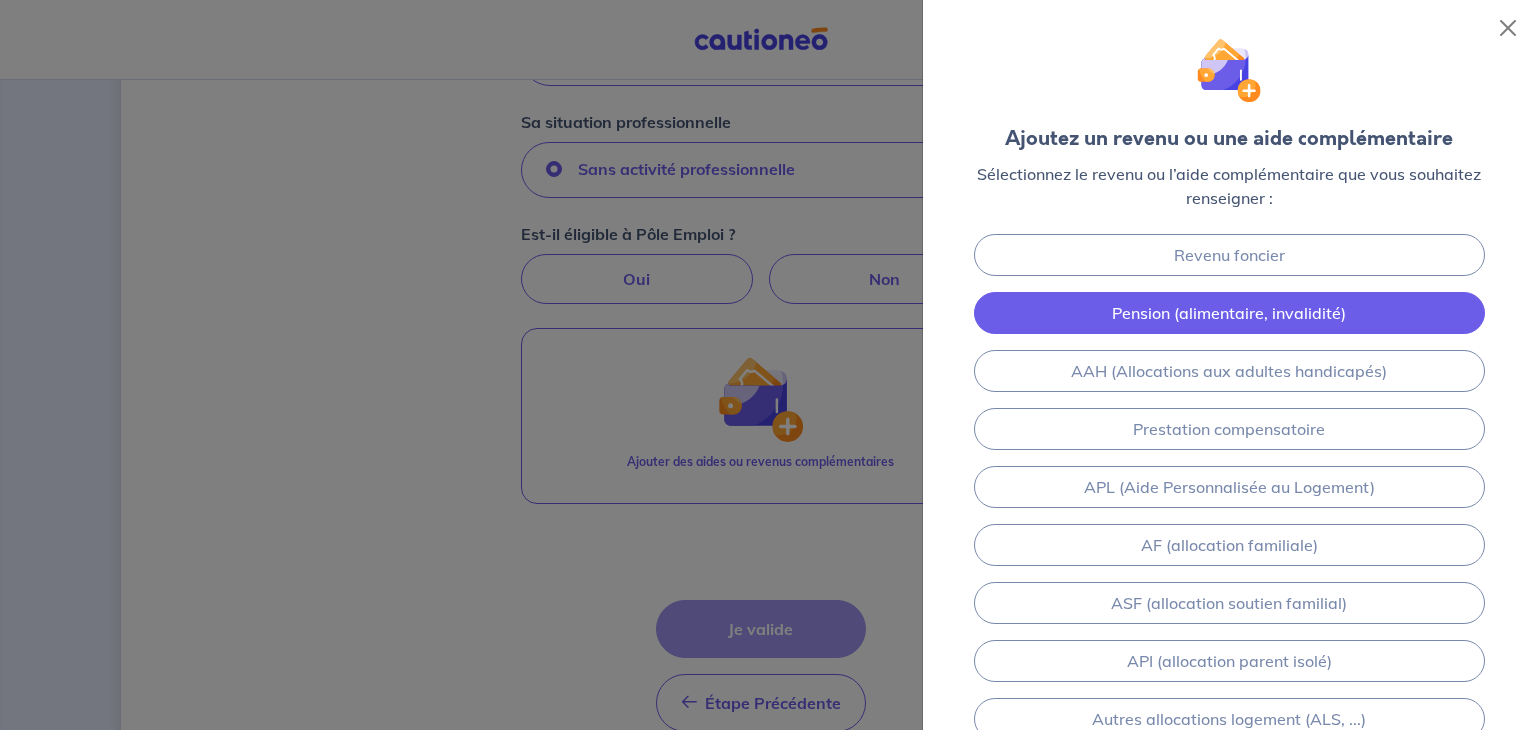 click on "Pension (alimentaire, invalidité)" at bounding box center [1229, 313] 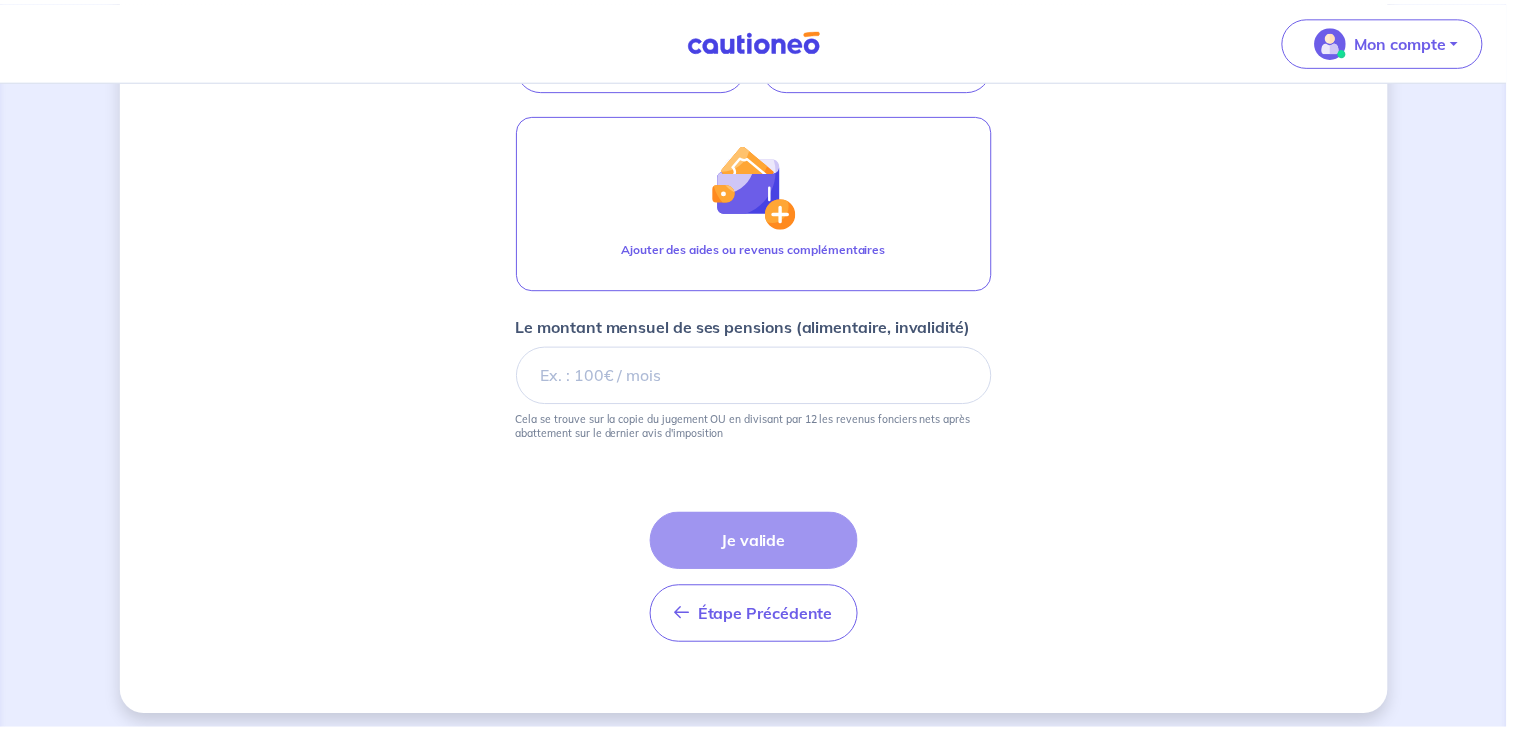 scroll, scrollTop: 880, scrollLeft: 0, axis: vertical 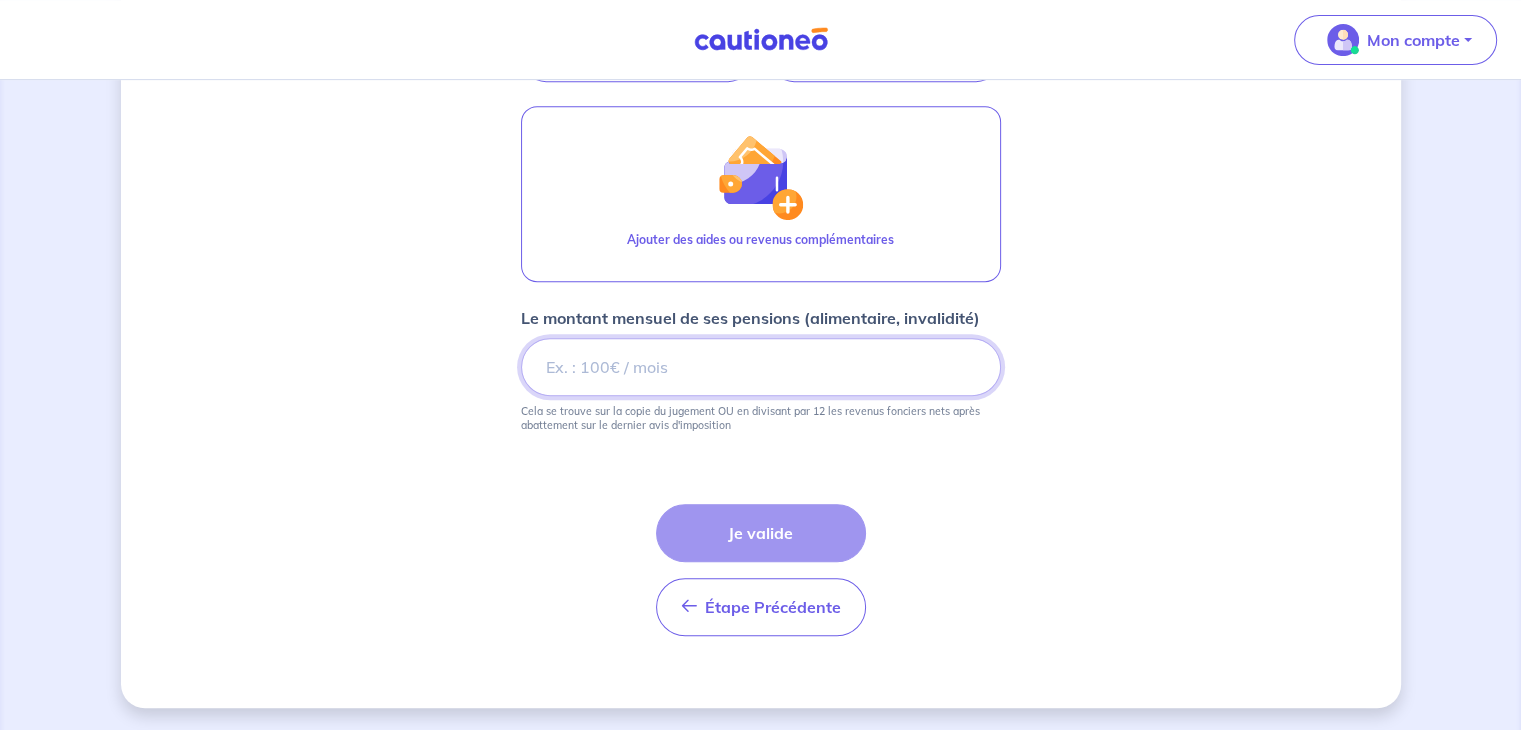 type on "[AMOUNT]" 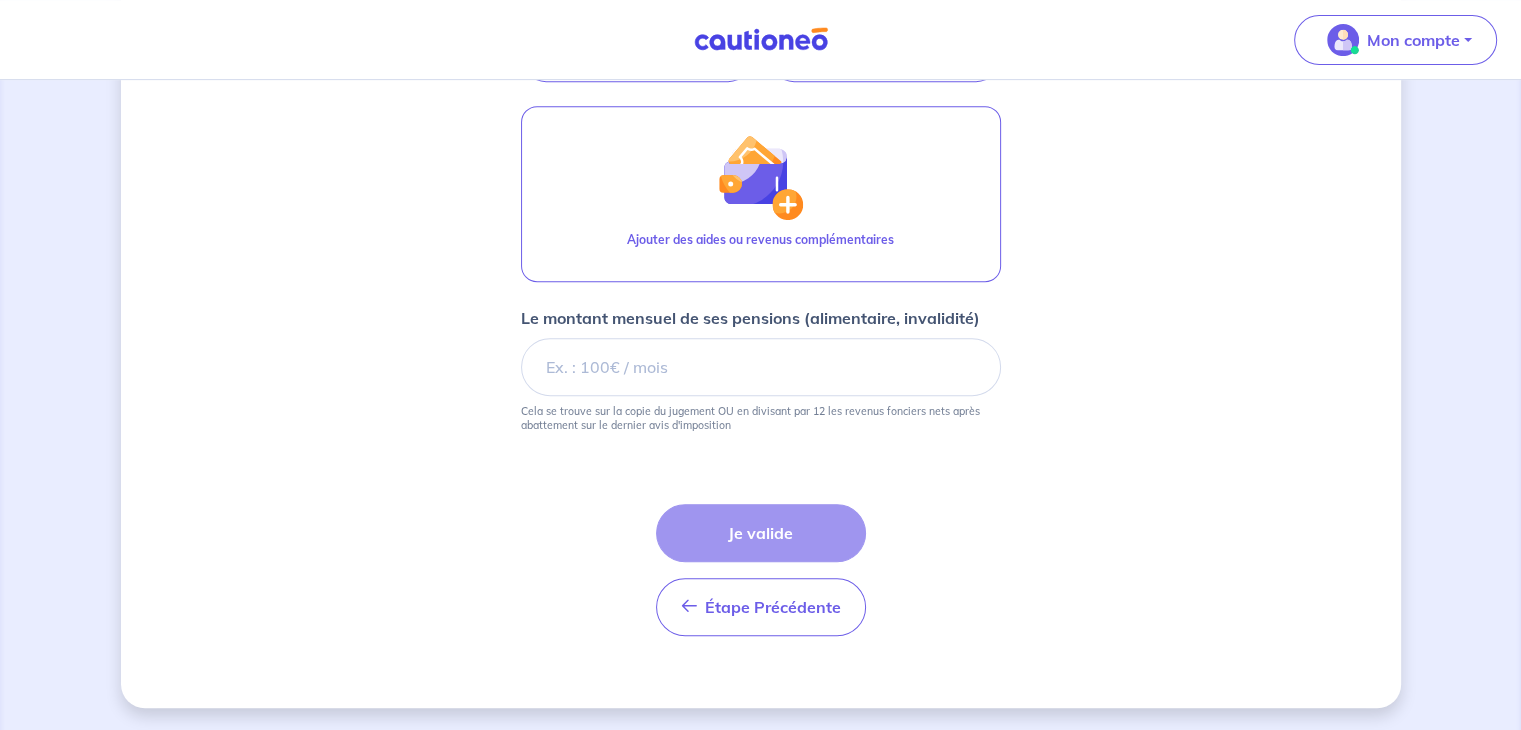 click on "Étape Précédente Précédent Je valide Je valide" at bounding box center (761, 570) 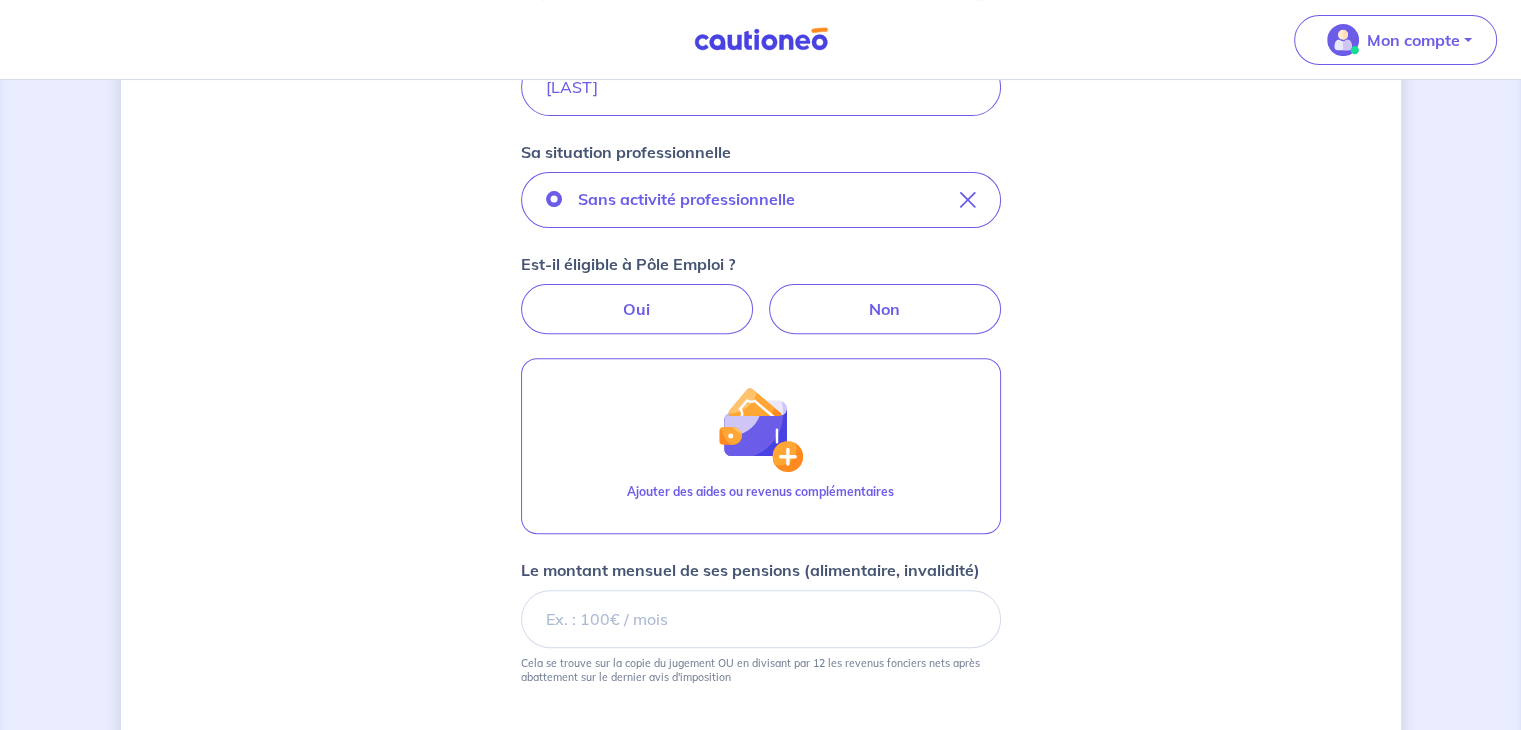 scroll, scrollTop: 580, scrollLeft: 0, axis: vertical 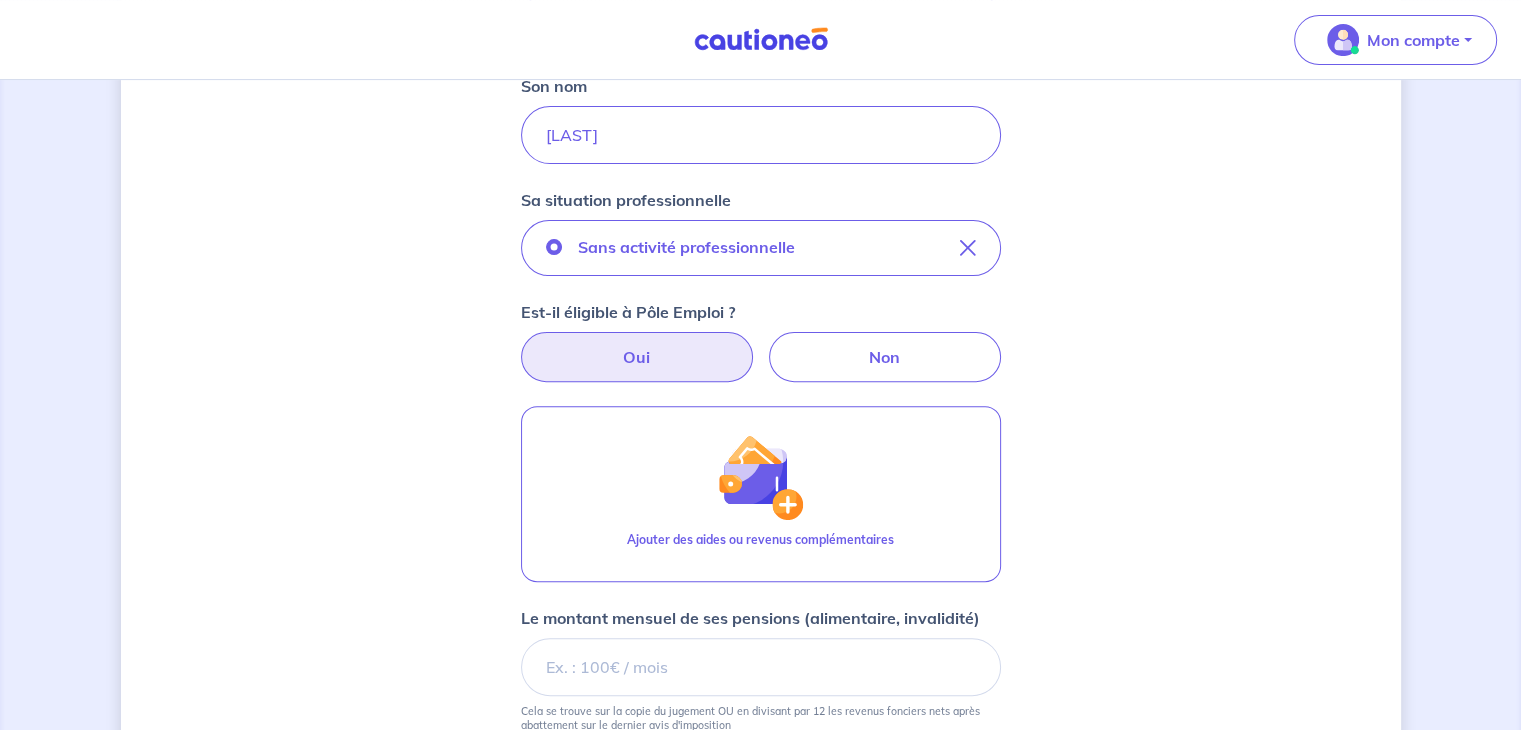 click on "Oui" at bounding box center (637, 357) 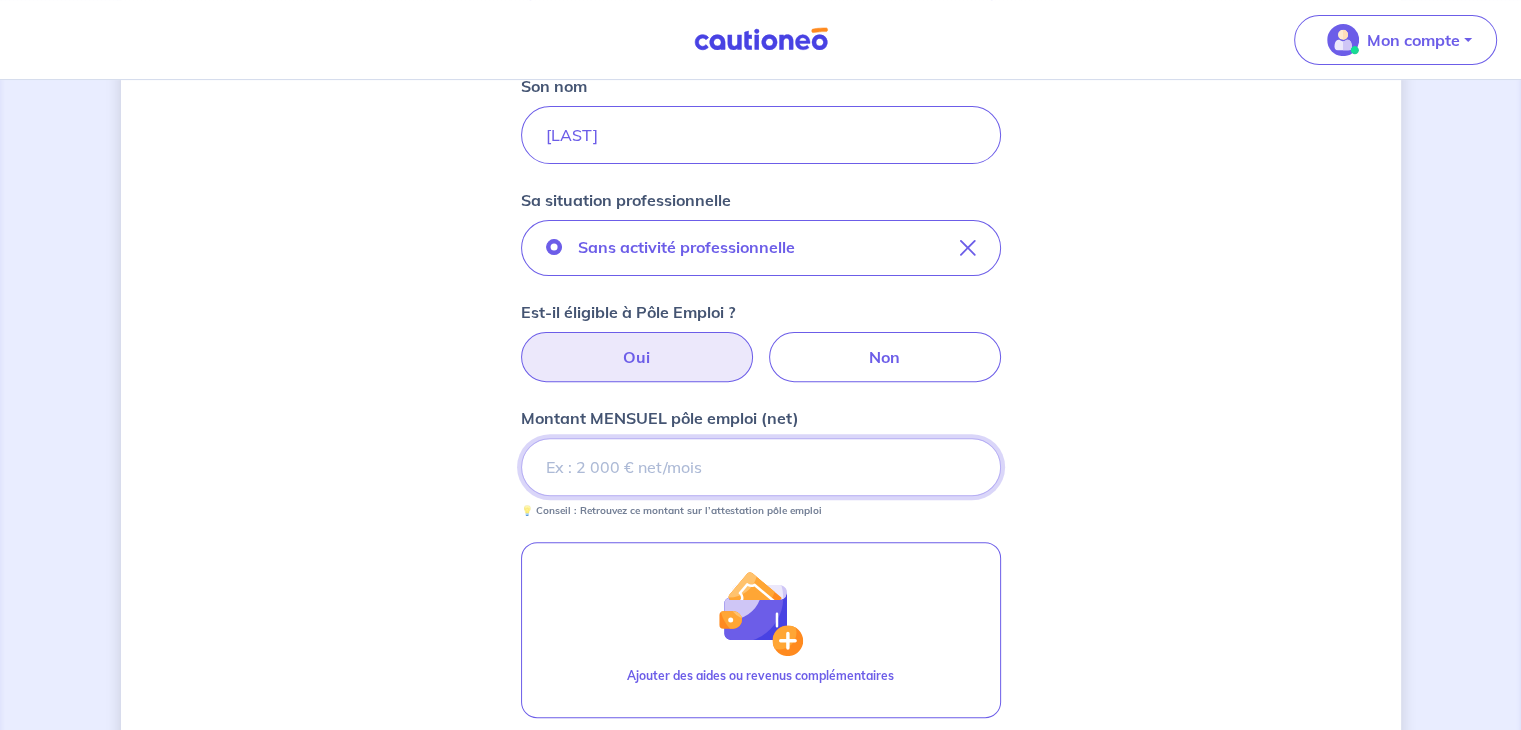 click on "Montant MENSUEL pôle emploi (net)" at bounding box center (761, 467) 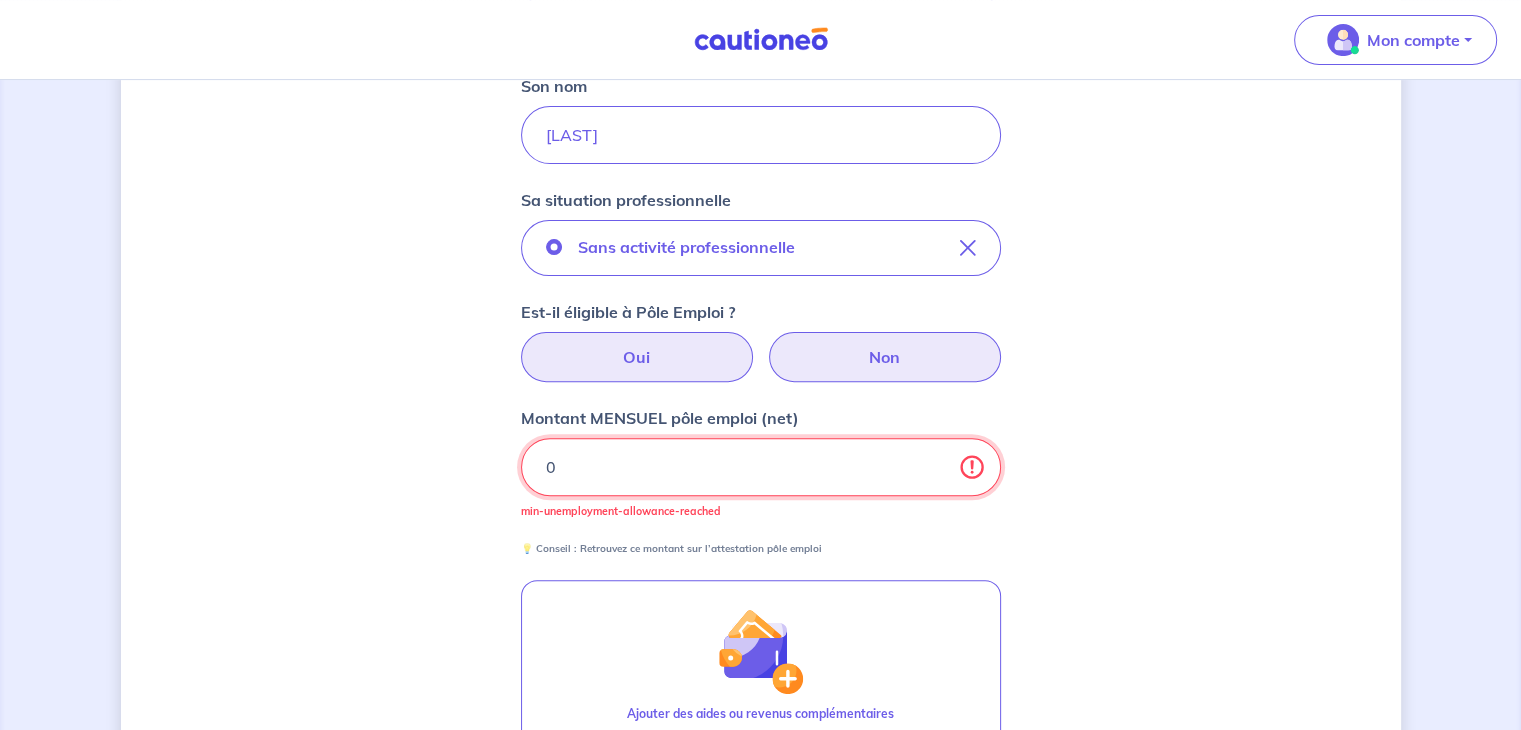 type on "0" 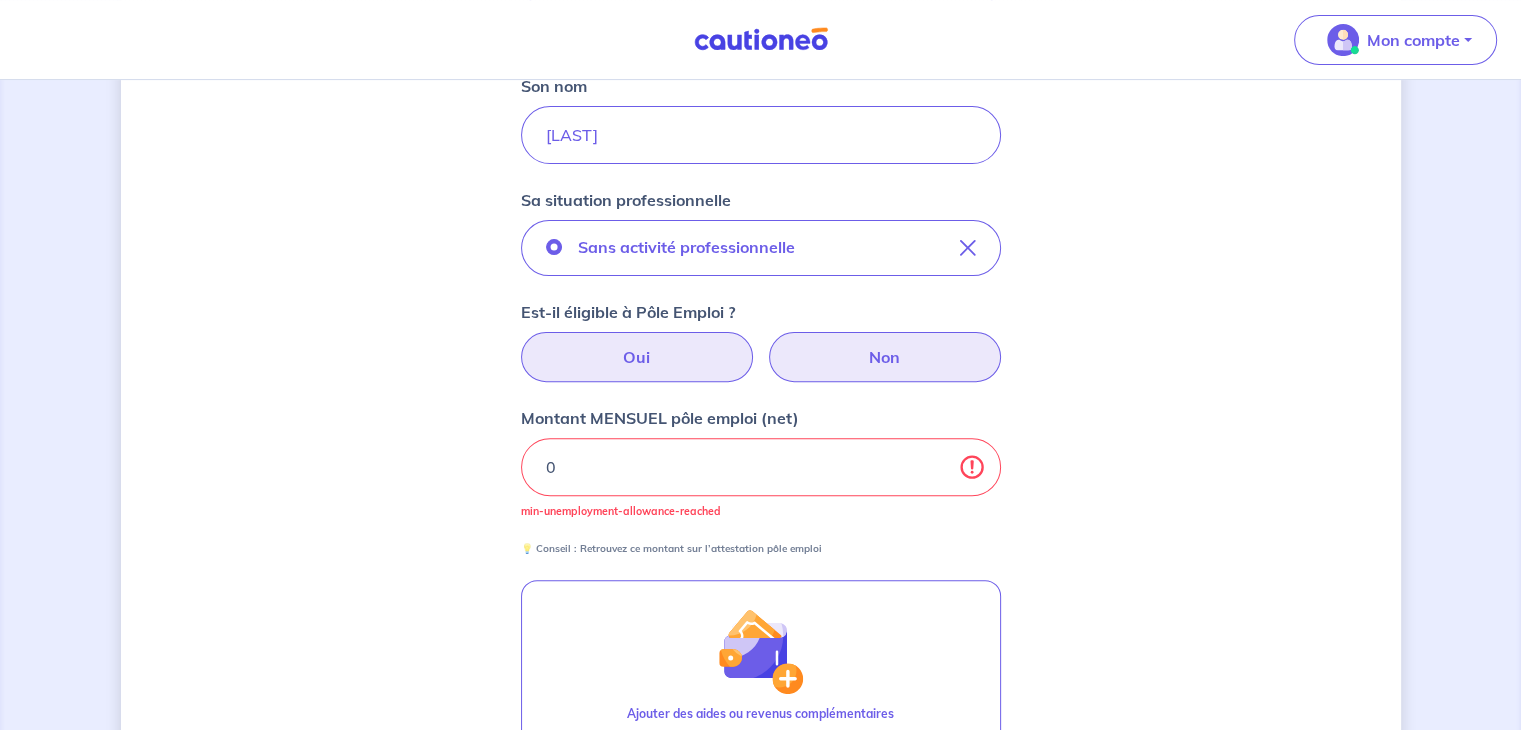 click on "Non" at bounding box center (885, 357) 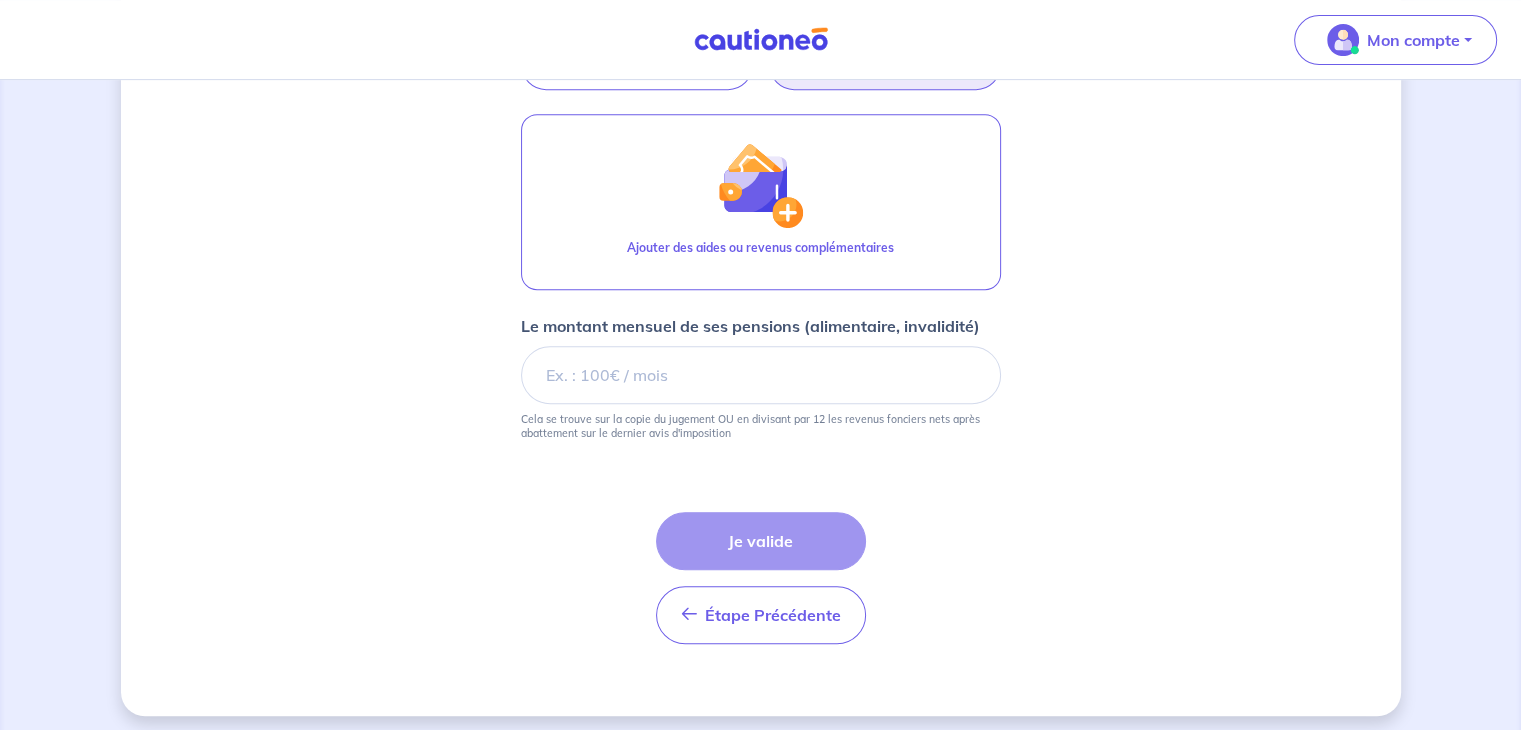 scroll, scrollTop: 880, scrollLeft: 0, axis: vertical 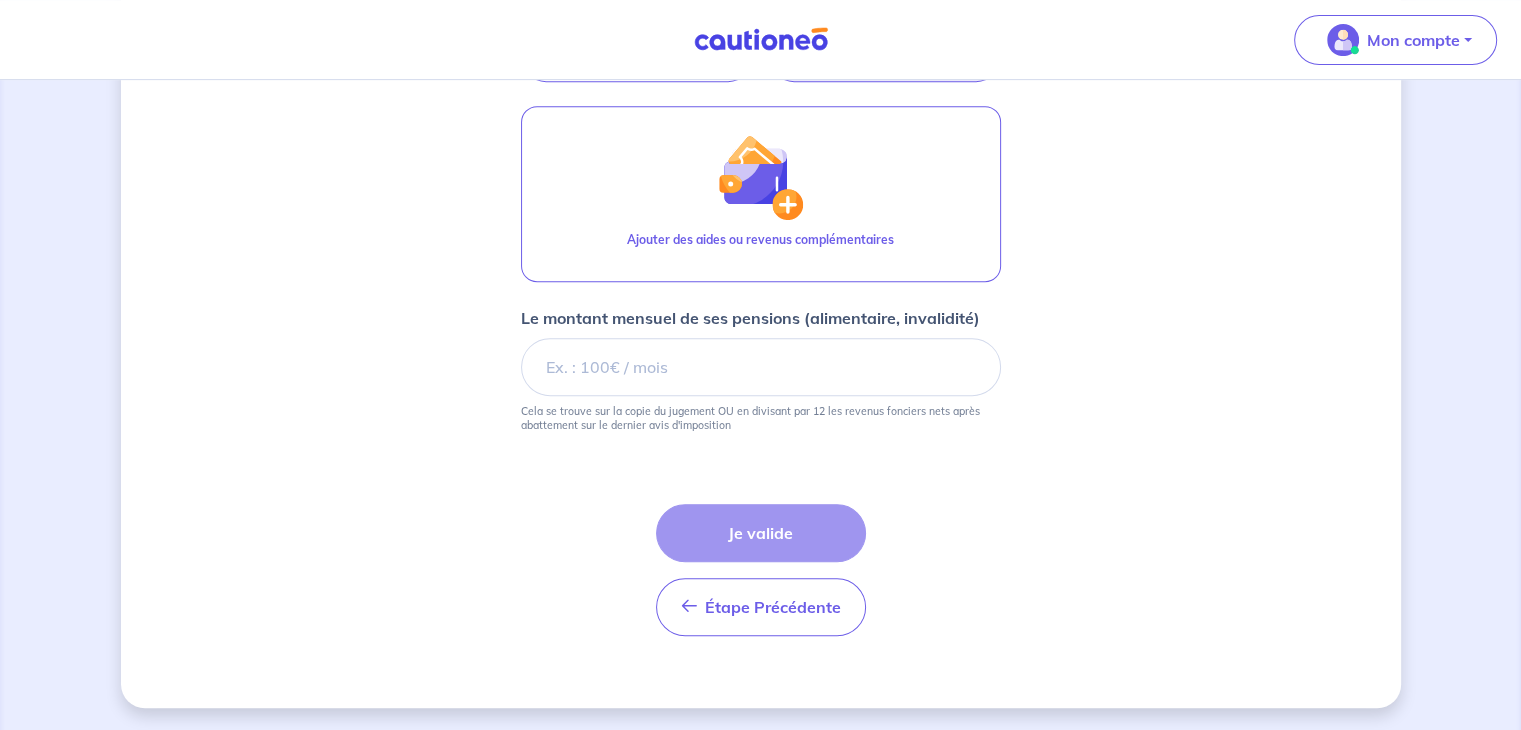 click on "Étape Précédente Précédent Je valide Je valide" at bounding box center [761, 570] 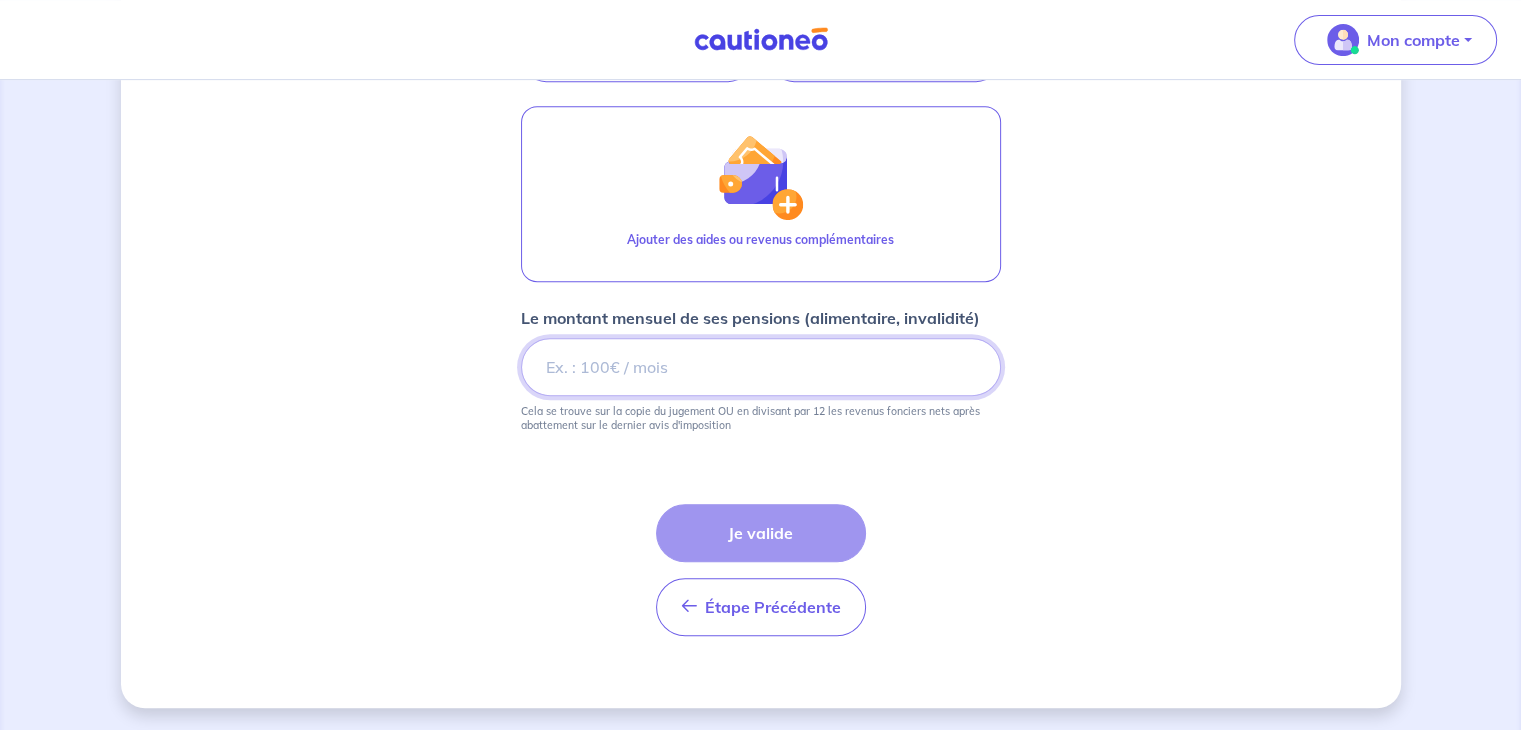 click on "[NUMBER]" at bounding box center [761, 367] 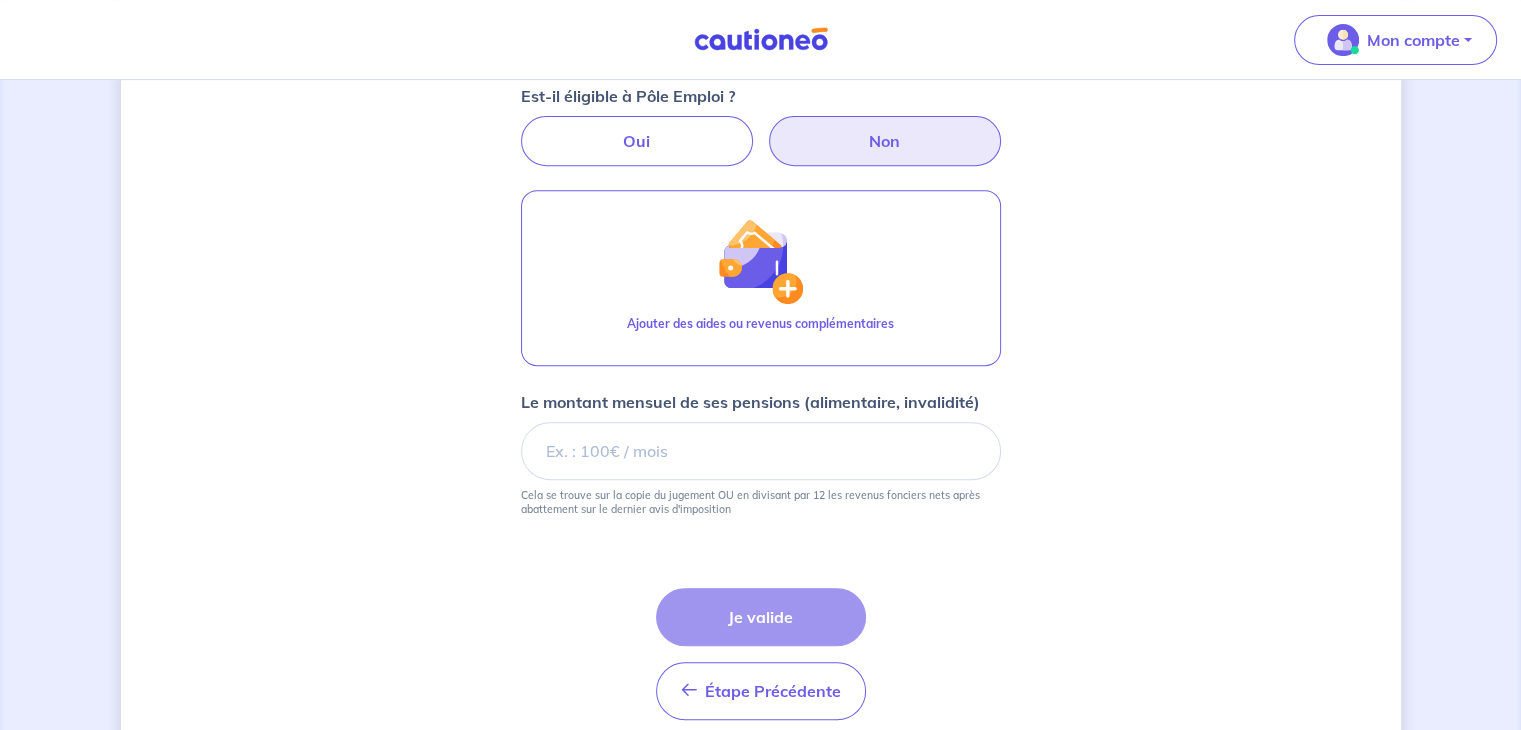 scroll, scrollTop: 680, scrollLeft: 0, axis: vertical 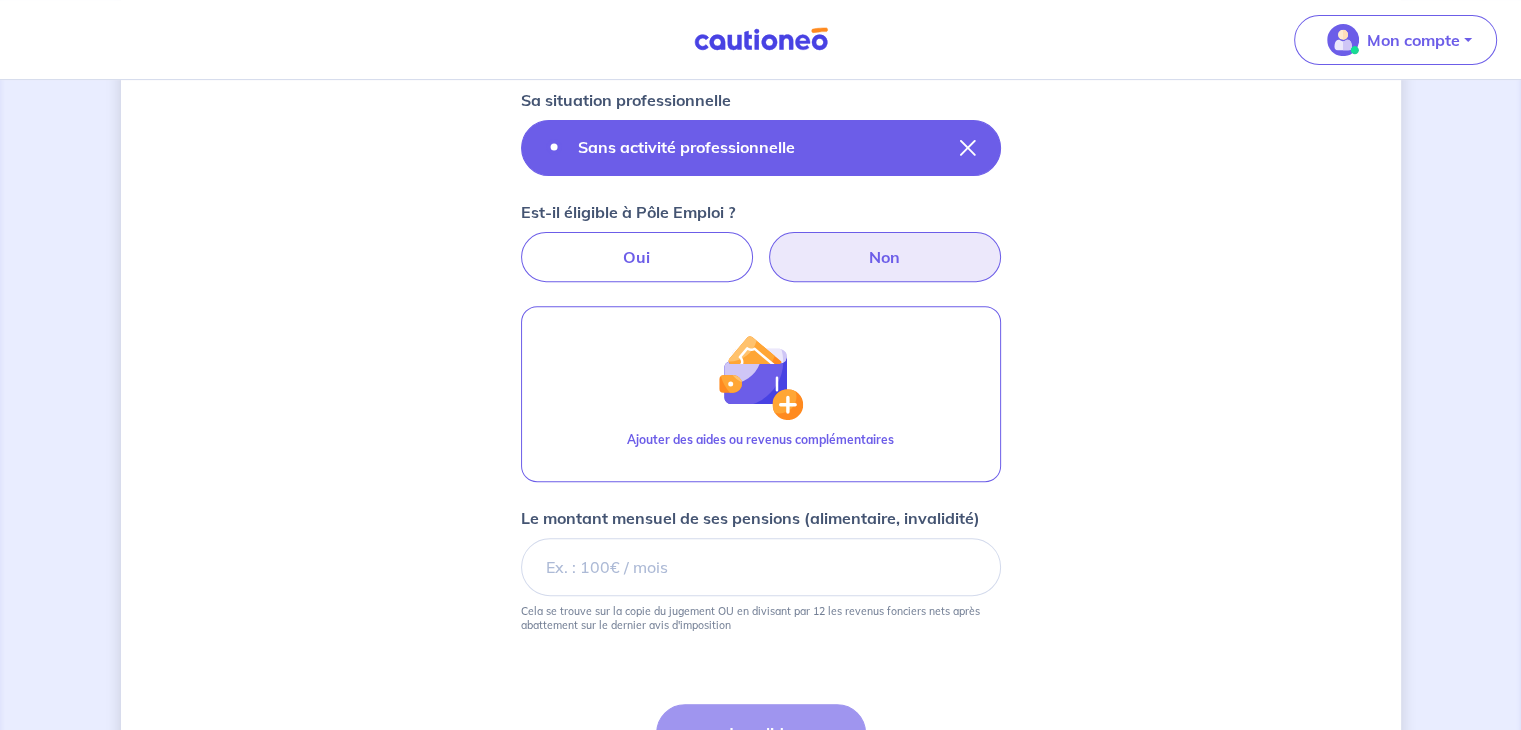 click on "Sans activité professionnelle" at bounding box center [686, 147] 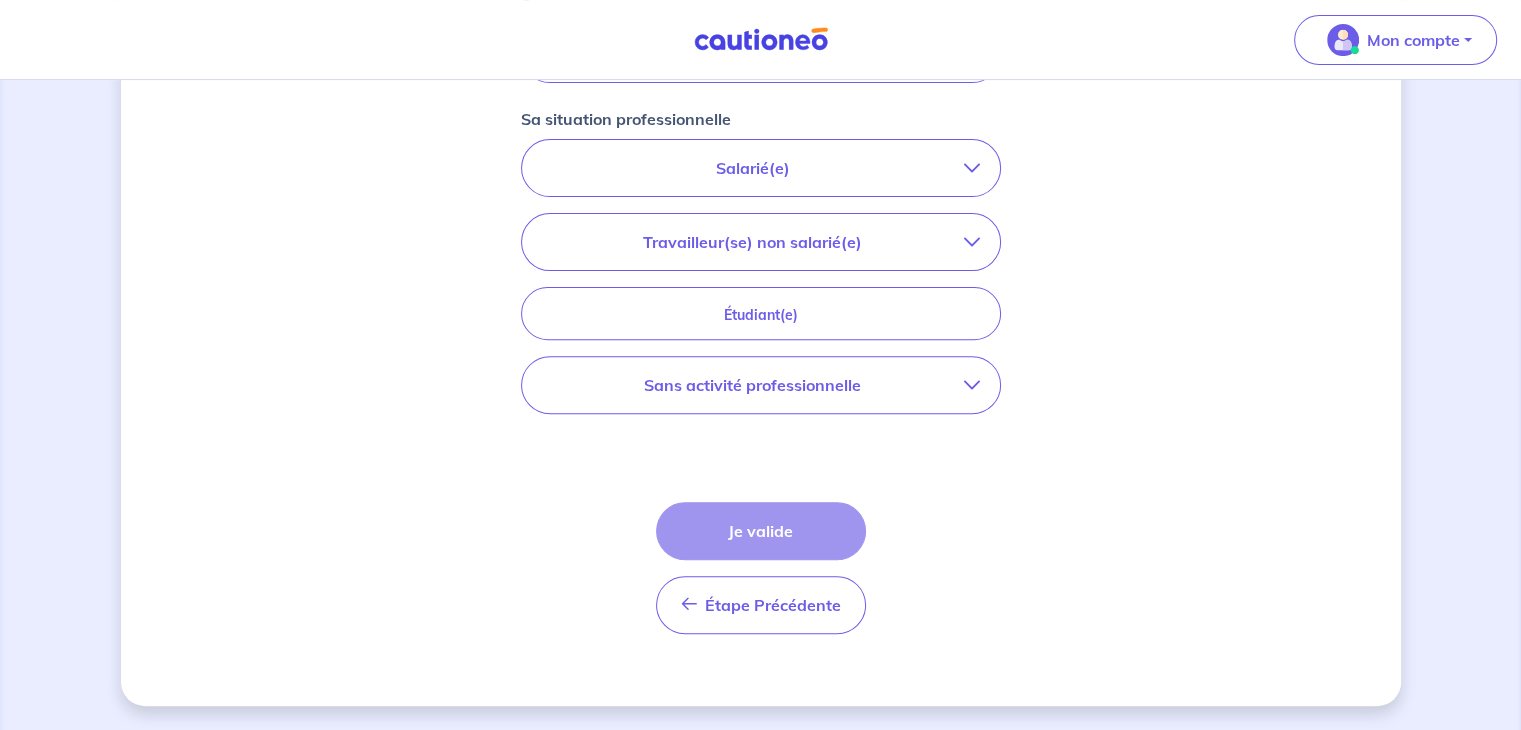 scroll, scrollTop: 658, scrollLeft: 0, axis: vertical 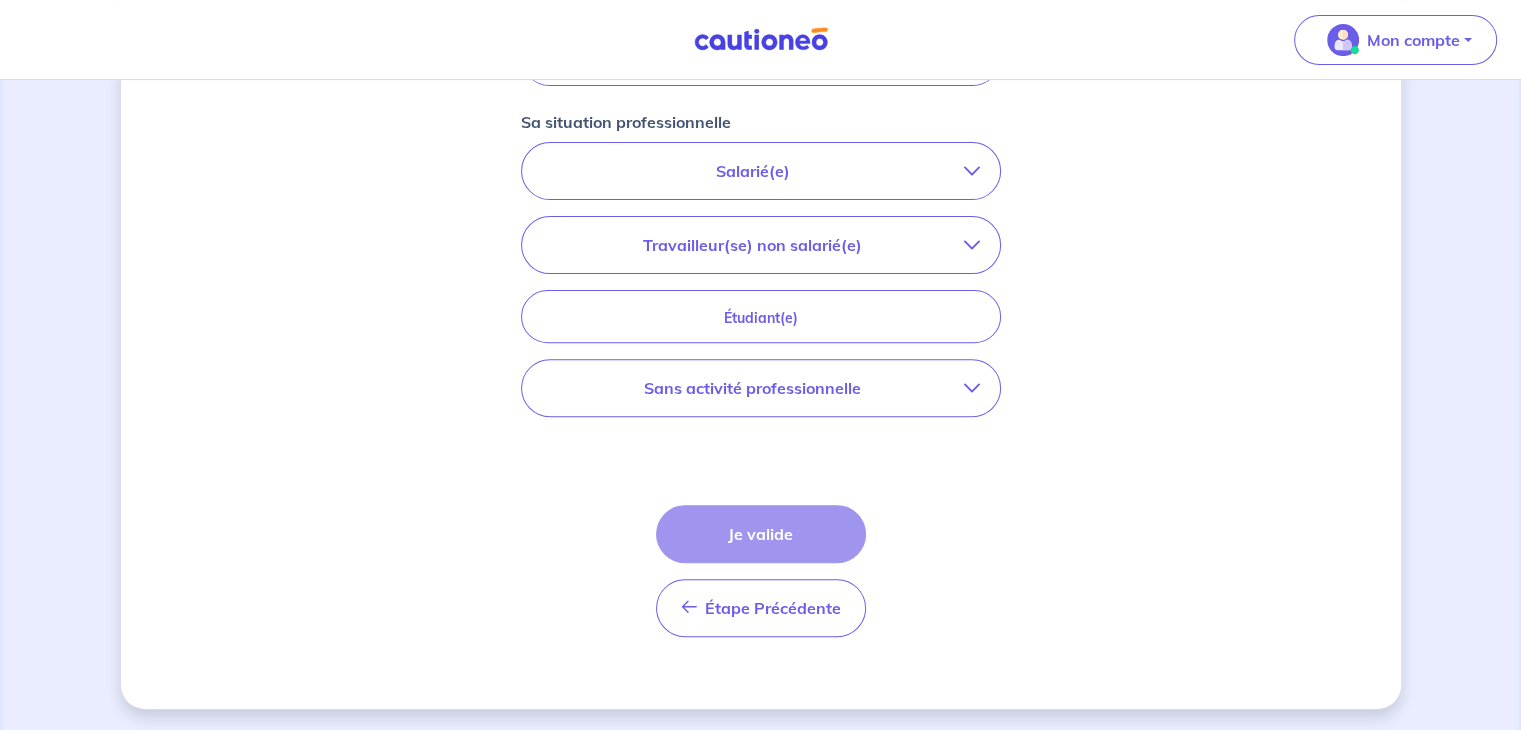 click on "Sans activité professionnelle" at bounding box center (753, 388) 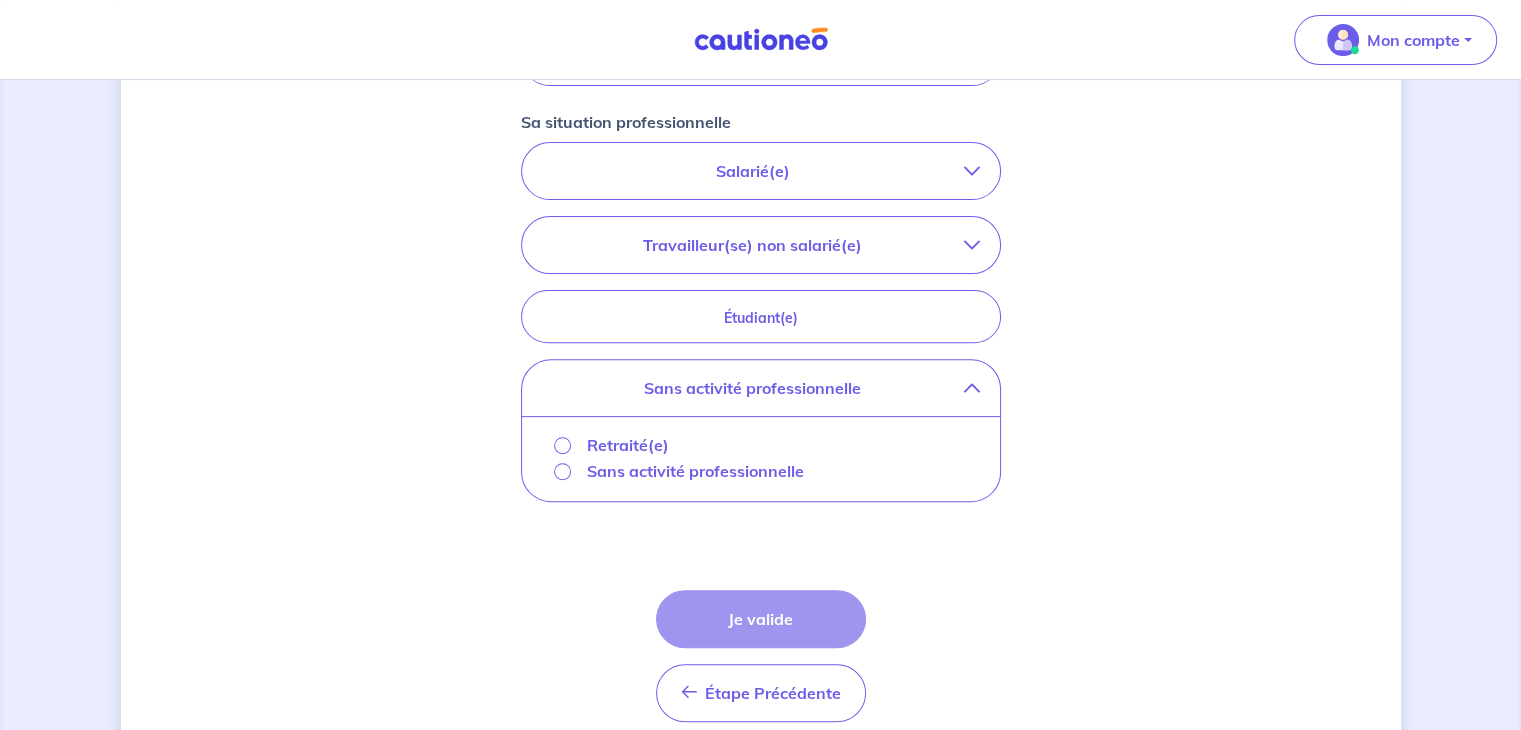 click on "Sans activité professionnelle" at bounding box center (761, 472) 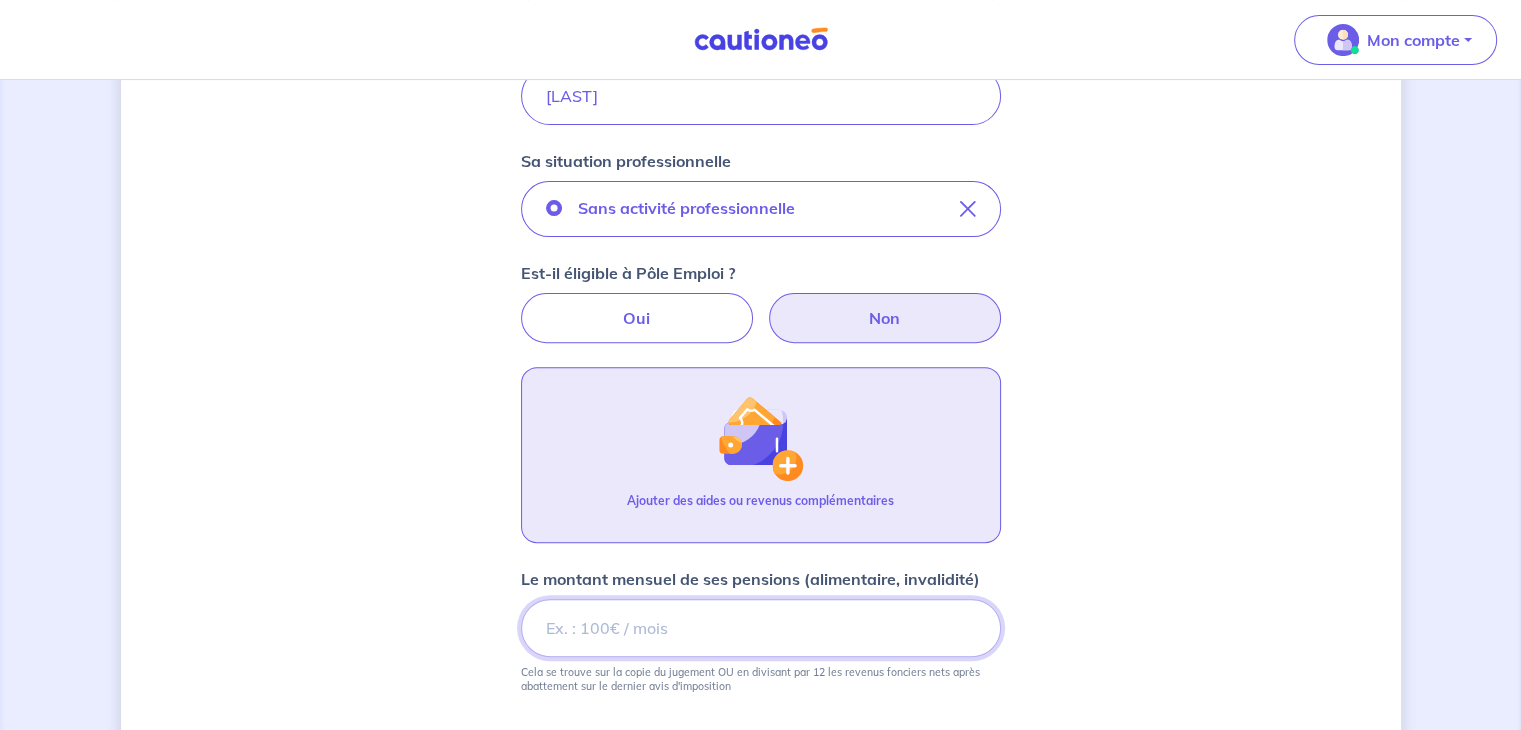 scroll, scrollTop: 580, scrollLeft: 0, axis: vertical 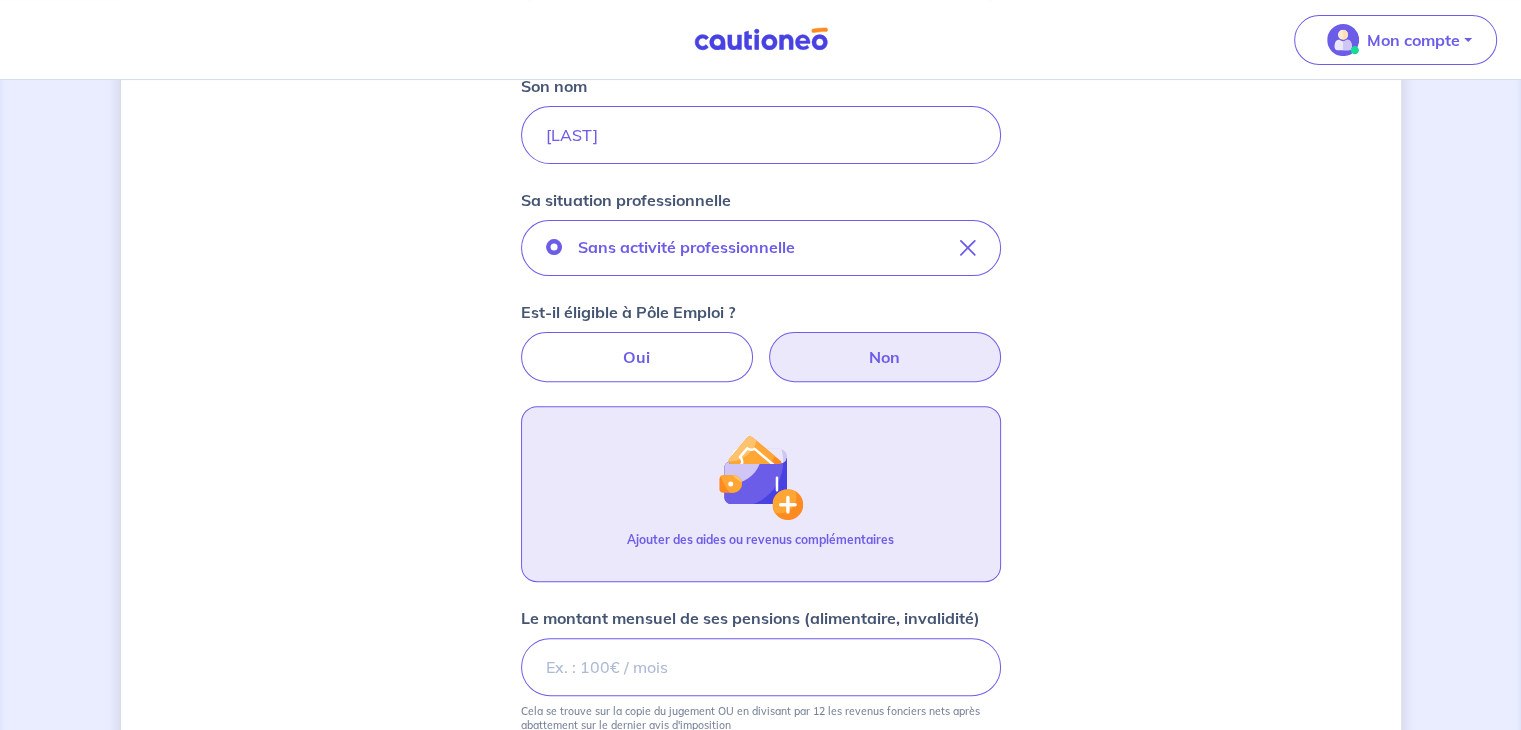 click at bounding box center (760, 477) 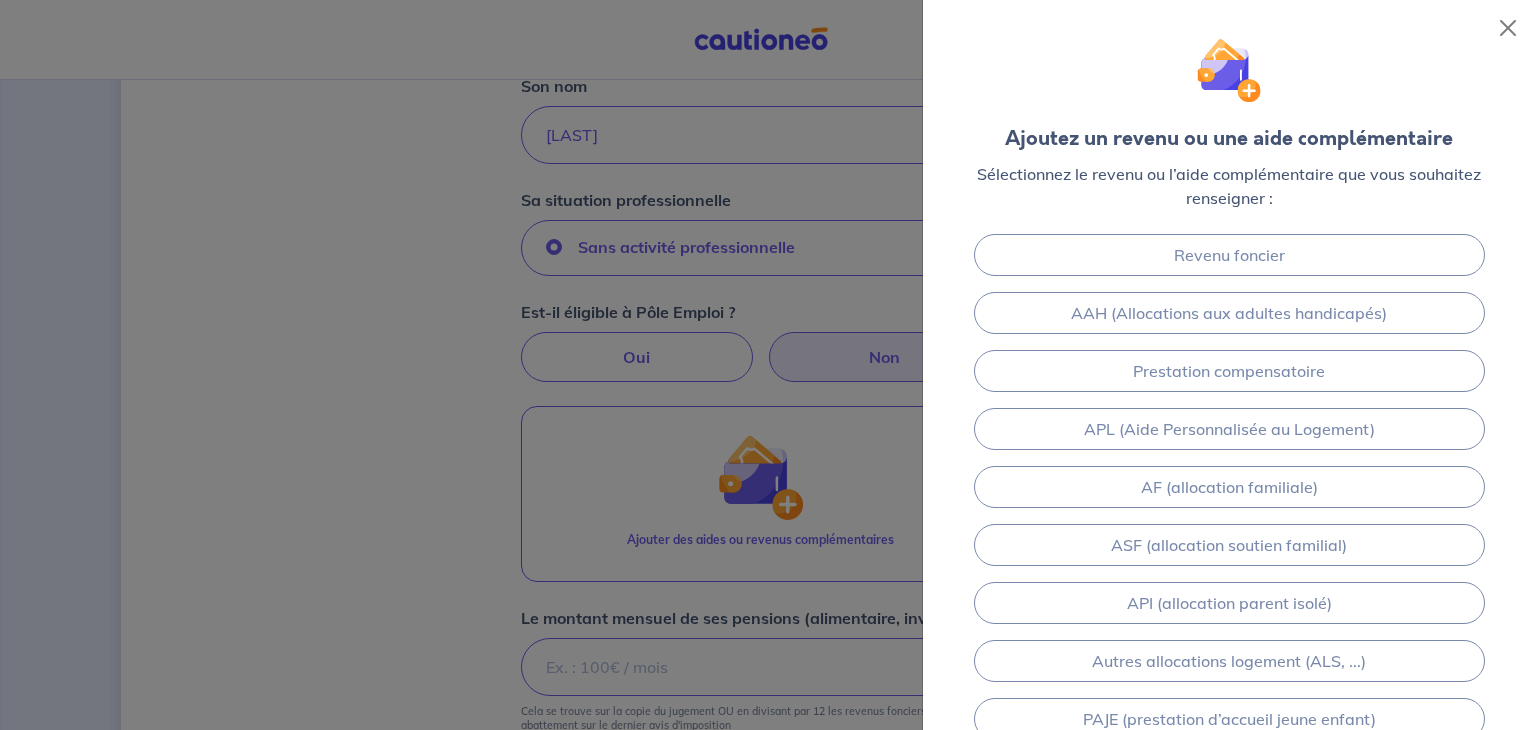 click at bounding box center (768, 365) 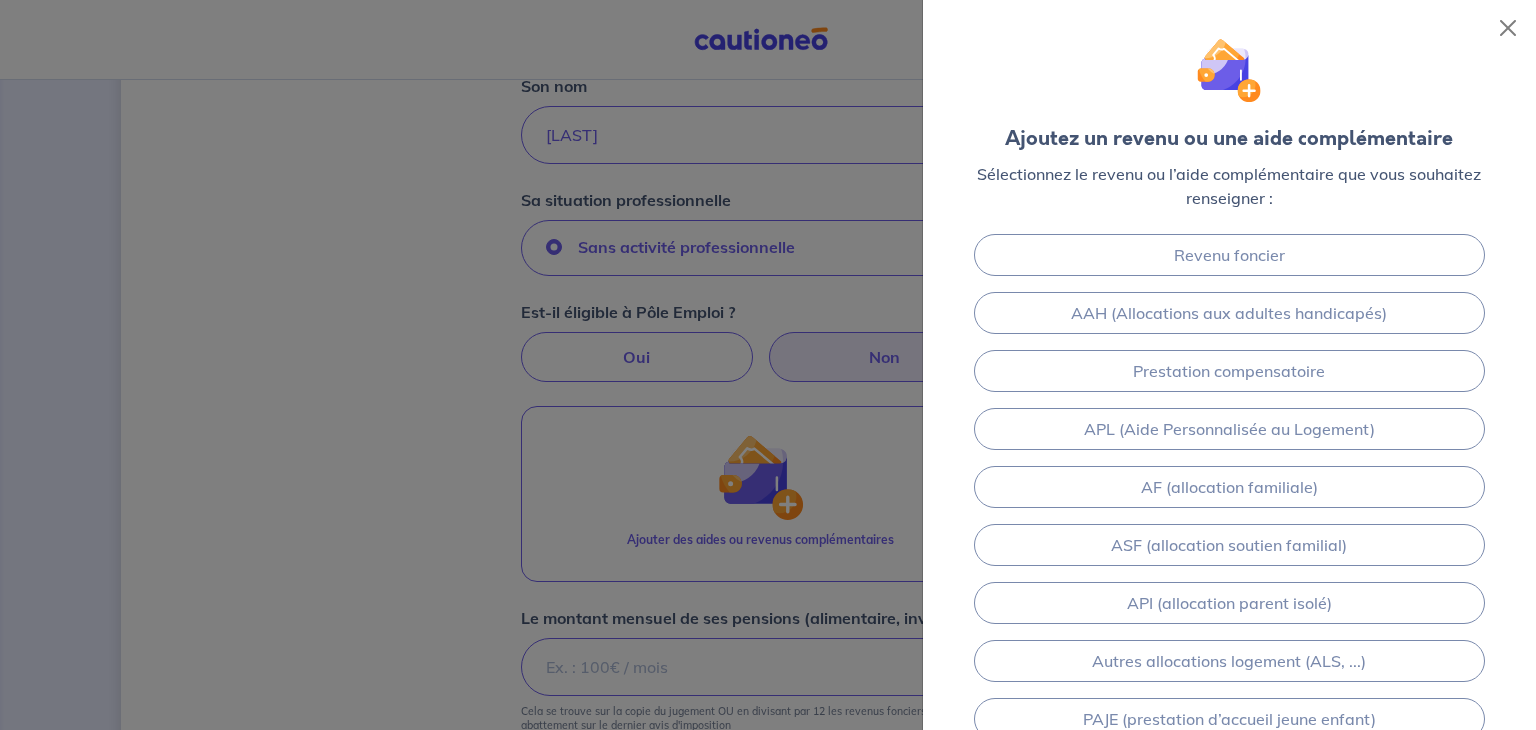 click at bounding box center (768, 365) 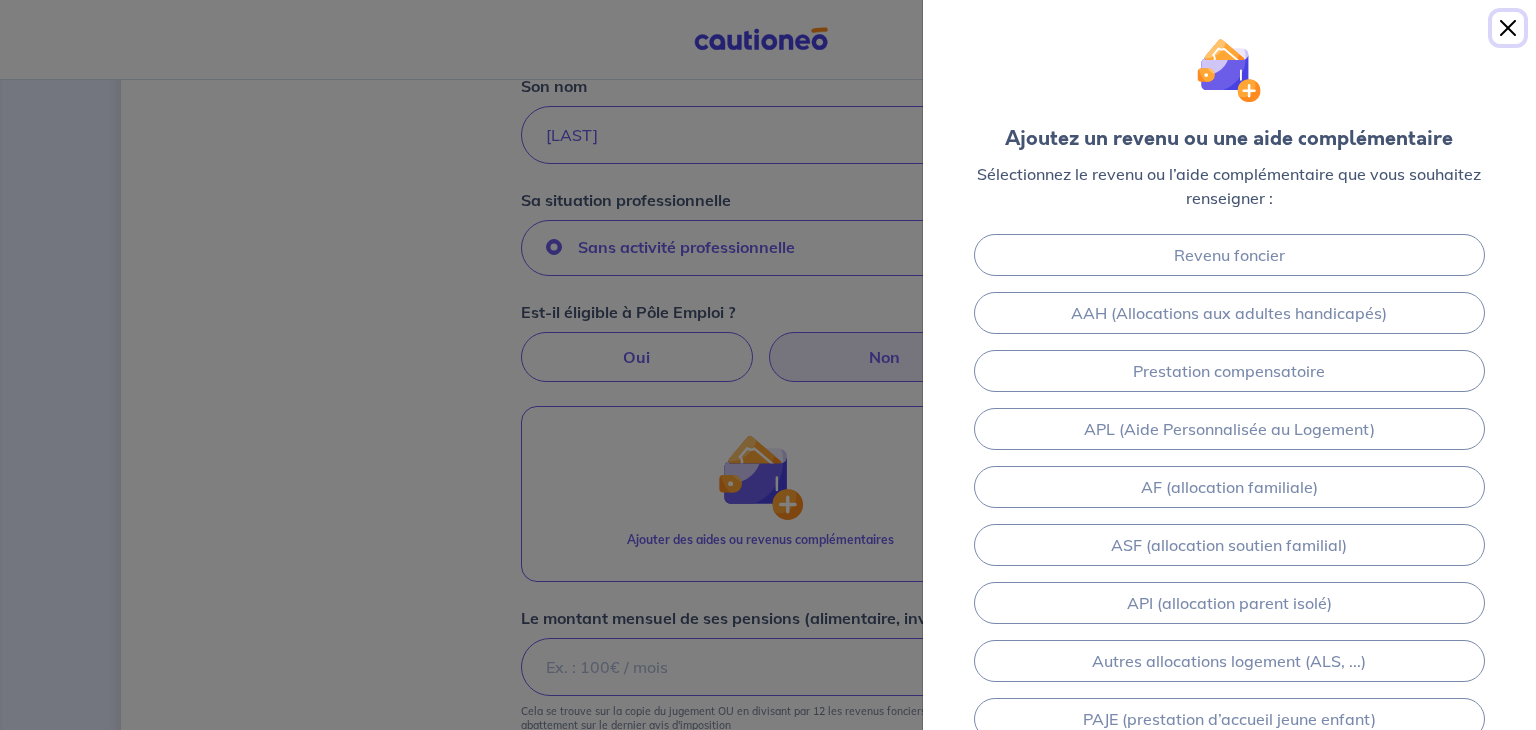 click at bounding box center [1508, 28] 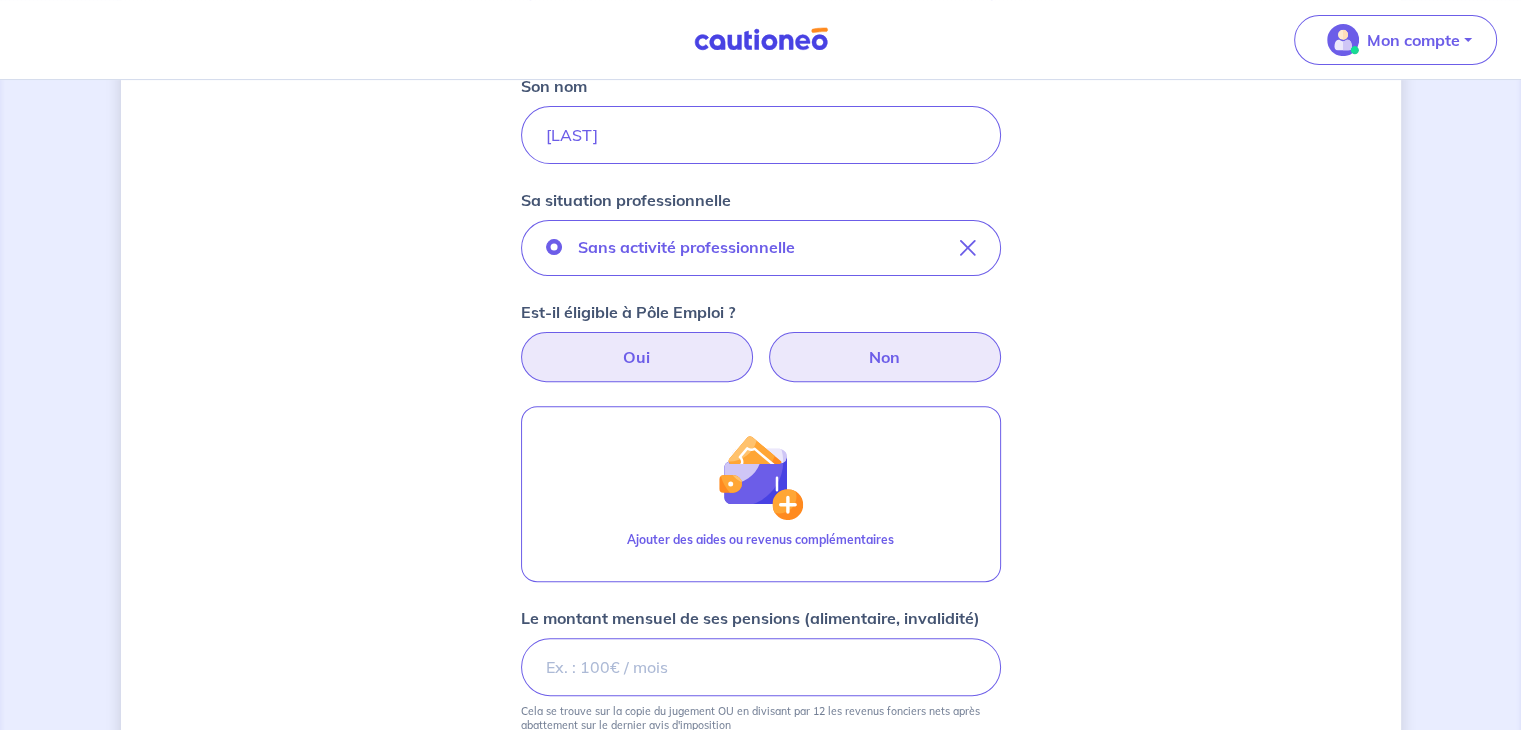 click on "Oui" at bounding box center [637, 357] 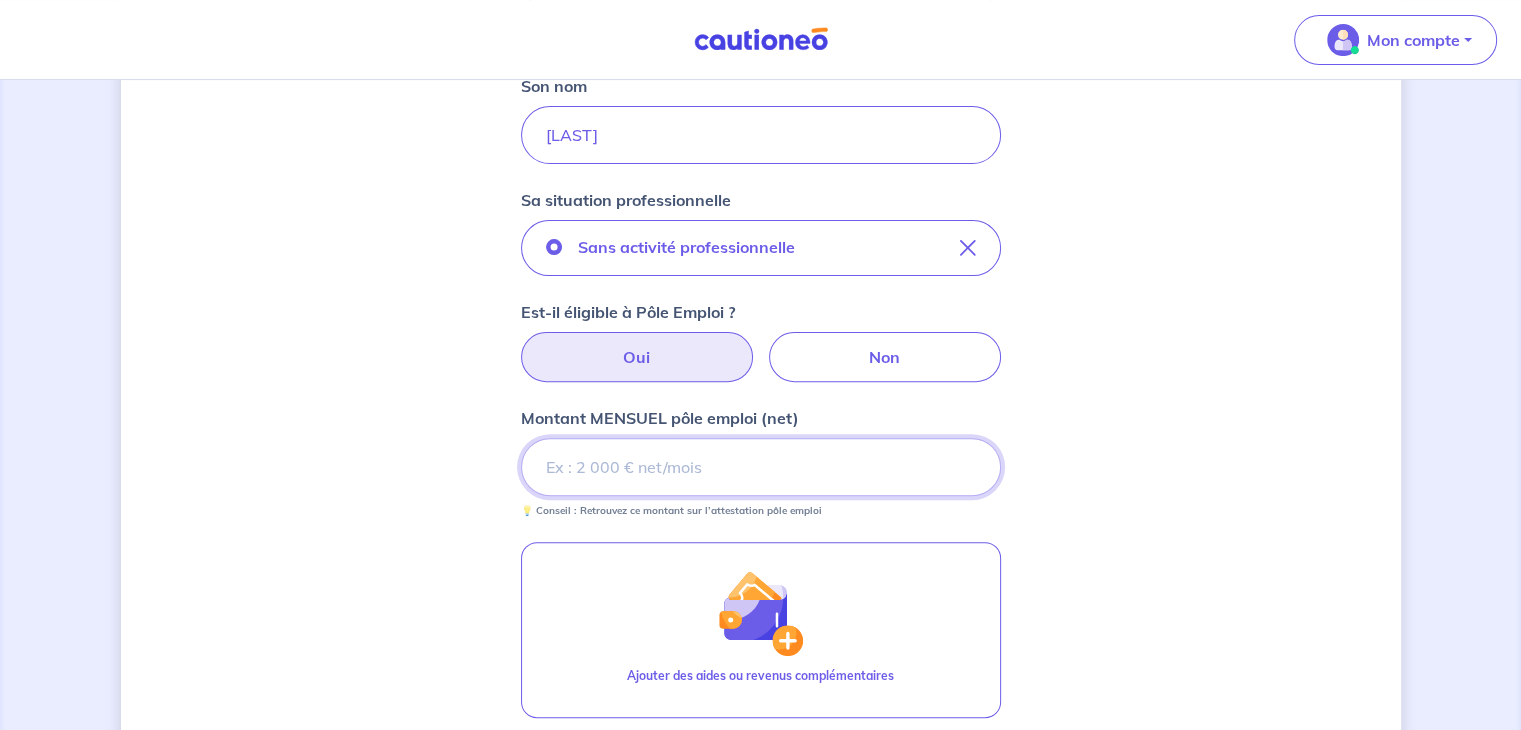 click on "Montant MENSUEL pôle emploi (net)" at bounding box center [761, 467] 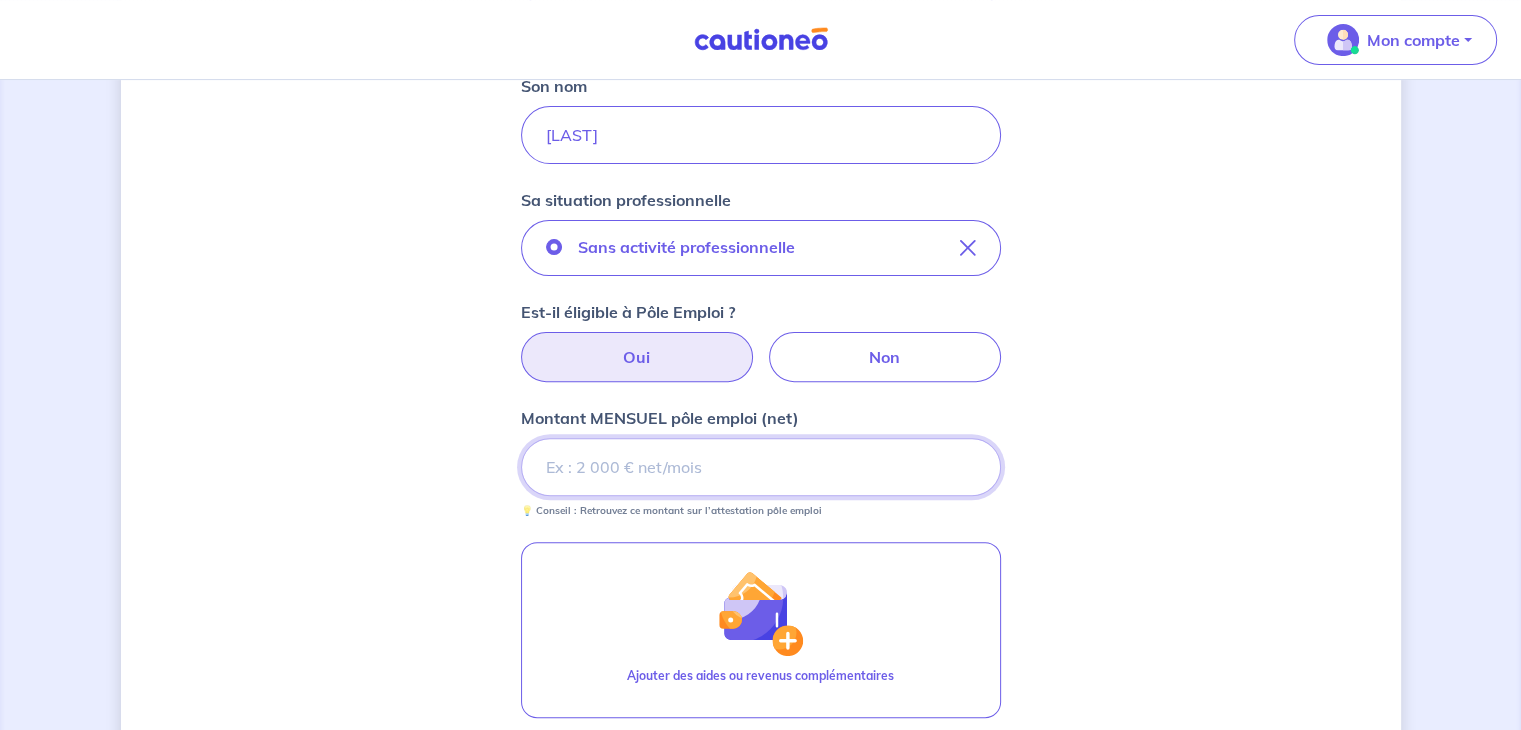 click on "Montant MENSUEL pôle emploi (net)" at bounding box center [761, 467] 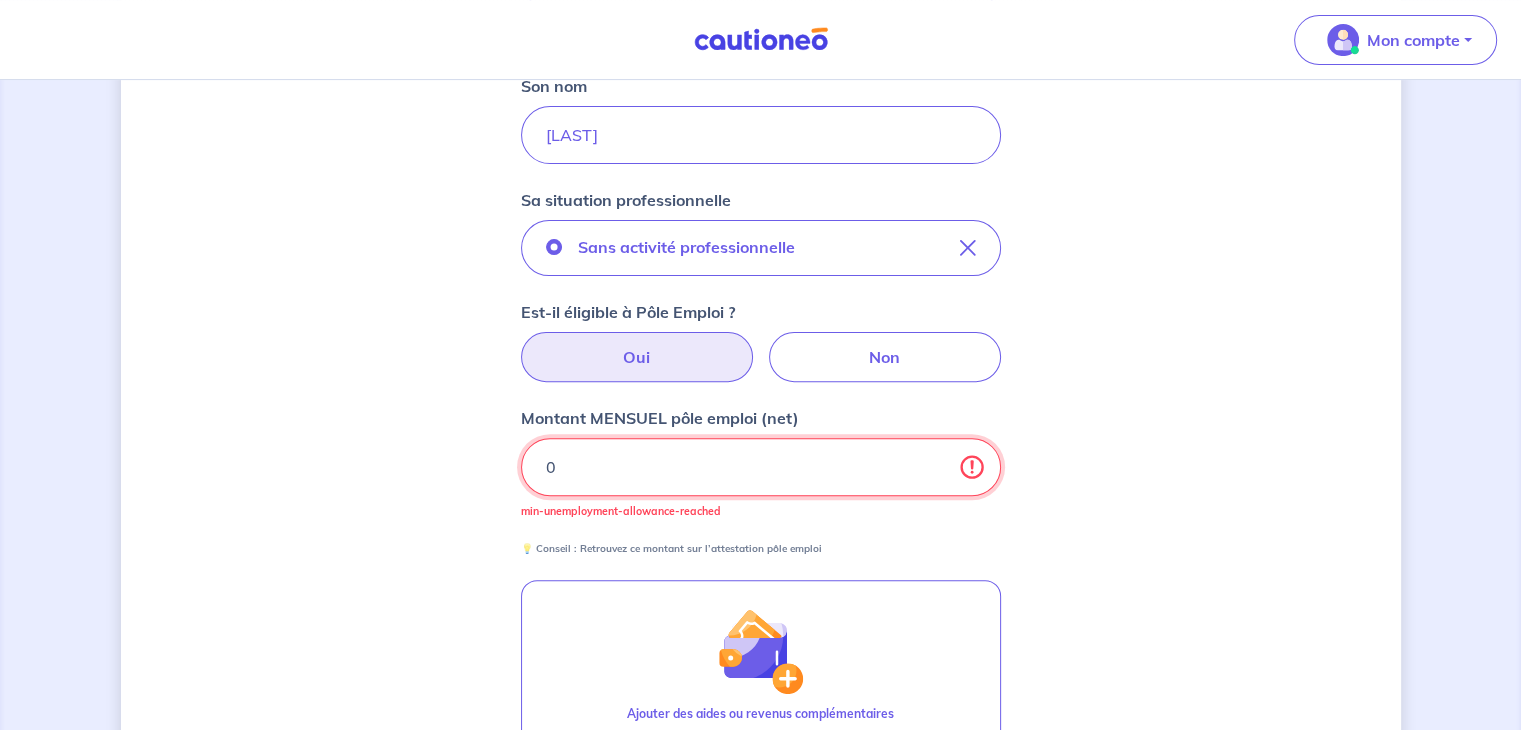 click on "0" at bounding box center (761, 467) 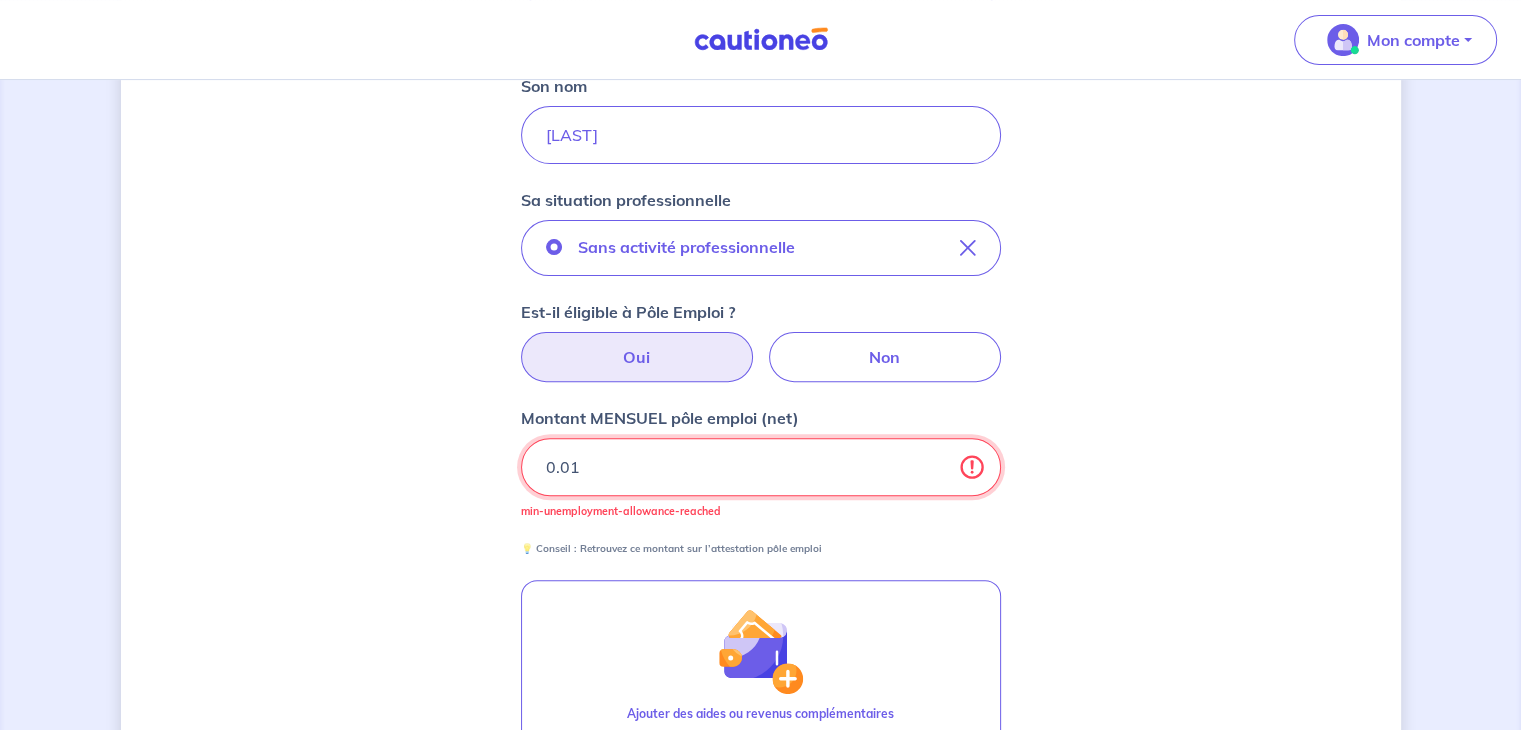 click on "0.01" at bounding box center (761, 467) 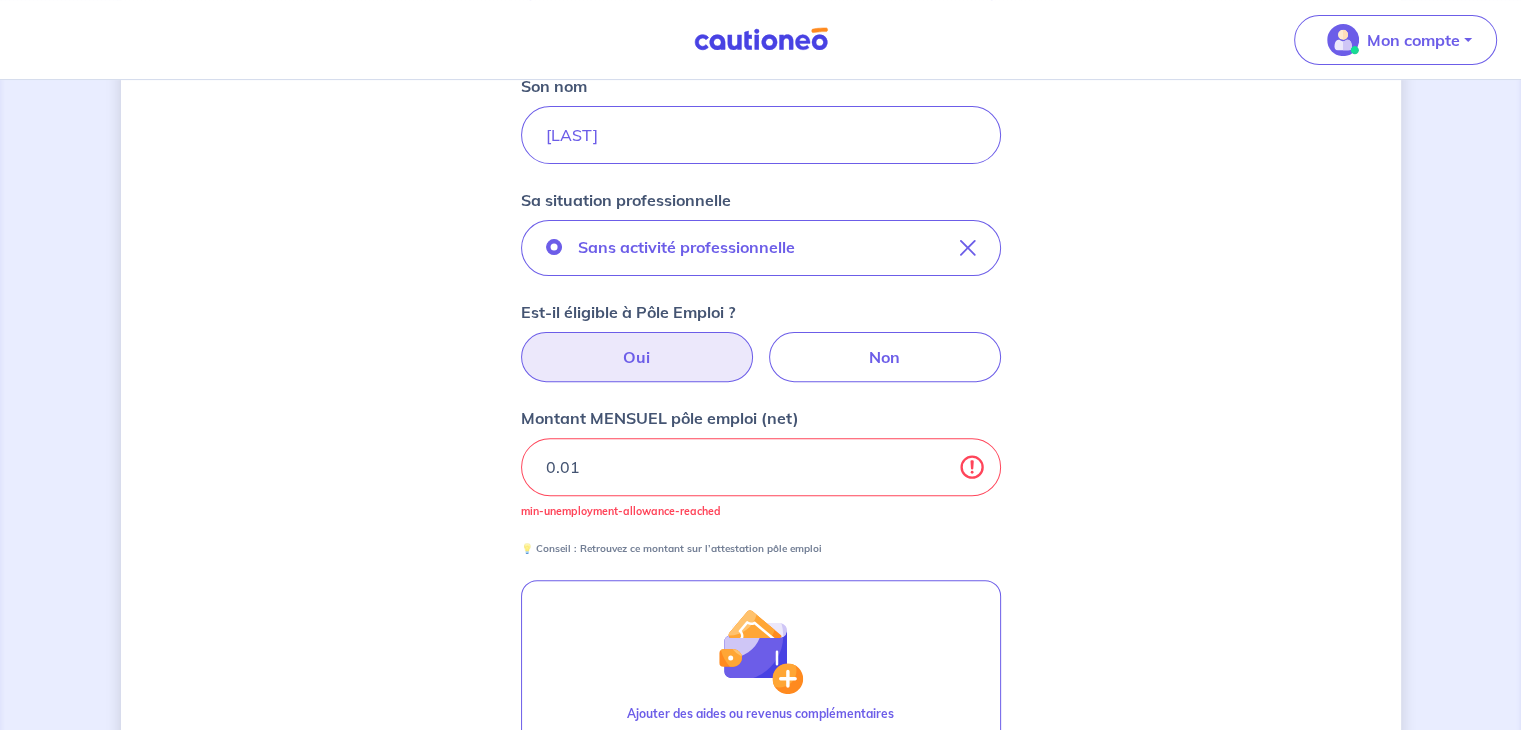 click on "💡 Conseil : Retrouvez ce montant sur l’attestation pôle emploi" at bounding box center (761, 545) 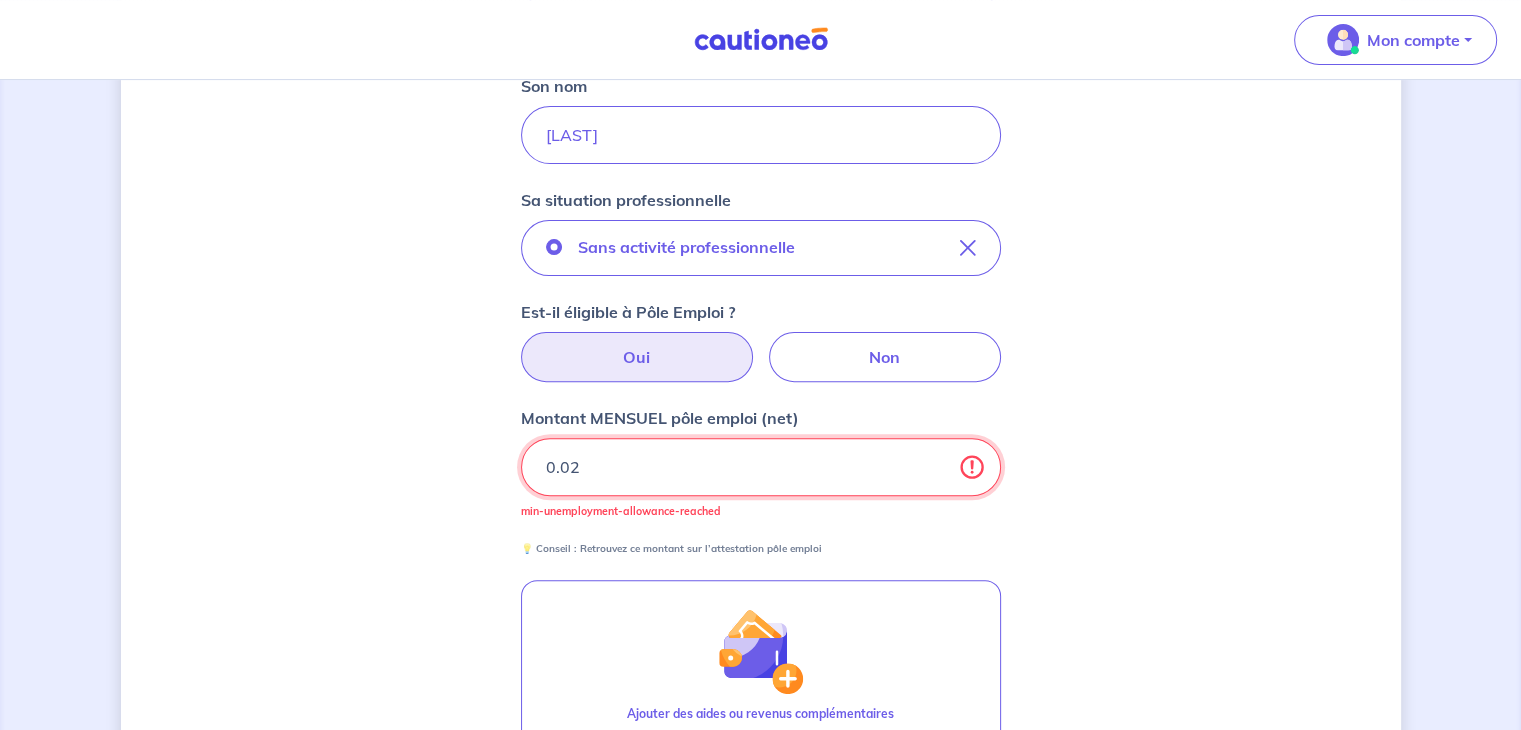 click on "0.02" at bounding box center (761, 467) 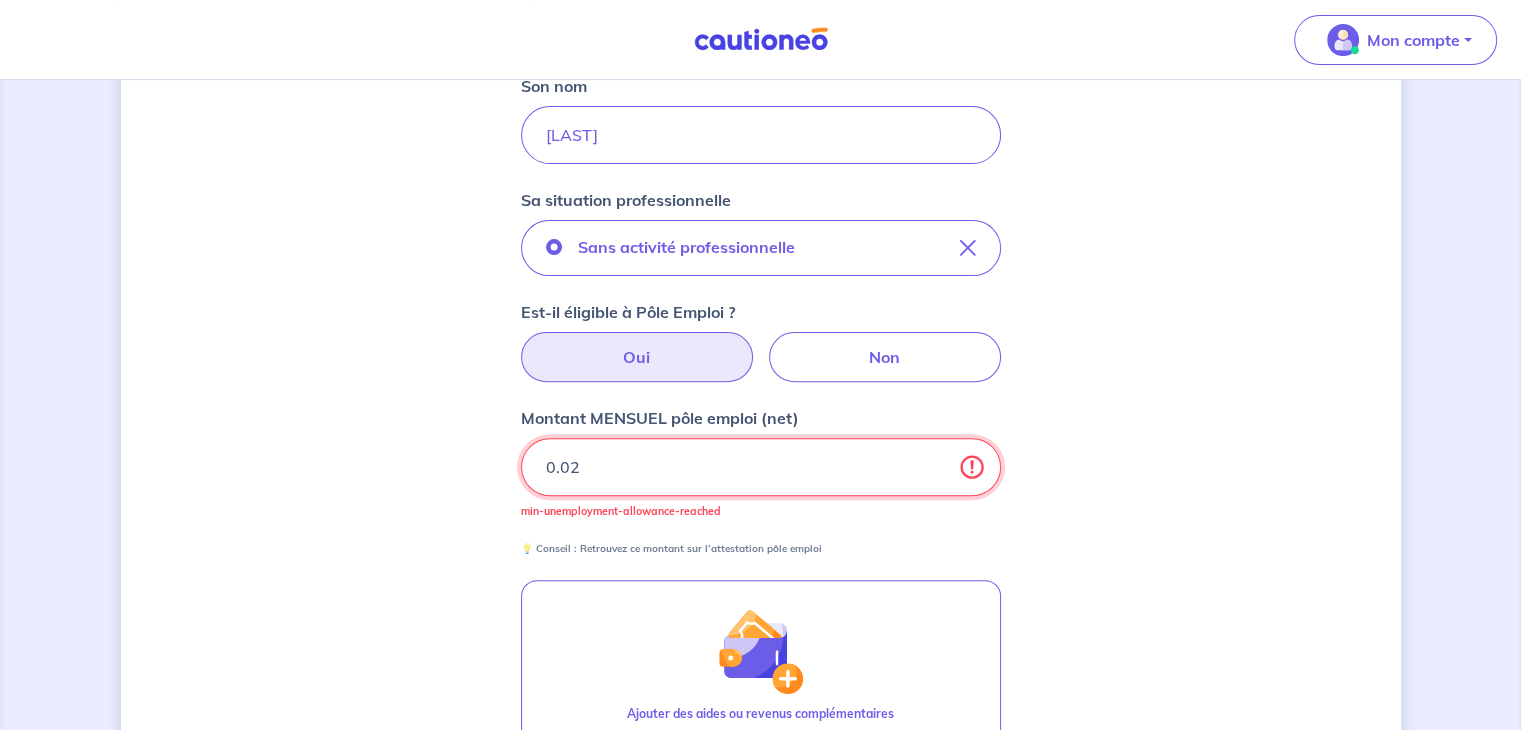 type on "0.03" 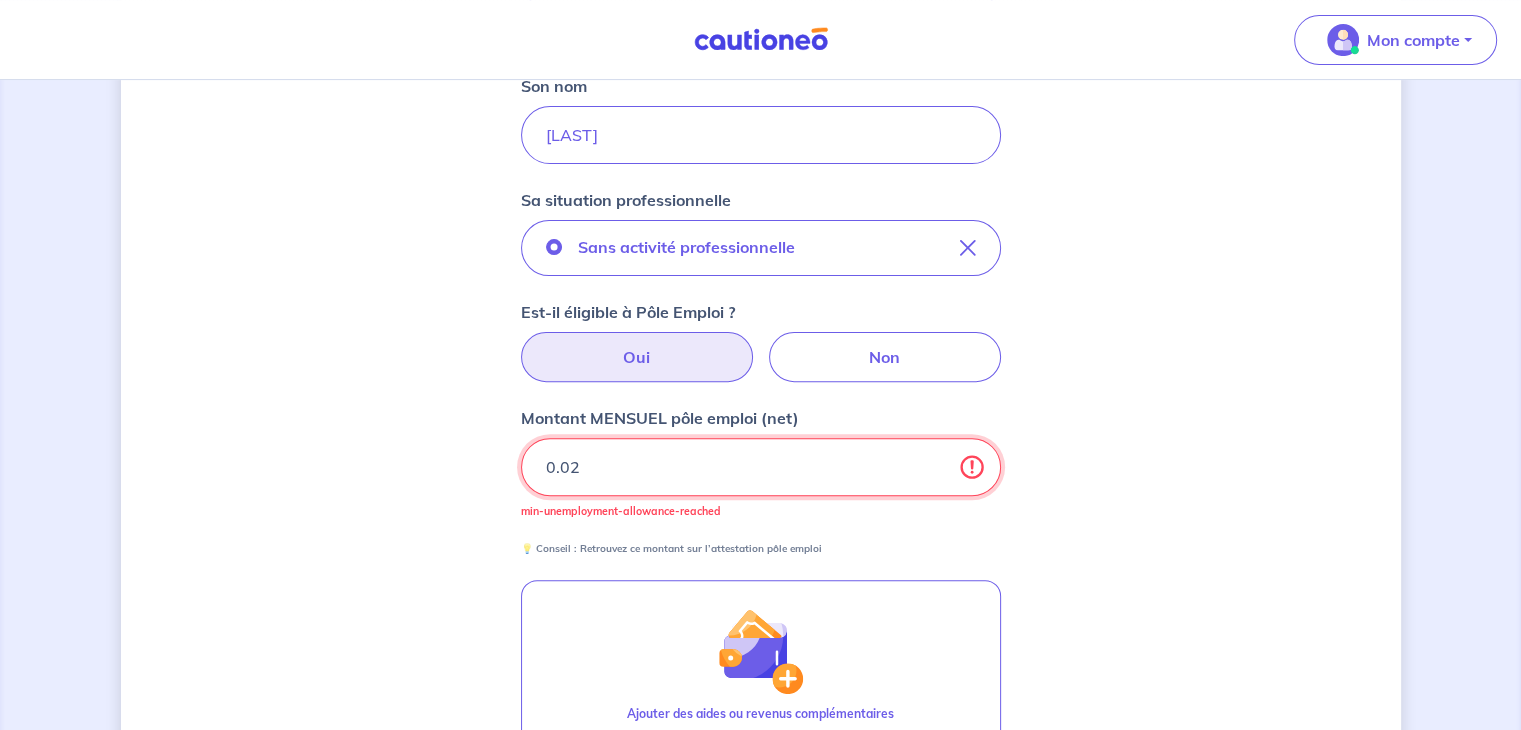 drag, startPoint x: 683, startPoint y: 471, endPoint x: 167, endPoint y: 483, distance: 516.1395 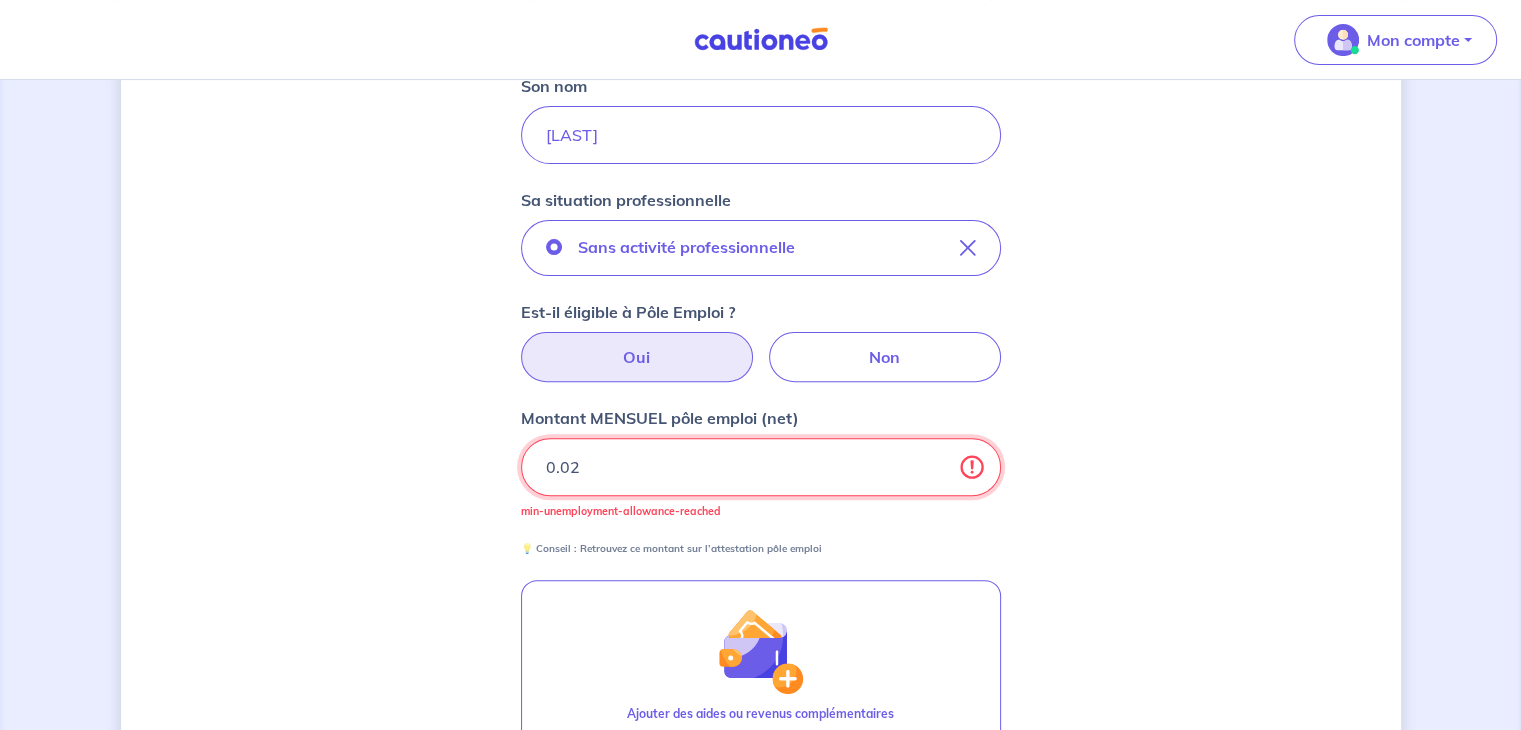 click on "Concernant vos locataires 💡 Pour info : nous acceptons les personnes seules, les couples (mariés, pacsés, en concubinage) et la colocation. Locataire 1 Son prénom gilles Son nom protter Sa situation professionnelle Sans activité professionnelle Est-il éligible à Pôle Emploi ? Oui Non Montant MENSUEL pôle emploi (net) 0.03 min-unemployment-allowance-reached 💡 Conseil : Retrouvez ce montant sur l’attestation pôle emploi Ajouter des aides ou revenus complémentaires Le montant mensuel de ses pensions (alimentaire, invalidité) 3050 Cela se trouve sur la copie du jugement OU en divisant par 12 les revenus fonciers nets après abattement sur le dernier avis d'imposition Étape Précédente Précédent Je valide Je valide" at bounding box center (761, 353) 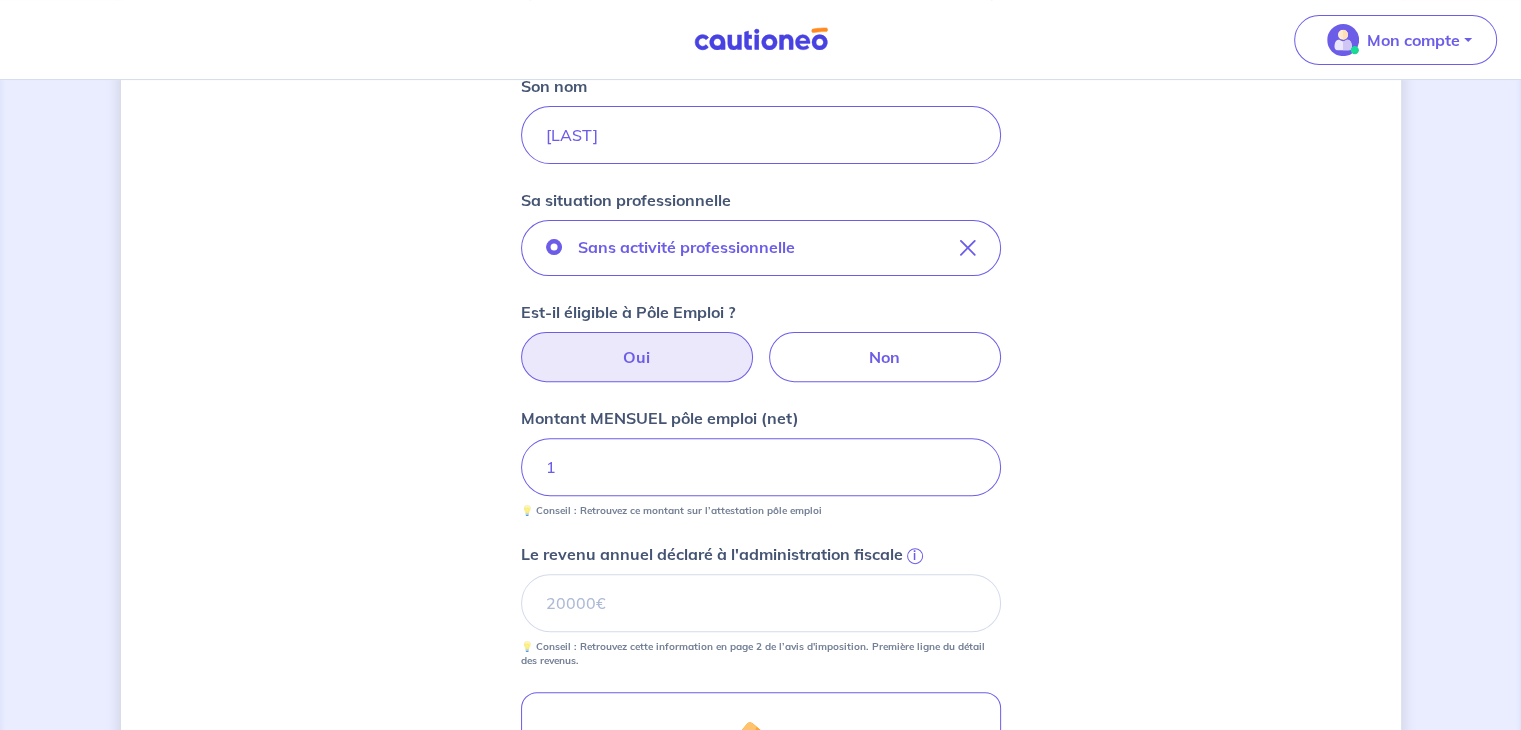 click on "1" at bounding box center [761, 467] 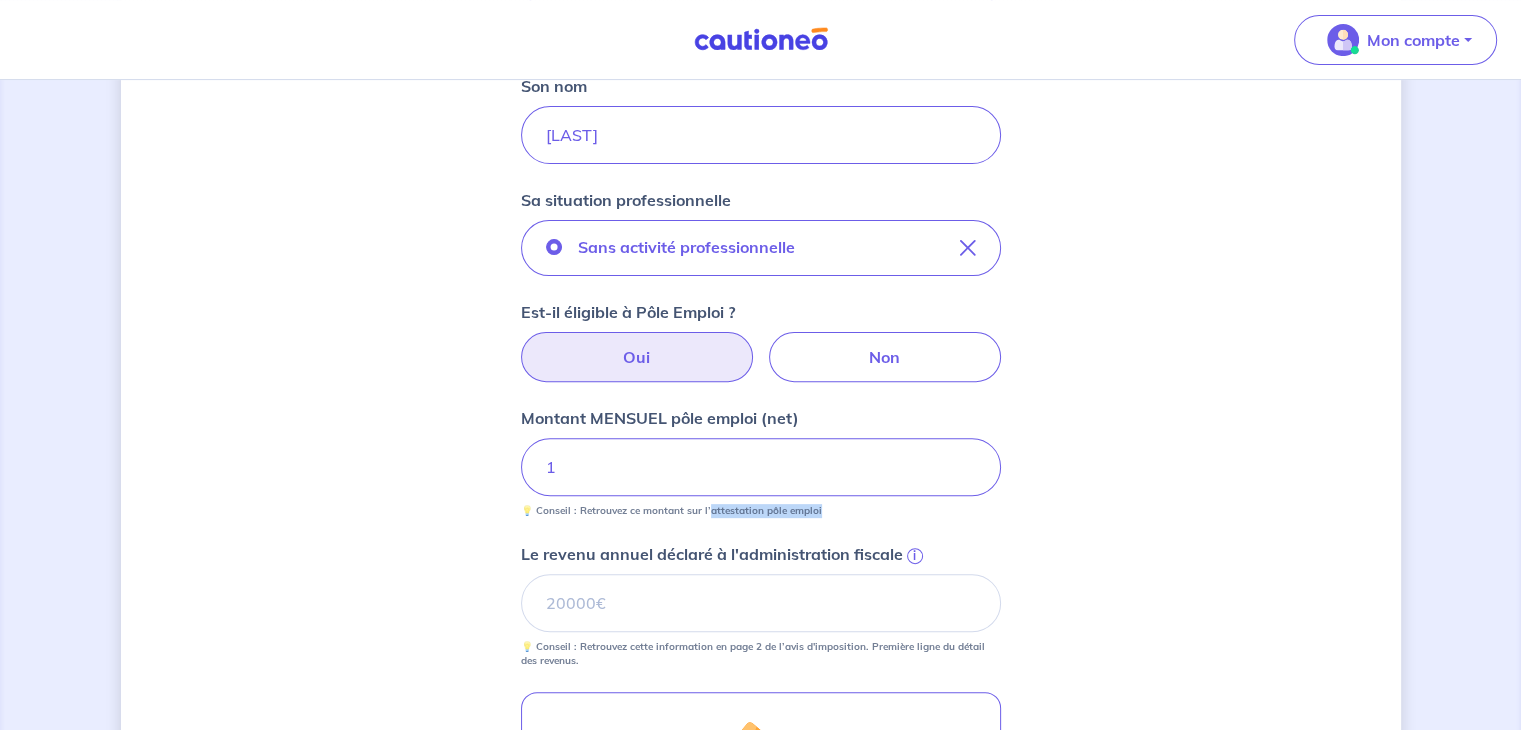 drag, startPoint x: 711, startPoint y: 510, endPoint x: 848, endPoint y: 510, distance: 137 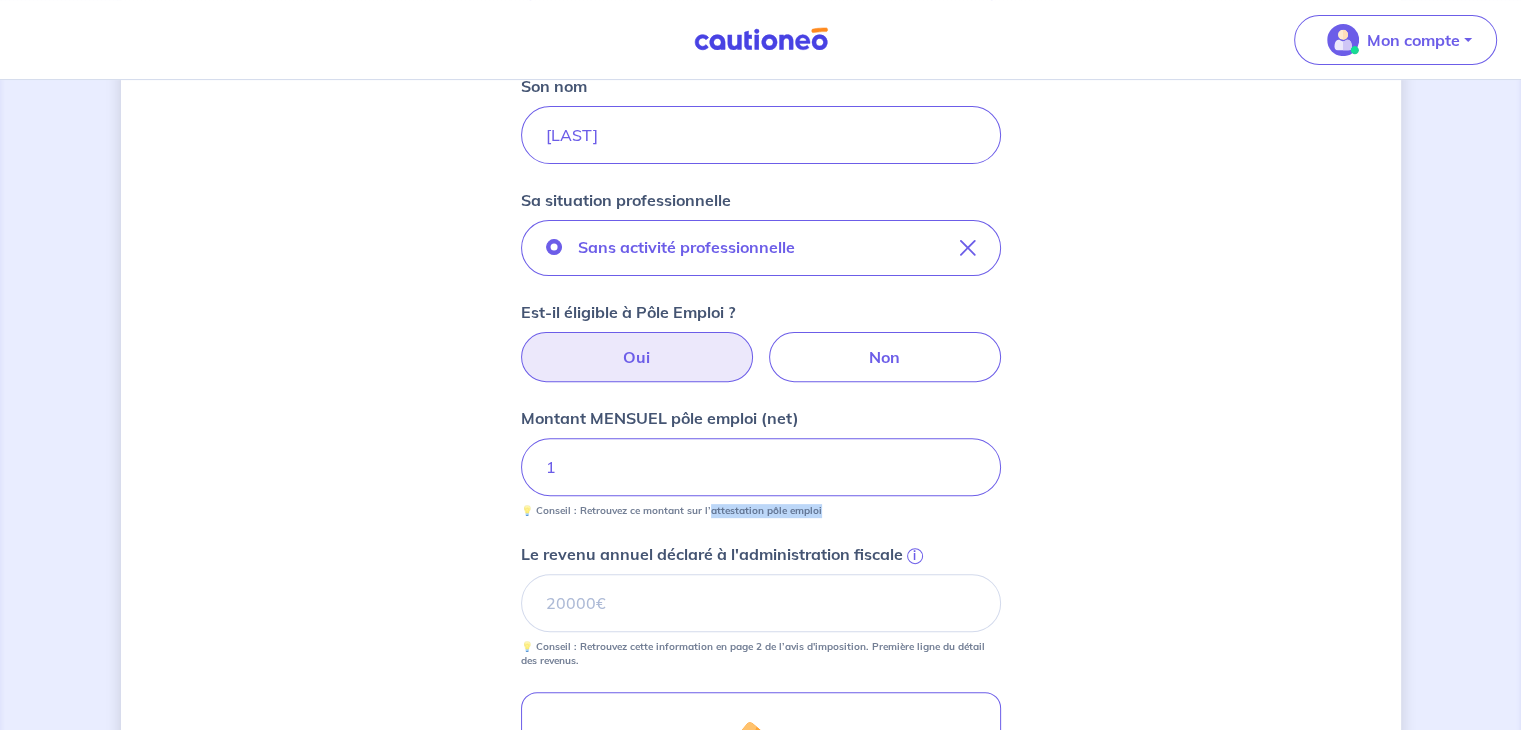 click on "💡 Conseil : Retrouvez ce montant sur l’attestation pôle emploi" at bounding box center (761, 507) 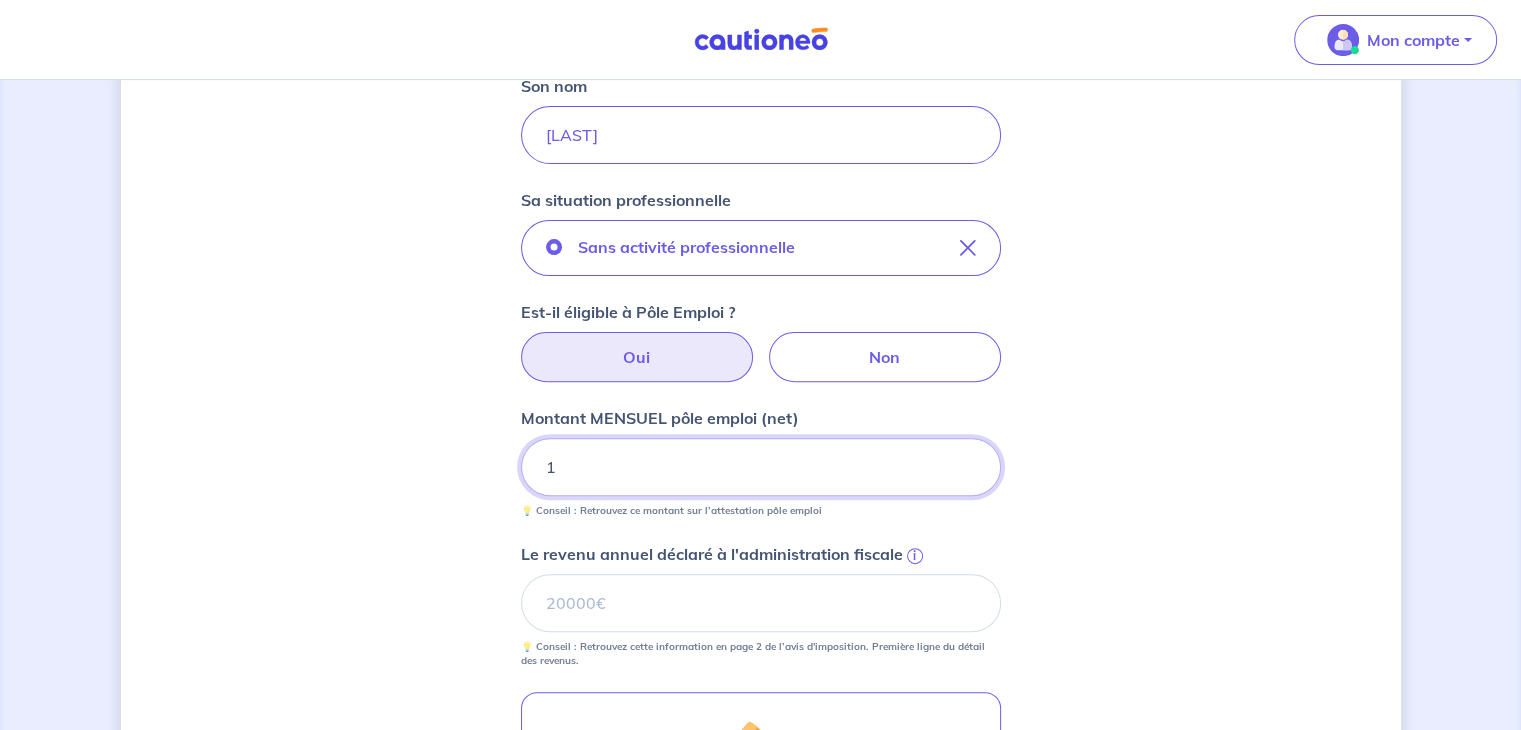 drag, startPoint x: 612, startPoint y: 464, endPoint x: 248, endPoint y: 461, distance: 364.01236 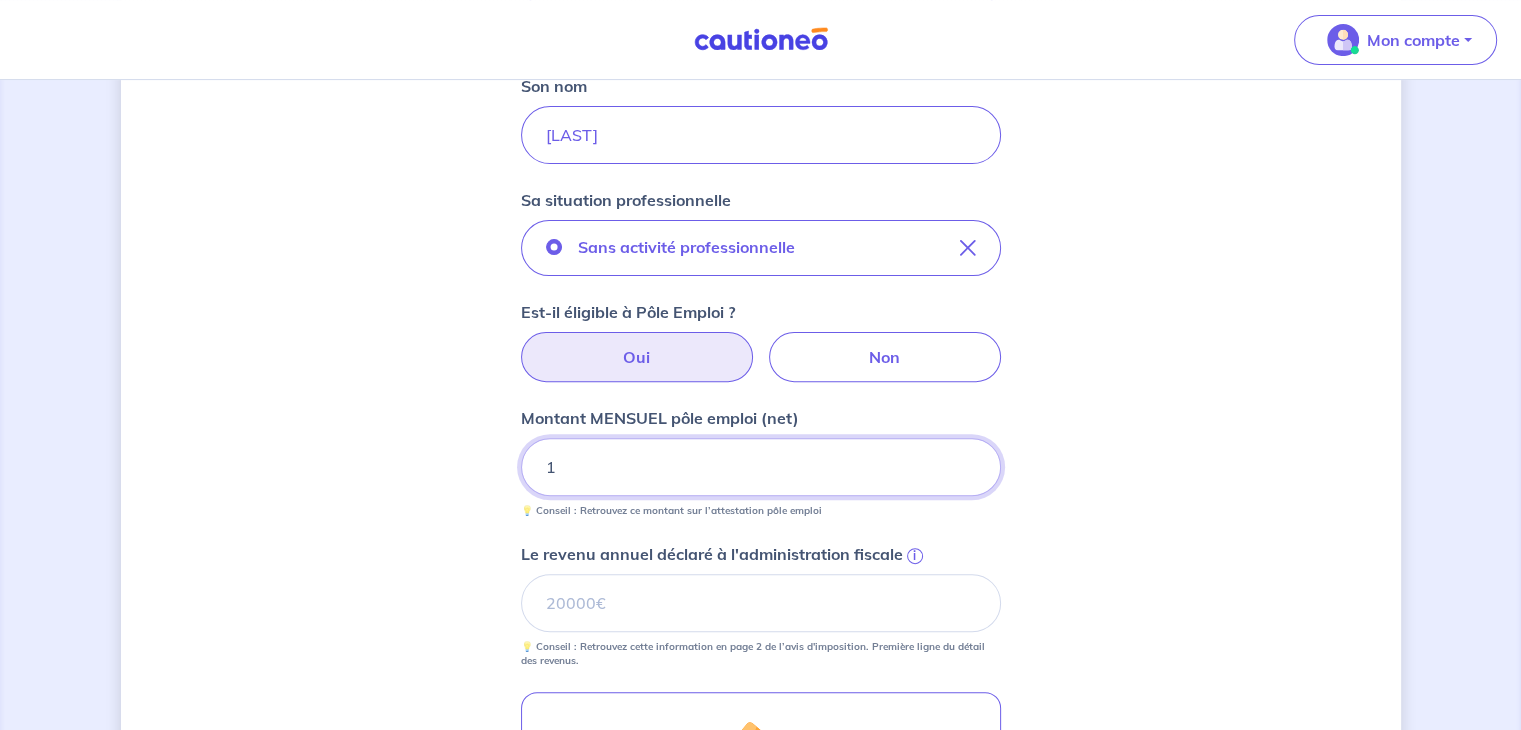 click on "Concernant vos locataires 💡 Pour info : nous acceptons les personnes seules, les couples (mariés, pacsés, en concubinage) et la colocation. Locataire 1 Son prénom gilles Son nom protter Sa situation professionnelle Sans activité professionnelle Est-il éligible à Pôle Emploi ? Oui Non Montant MENSUEL pôle emploi (net) 1 💡 Conseil : Retrouvez ce montant sur l’attestation pôle emploi Le revenu annuel déclaré à l'administration fiscale i 💡 Conseil : Retrouvez cette information en page 2 de l’avis d'imposition. Première ligne du détail des revenus. Ajouter des aides ou revenus complémentaires Le montant mensuel de ses pensions (alimentaire, invalidité) 3050 Cela se trouve sur la copie du jugement OU en divisant par 12 les revenus fonciers nets après abattement sur le dernier avis d'imposition Étape Précédente Précédent Je valide Je valide" at bounding box center [761, 409] 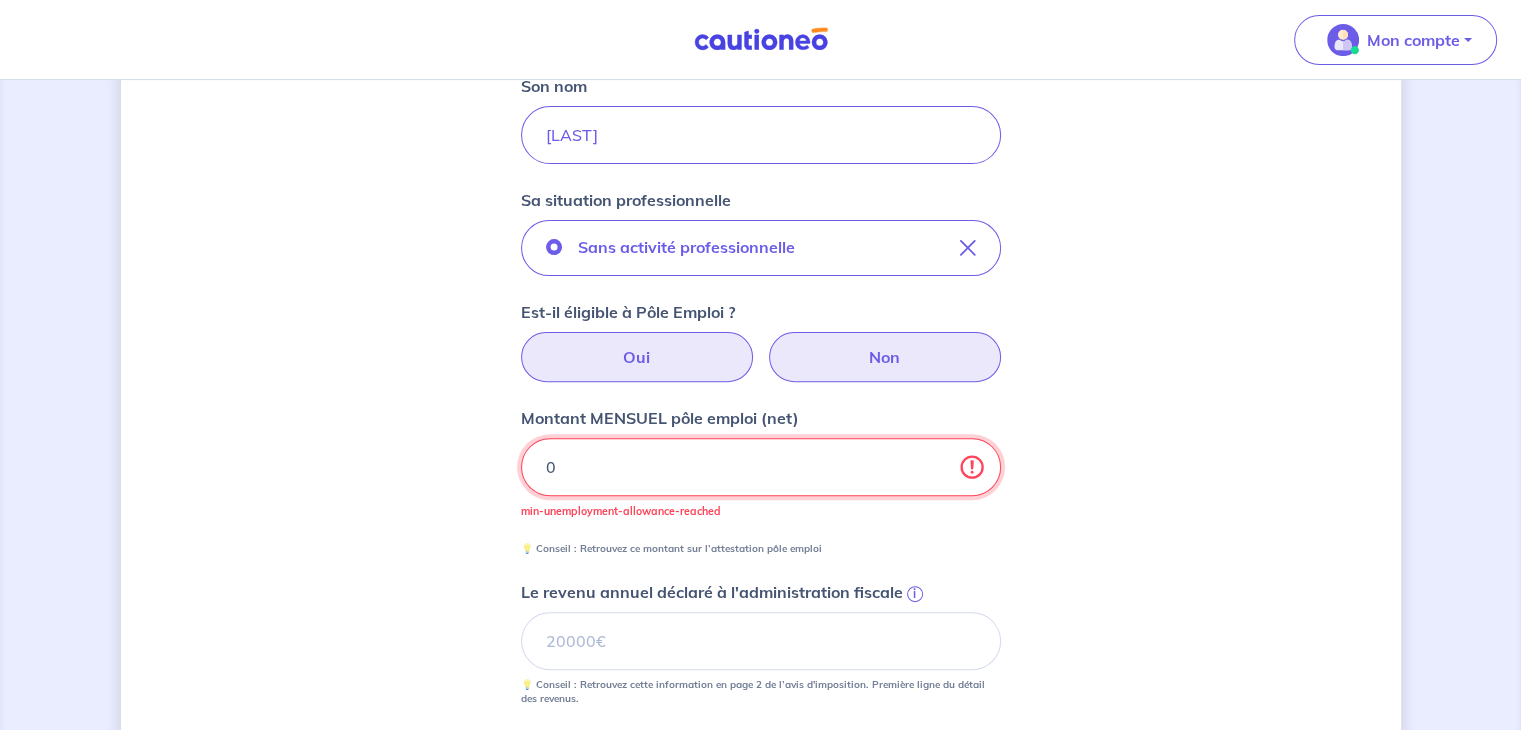 type on "0" 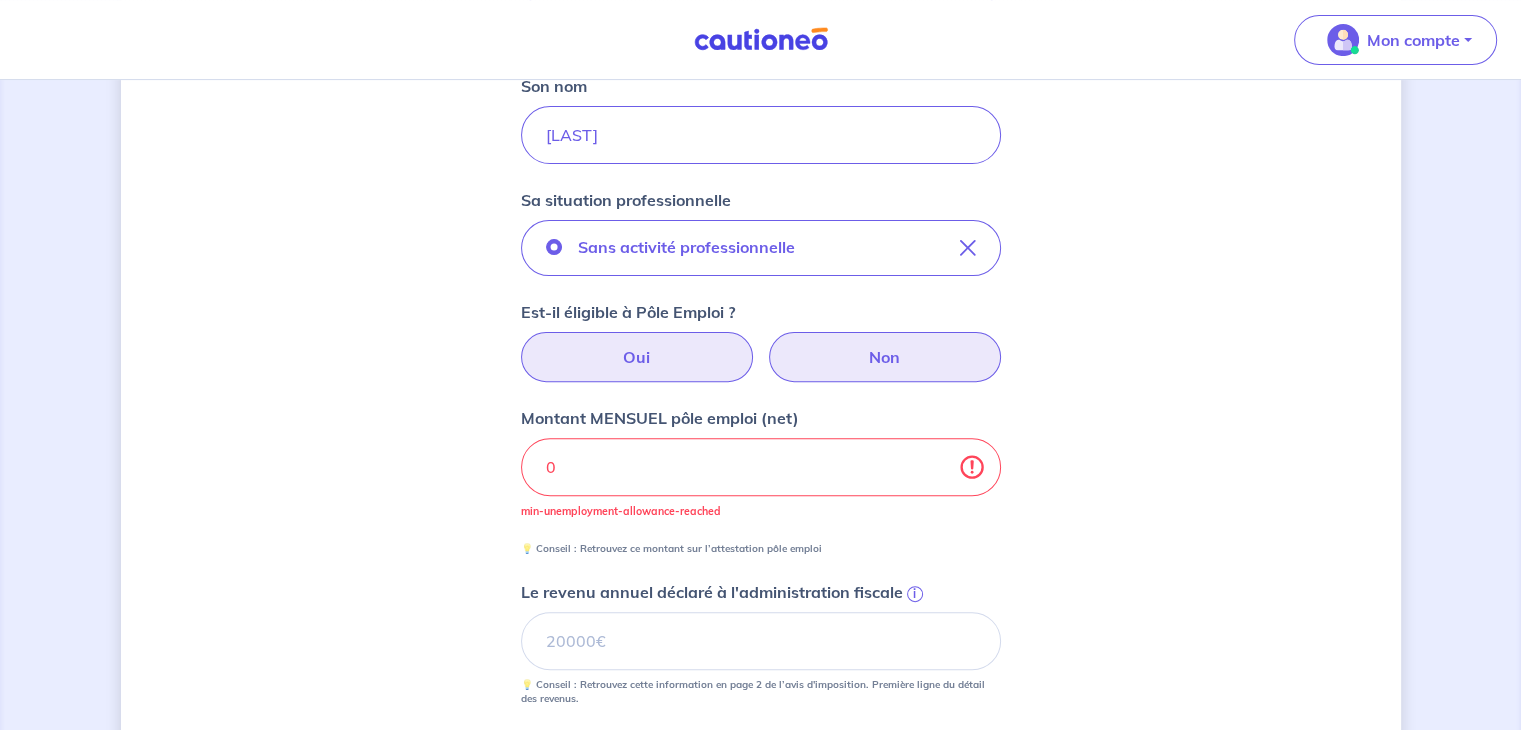 click on "Non" at bounding box center [885, 357] 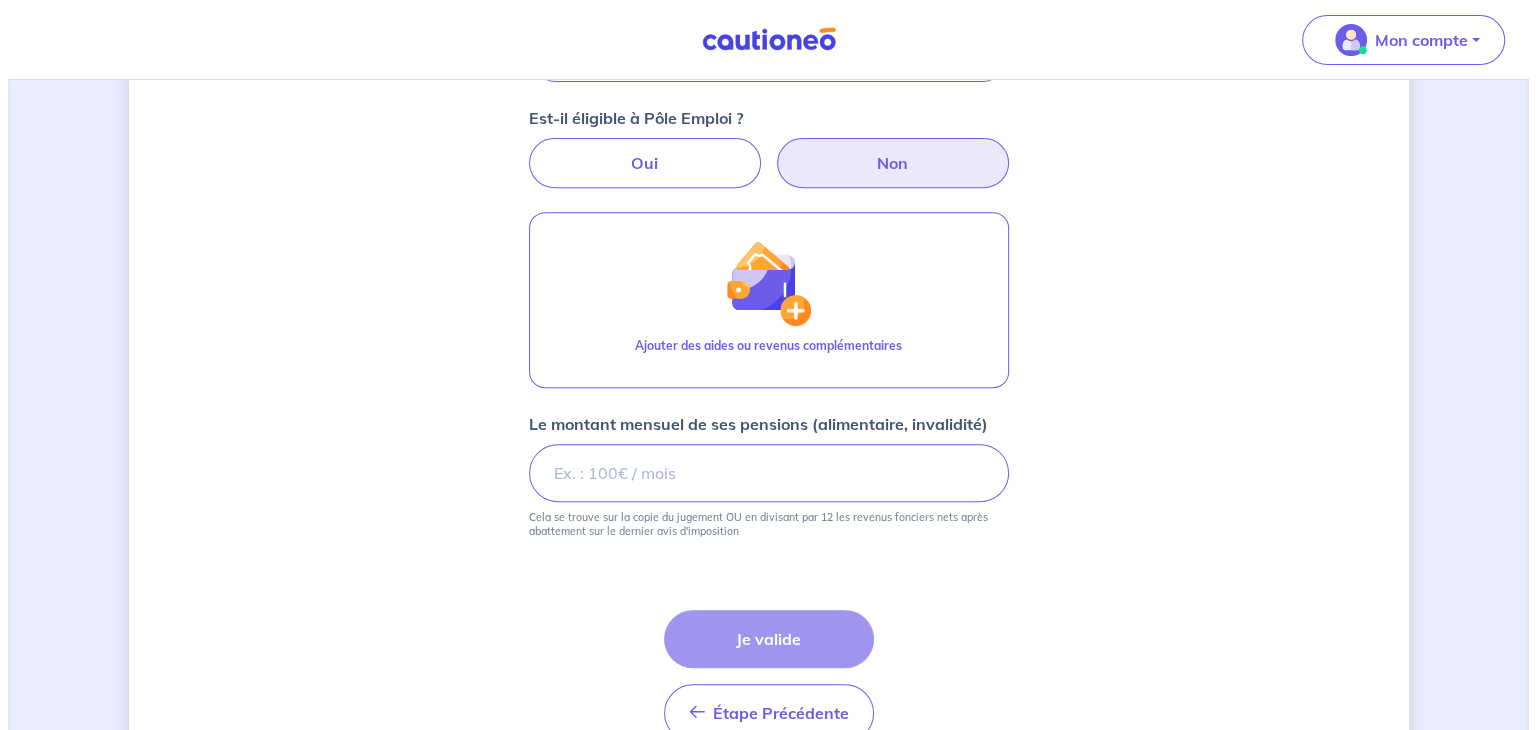 scroll, scrollTop: 780, scrollLeft: 0, axis: vertical 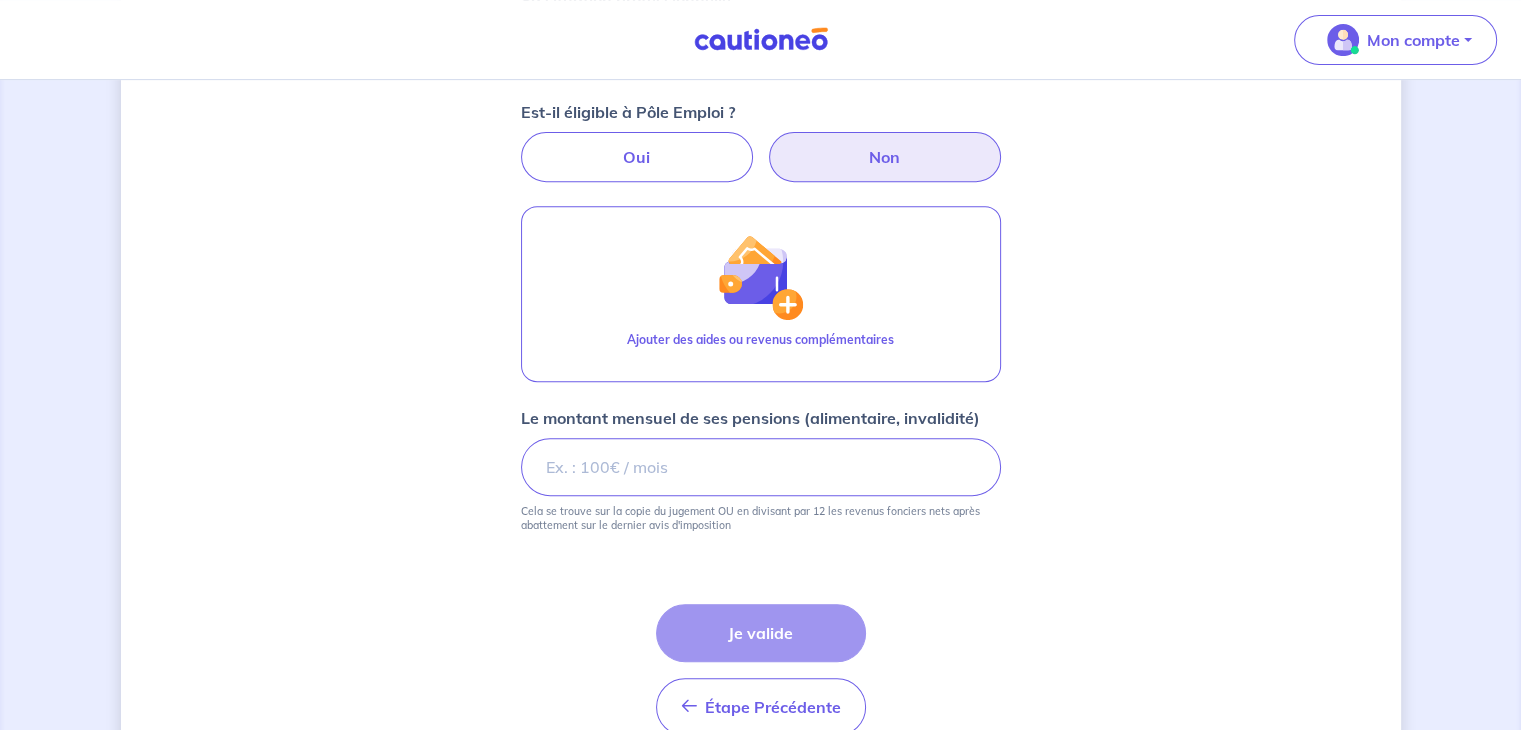 click on "Étape Précédente Précédent Je valide Je valide" at bounding box center [761, 670] 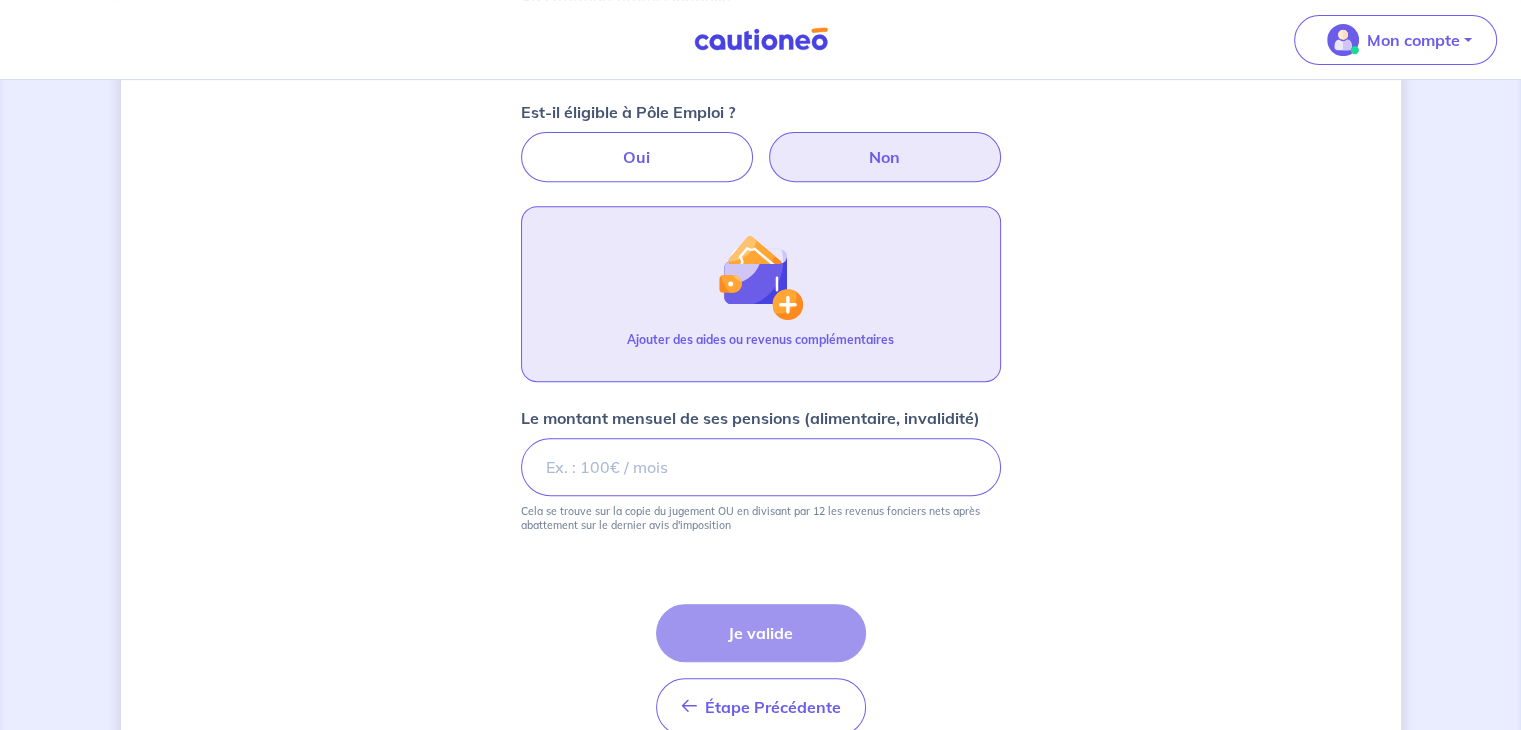 click at bounding box center (760, 277) 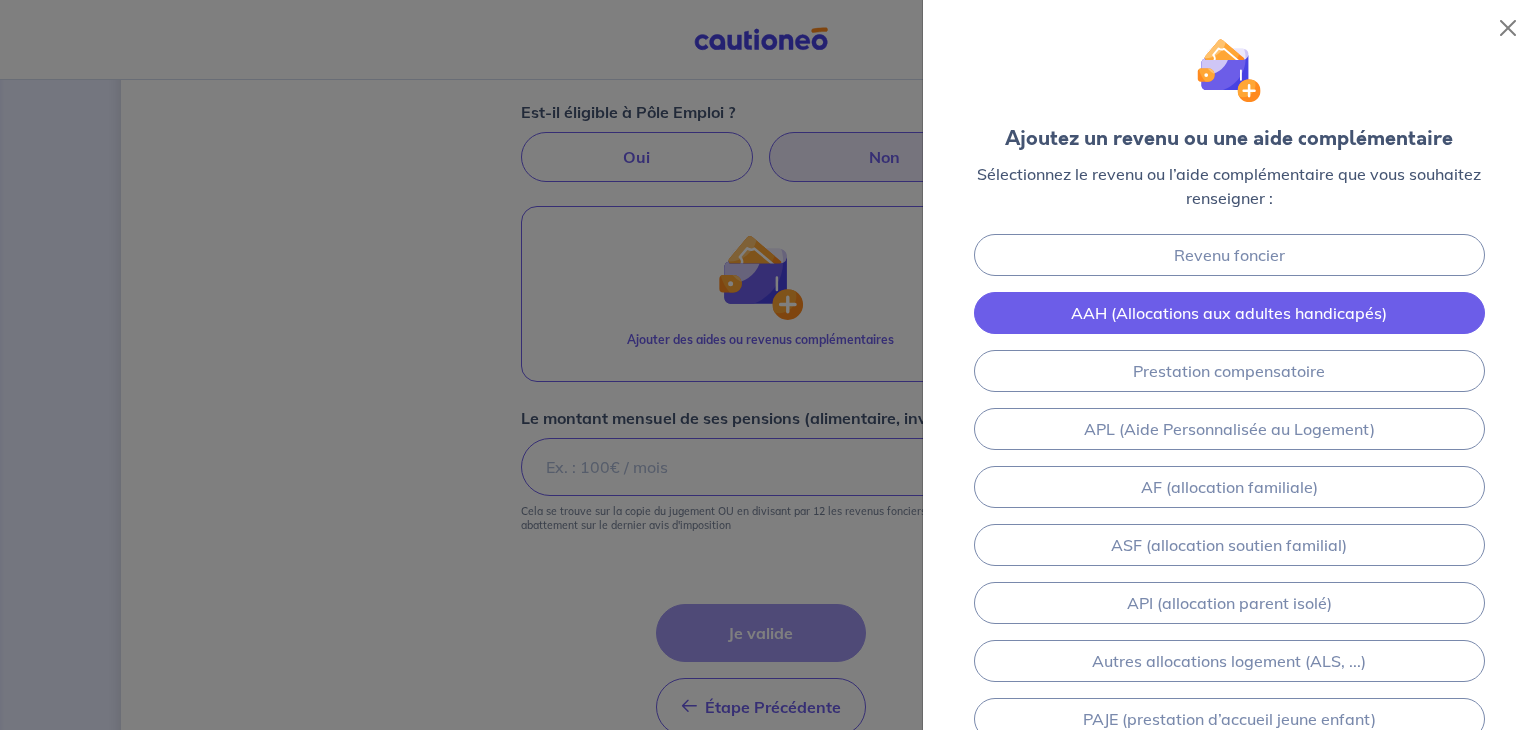 click on "AAH (Allocations aux adultes handicapés)" at bounding box center [1229, 313] 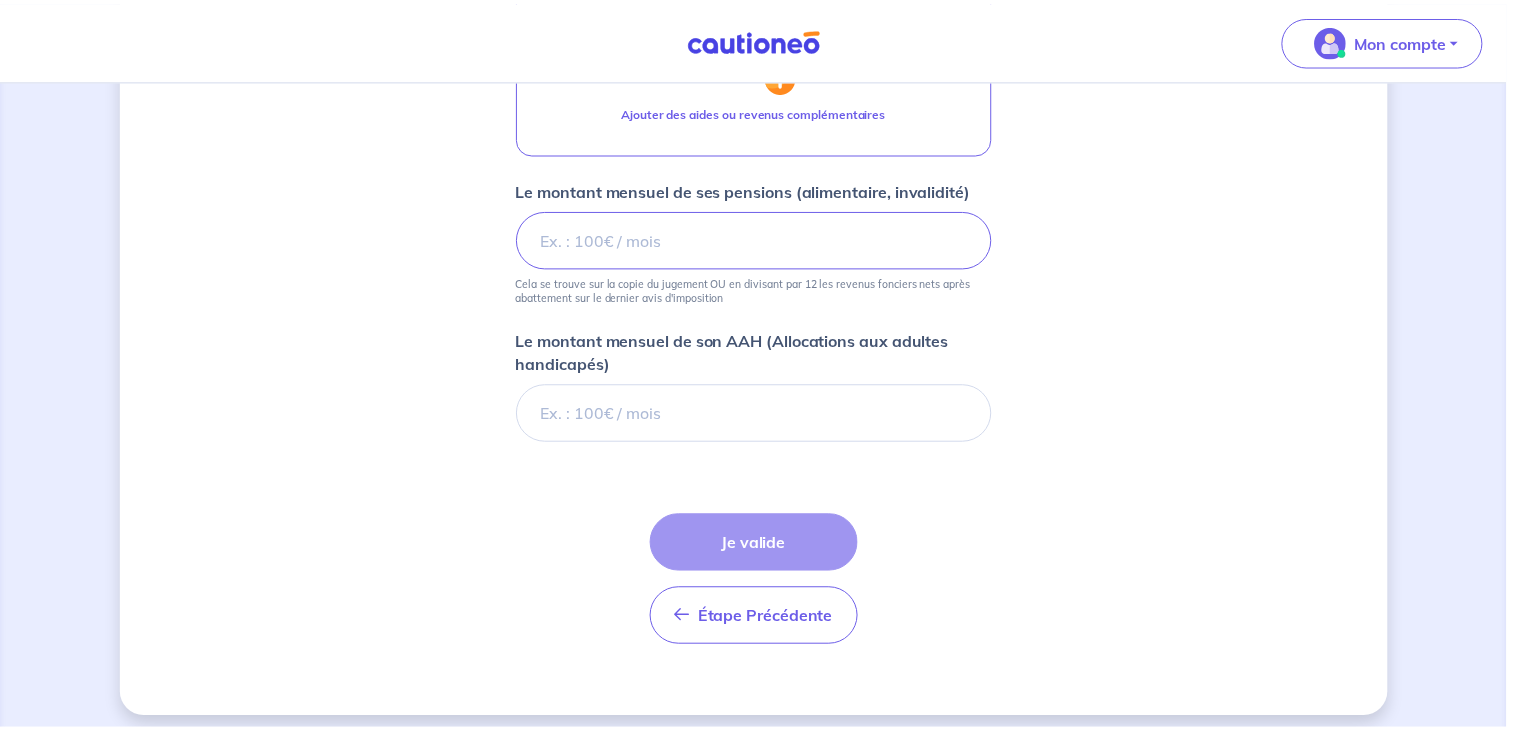 scroll, scrollTop: 1017, scrollLeft: 0, axis: vertical 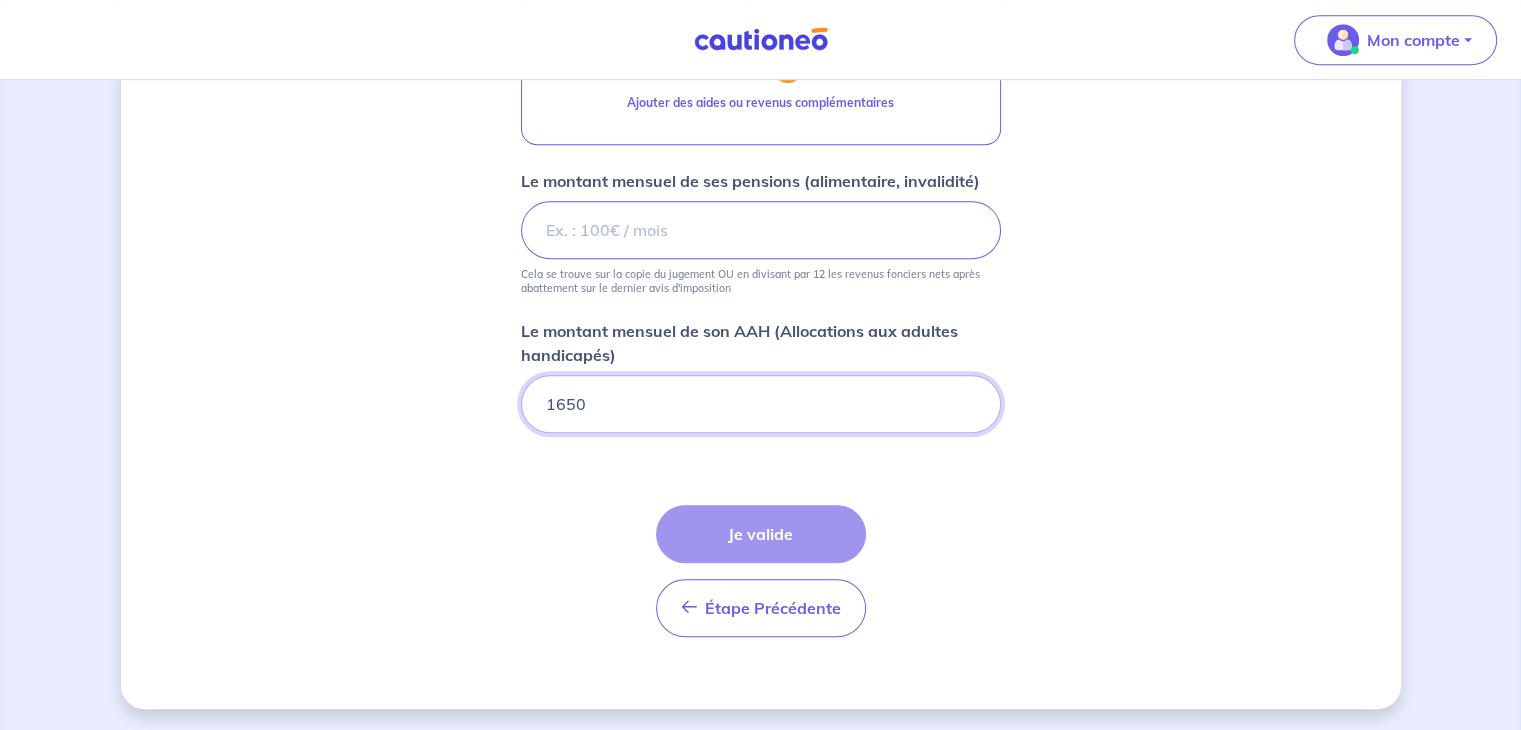 type on "1650" 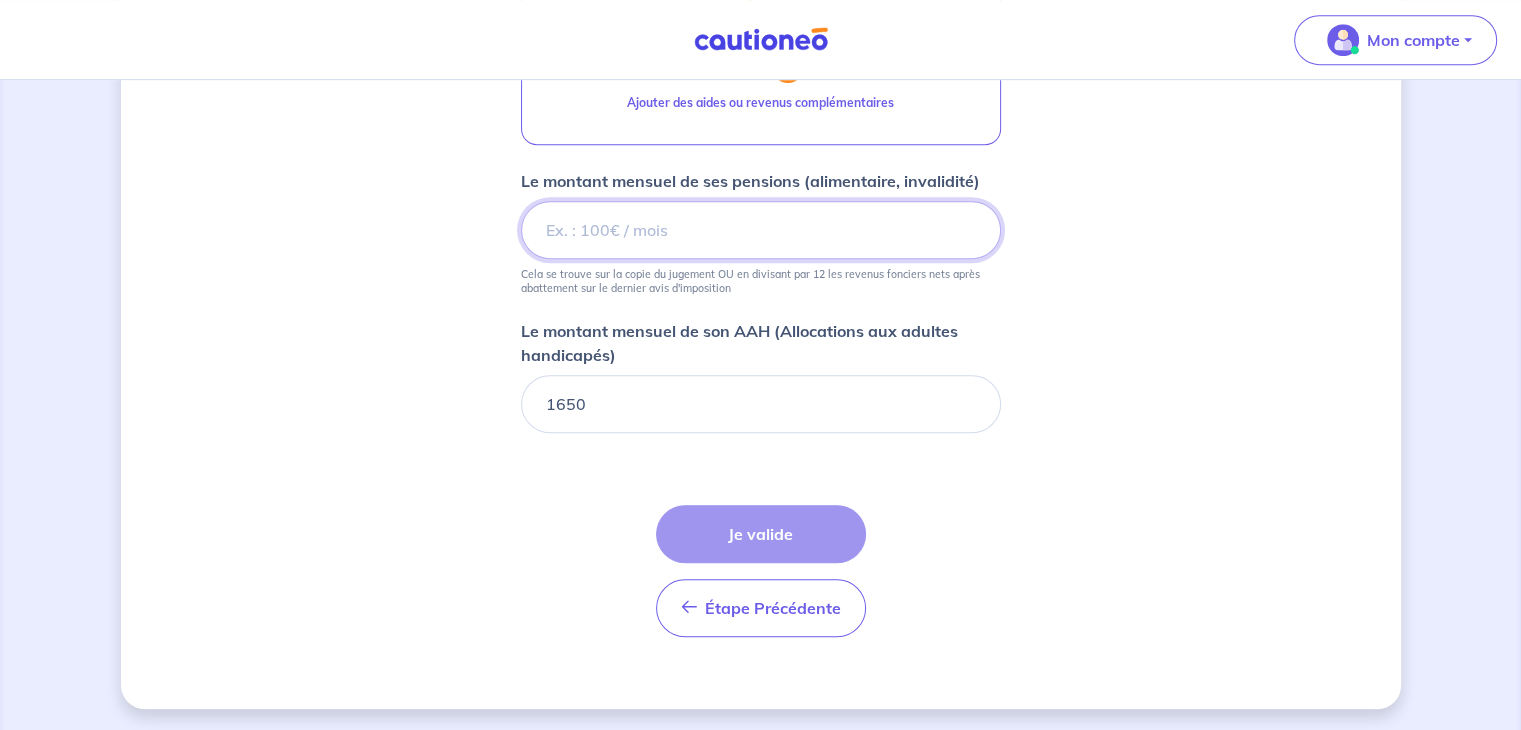 drag, startPoint x: 634, startPoint y: 230, endPoint x: 256, endPoint y: 236, distance: 378.0476 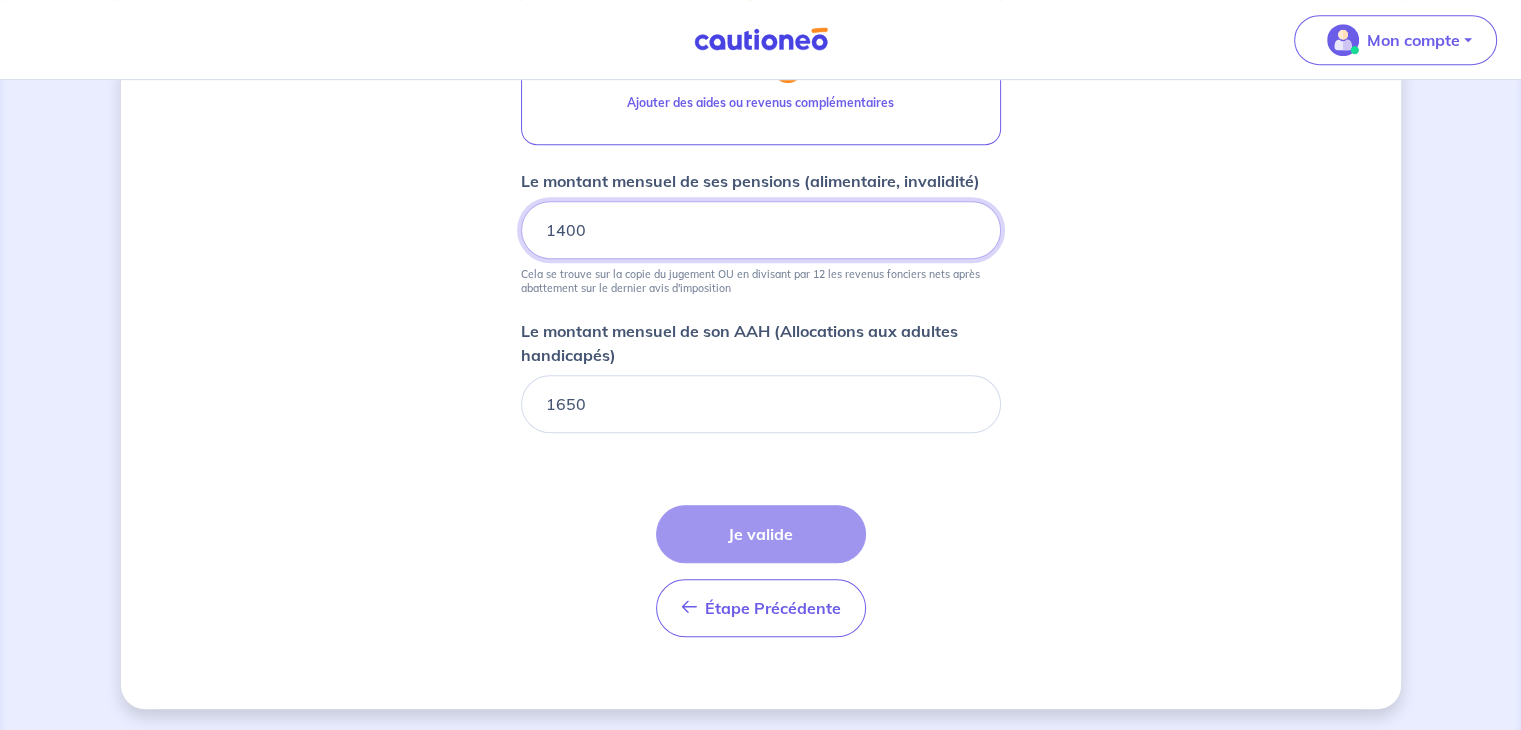 type on "1400" 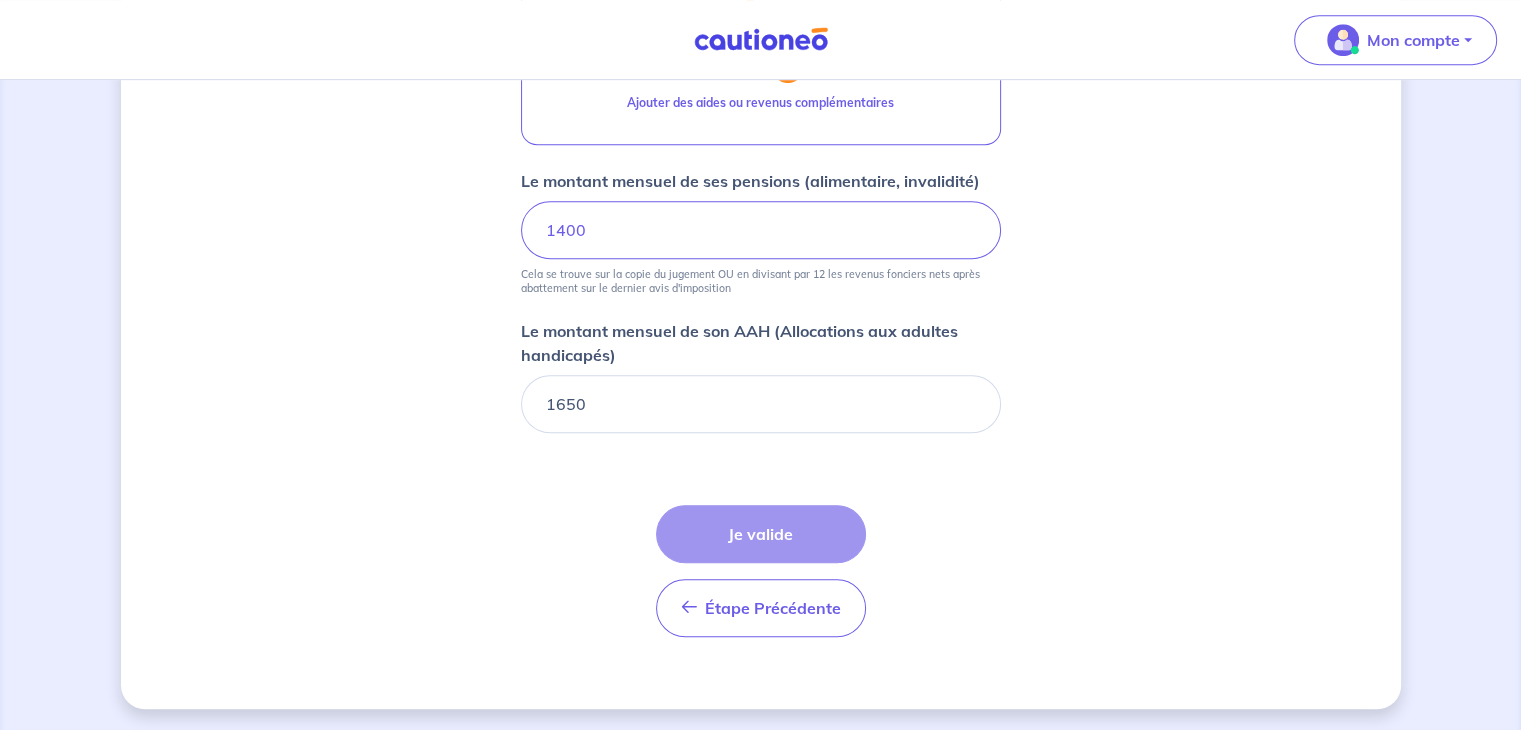 click on "Étape Précédente Précédent Je valide Je valide" at bounding box center (761, 571) 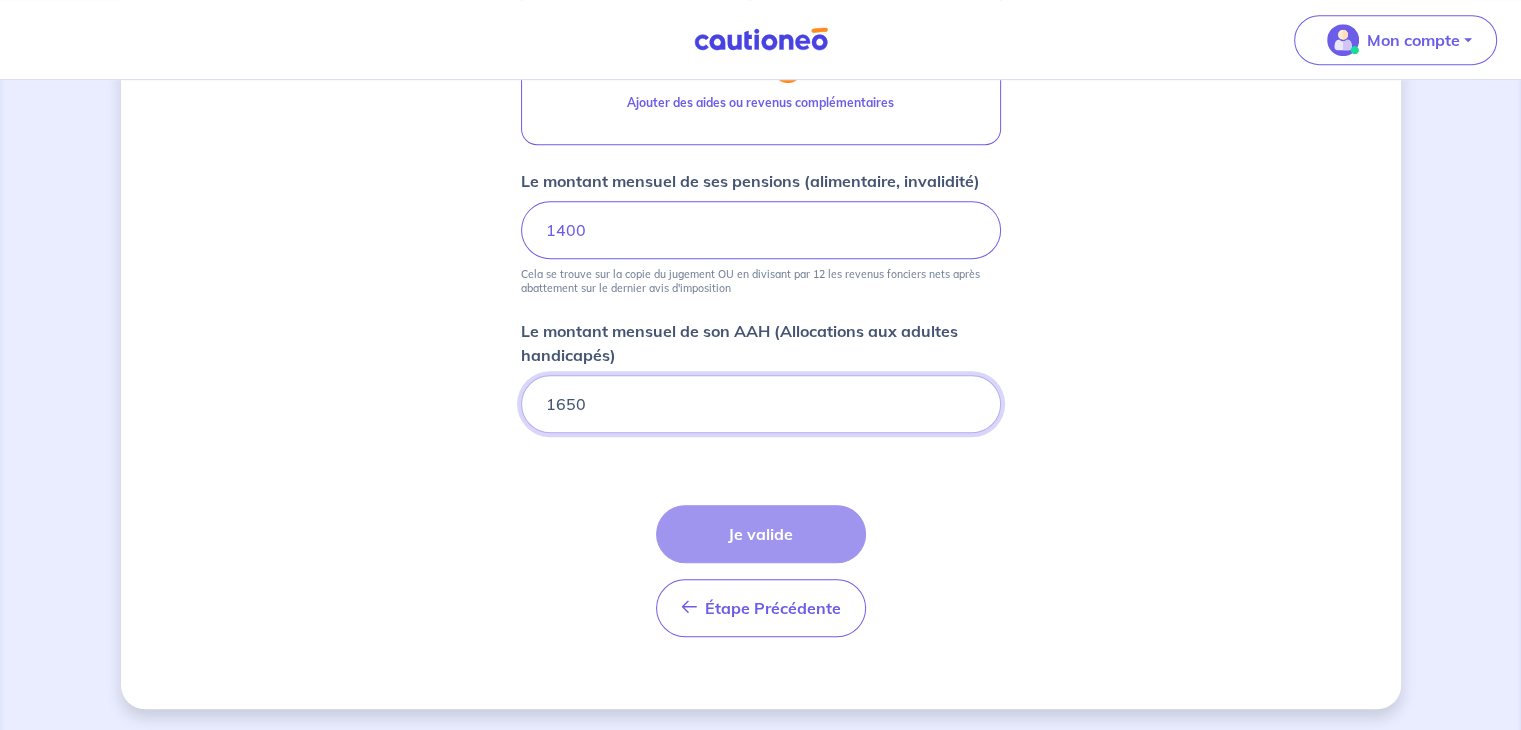 click on "1650" at bounding box center [761, 404] 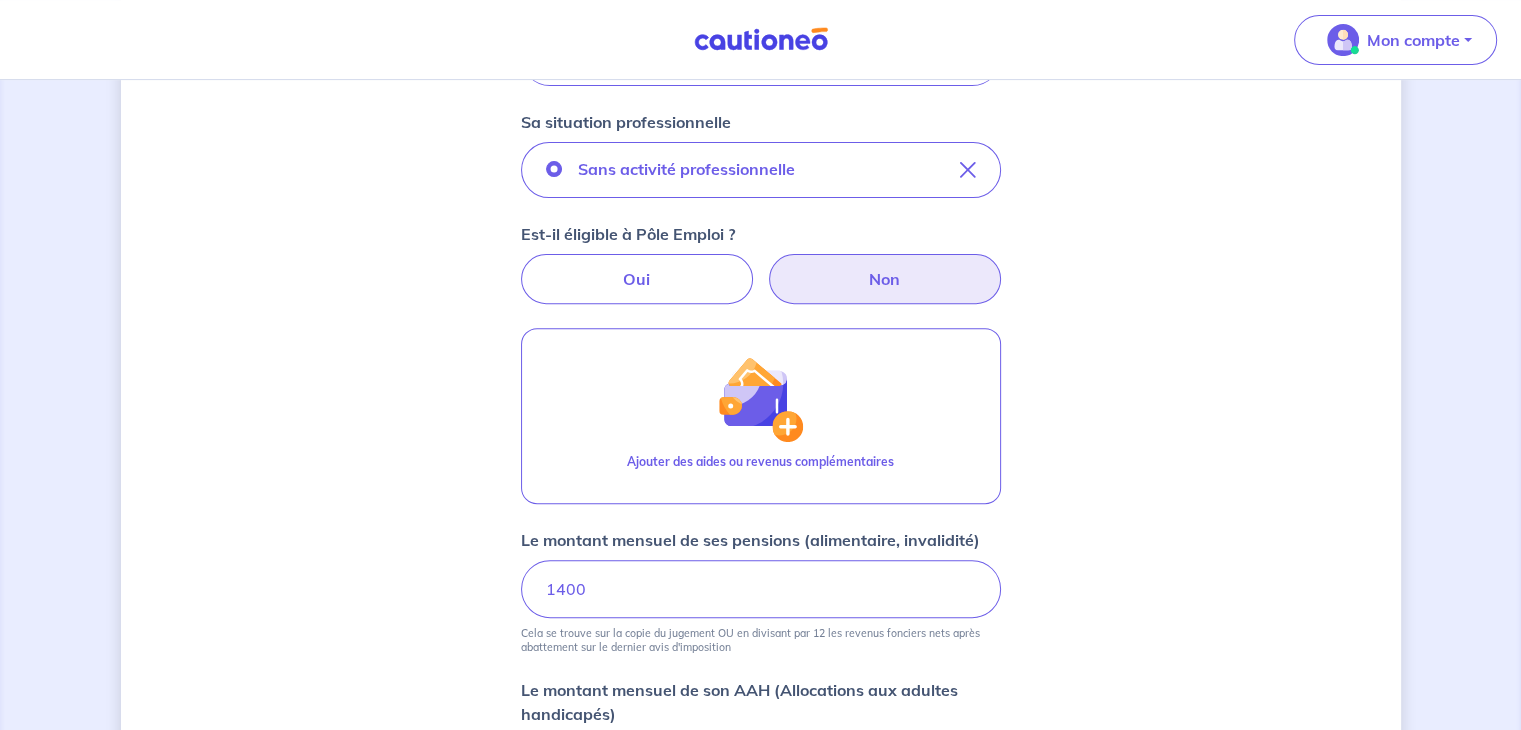 scroll, scrollTop: 617, scrollLeft: 0, axis: vertical 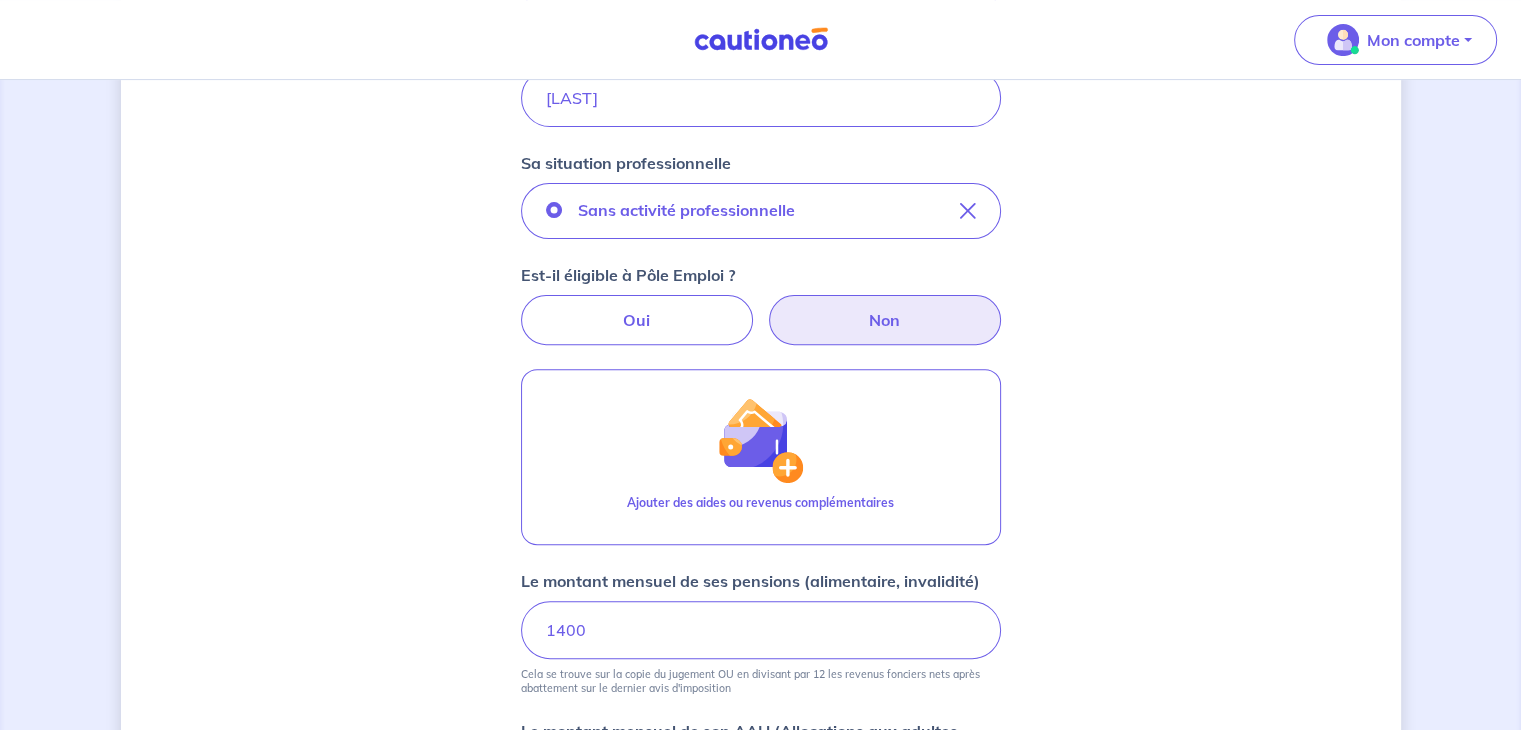 click on "Non" at bounding box center [885, 320] 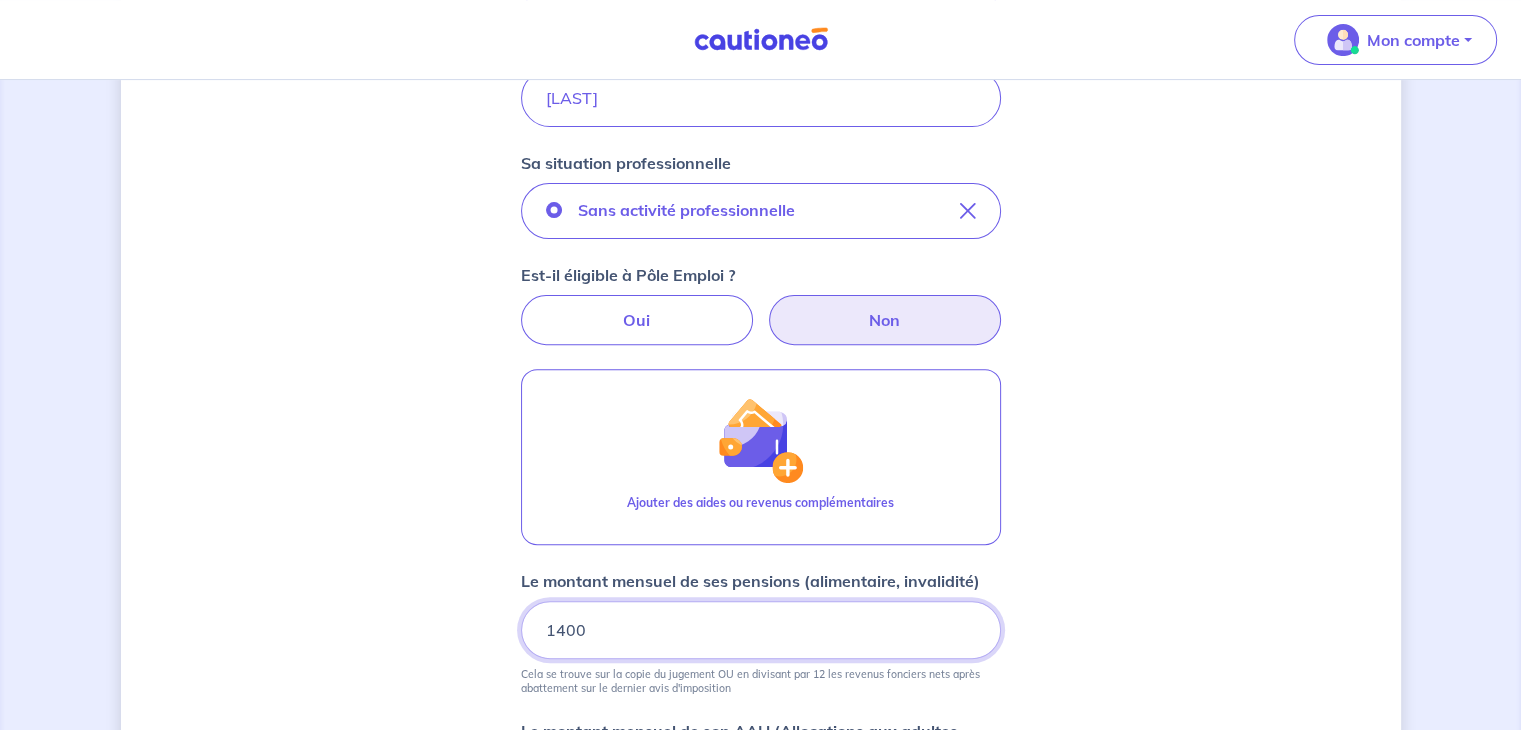drag, startPoint x: 595, startPoint y: 623, endPoint x: 555, endPoint y: 628, distance: 40.311287 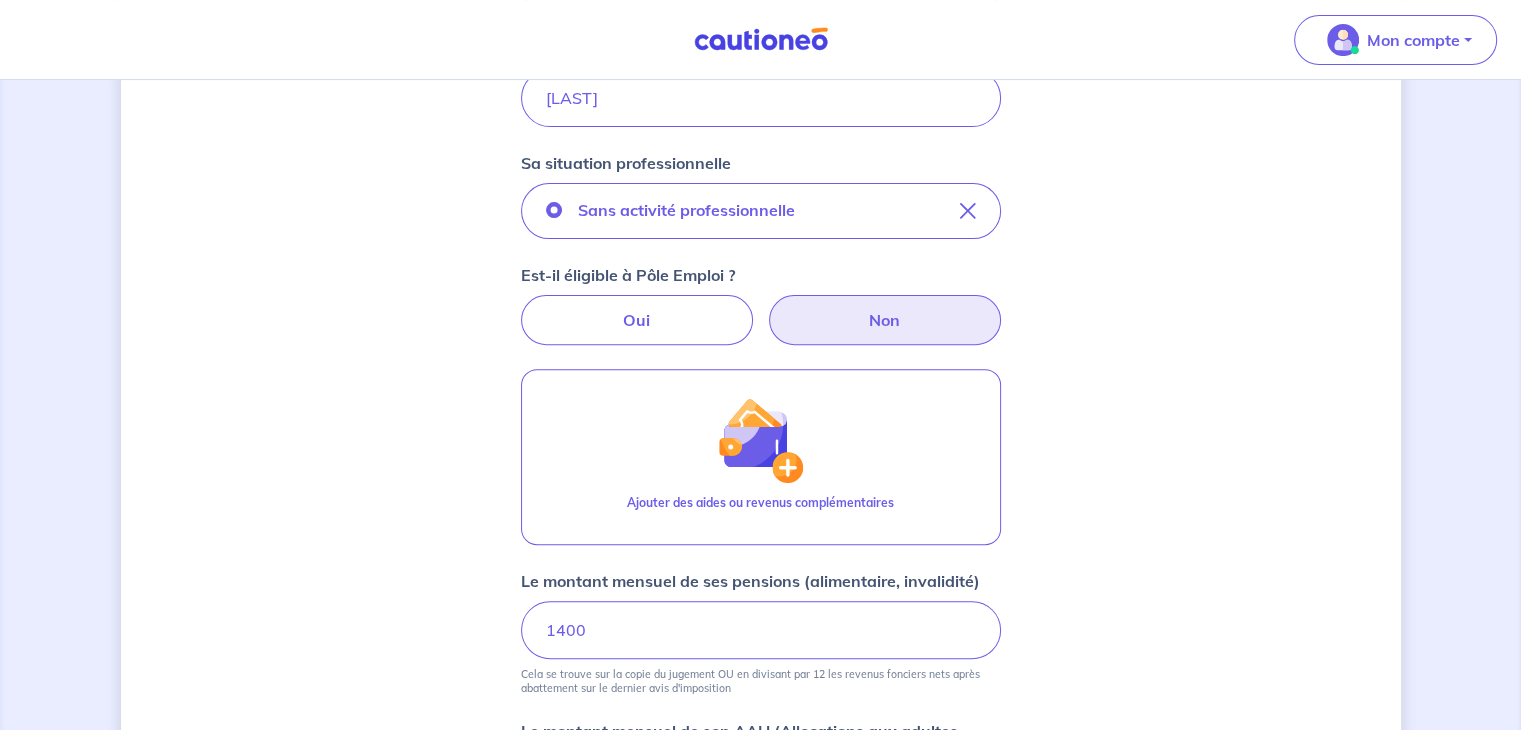 click on "Non" at bounding box center (885, 320) 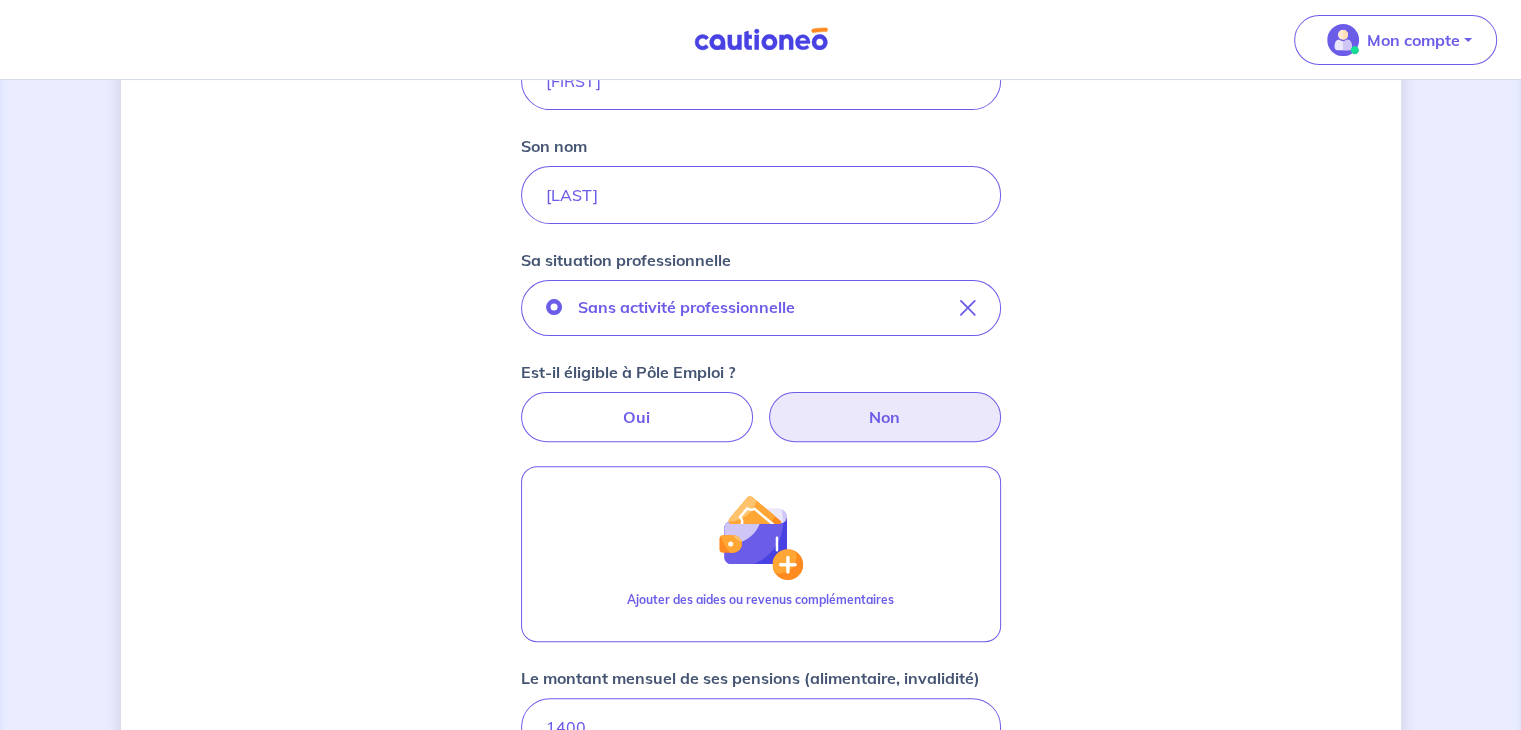 scroll, scrollTop: 317, scrollLeft: 0, axis: vertical 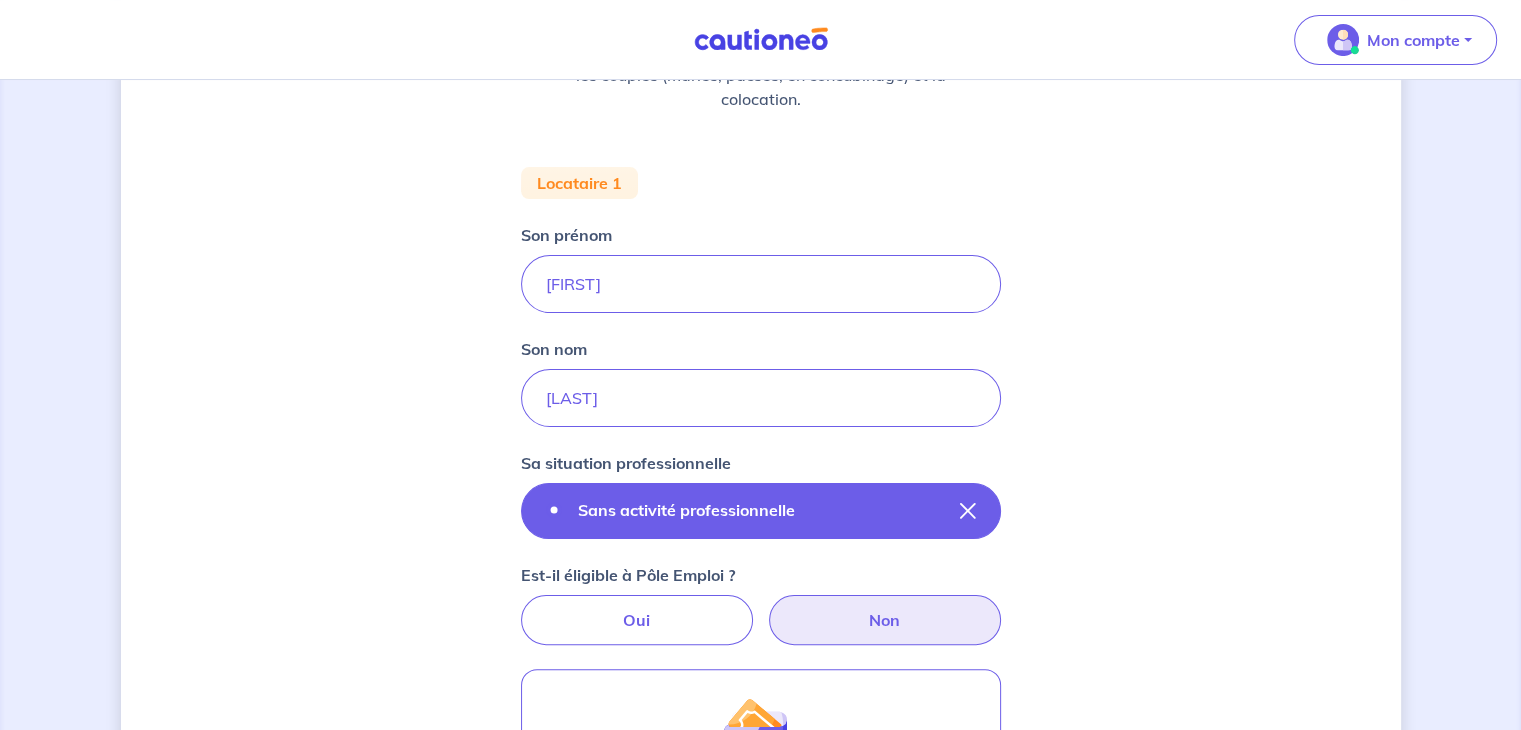 click on "Sans activité professionnelle" at bounding box center (761, 511) 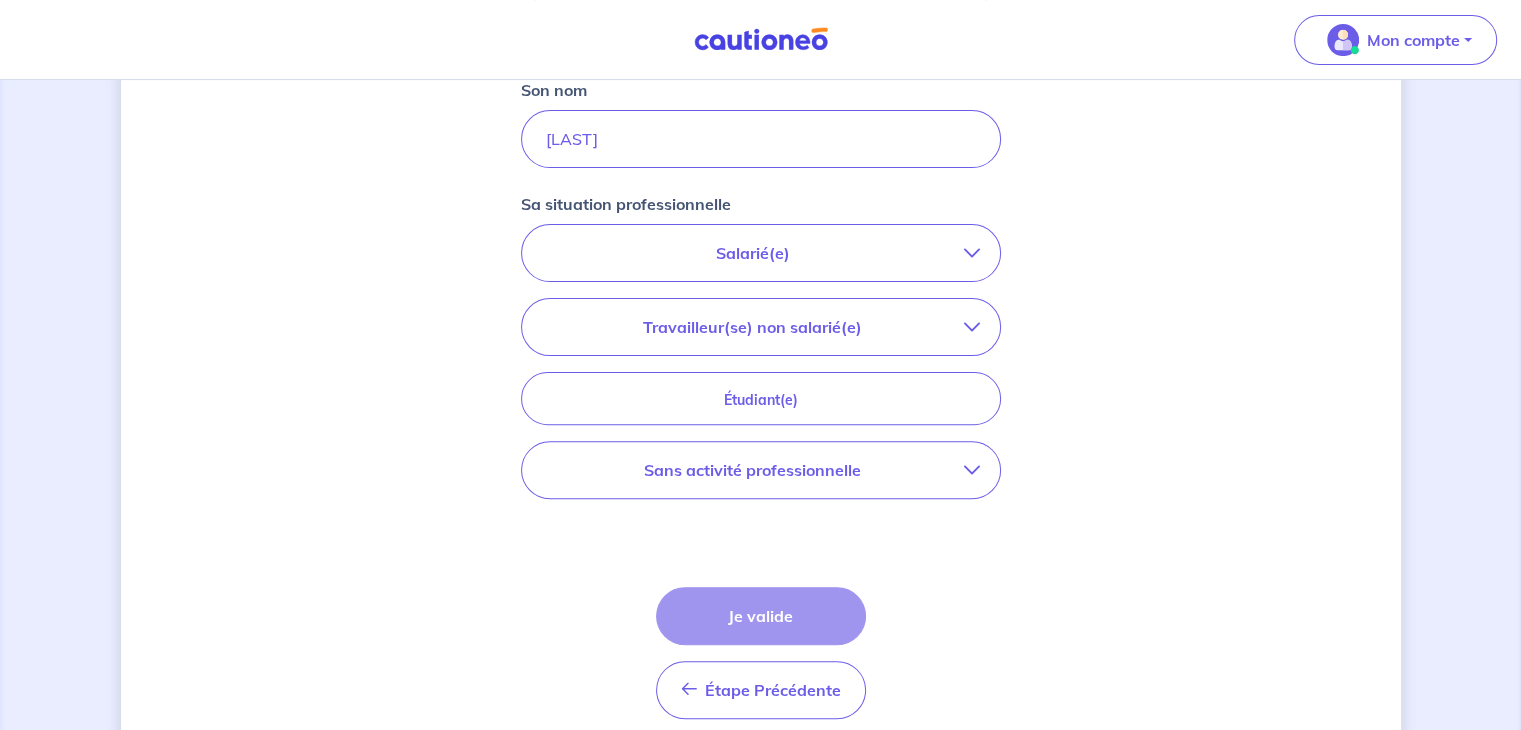 scroll, scrollTop: 617, scrollLeft: 0, axis: vertical 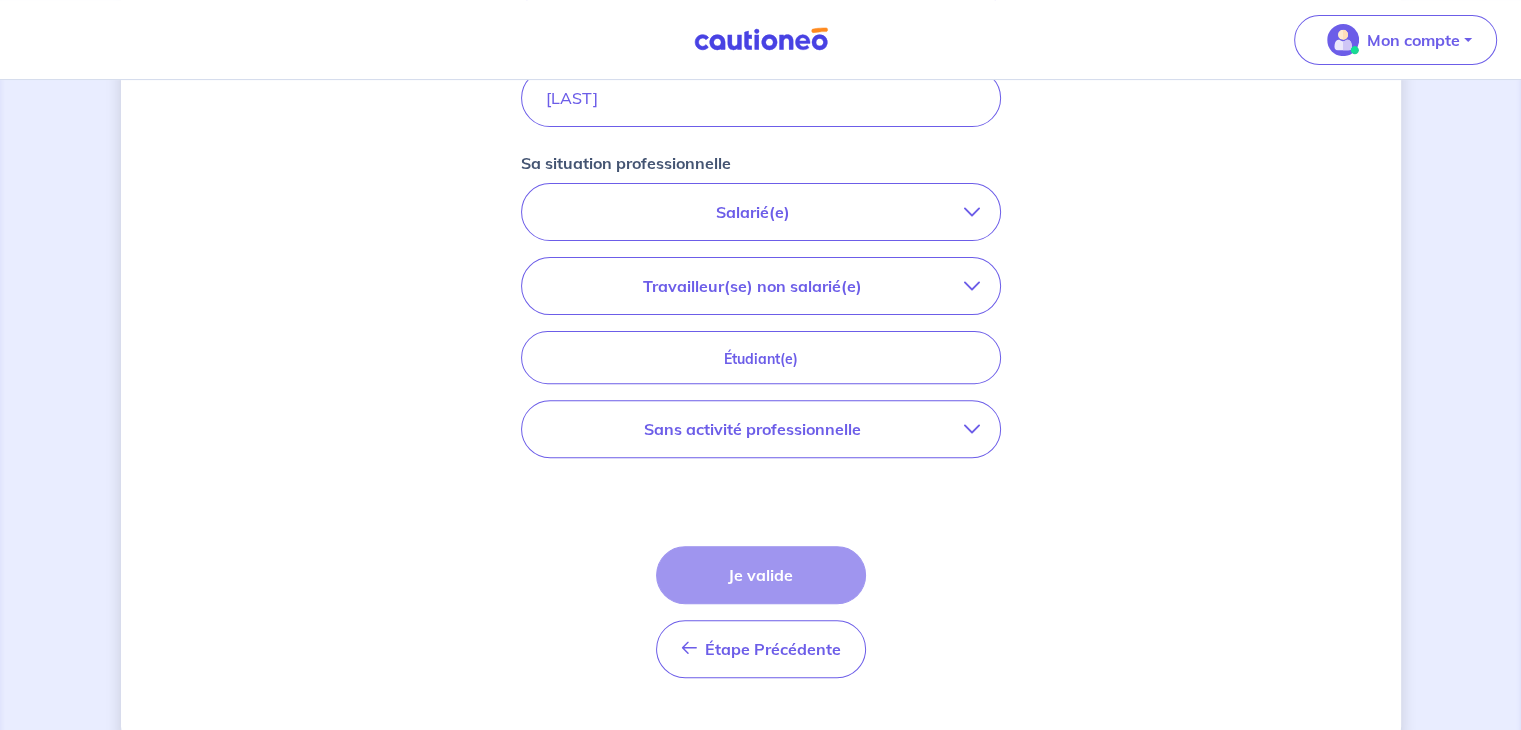 click on "Salarié(e)" at bounding box center (761, 212) 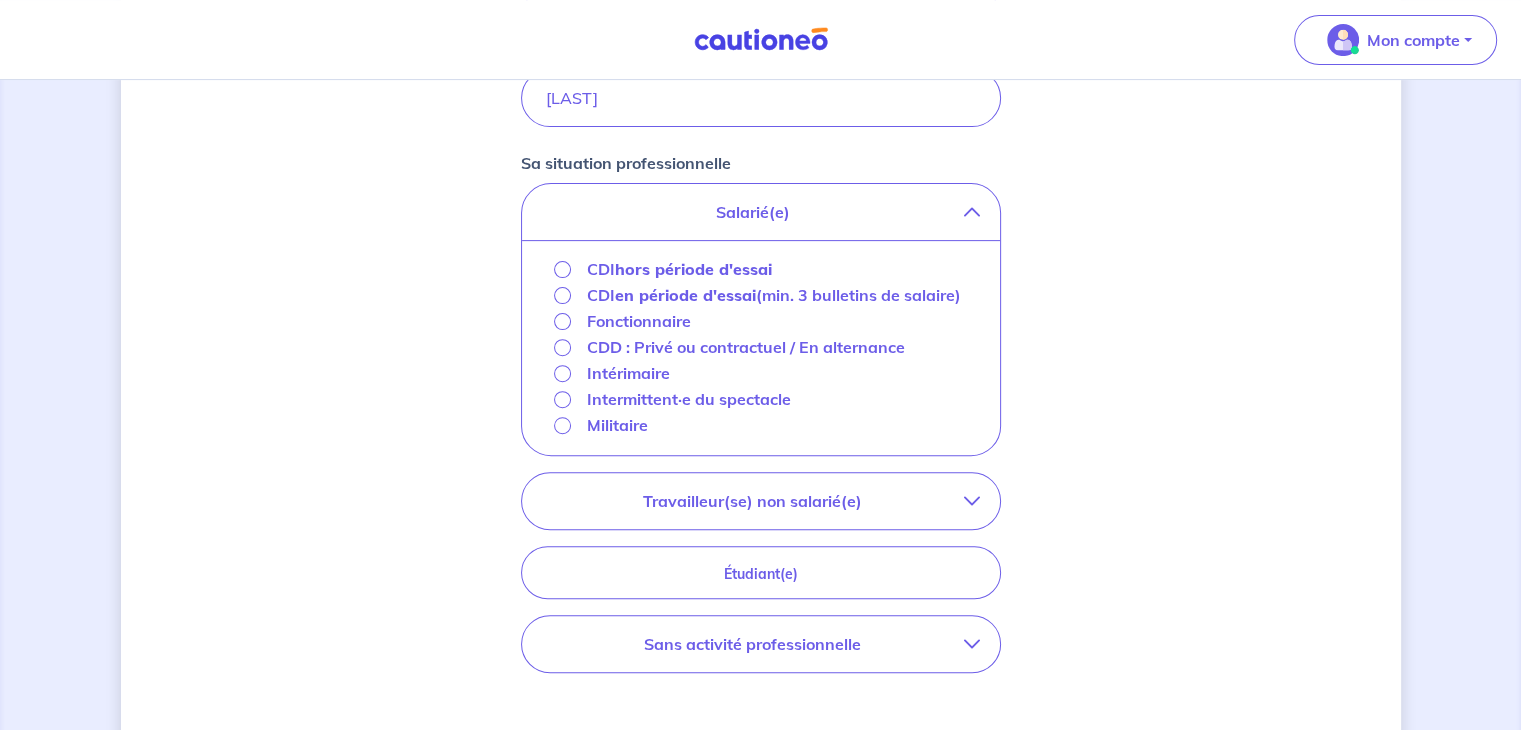 click on "Travailleur(se) non salarié(e)" at bounding box center [753, 501] 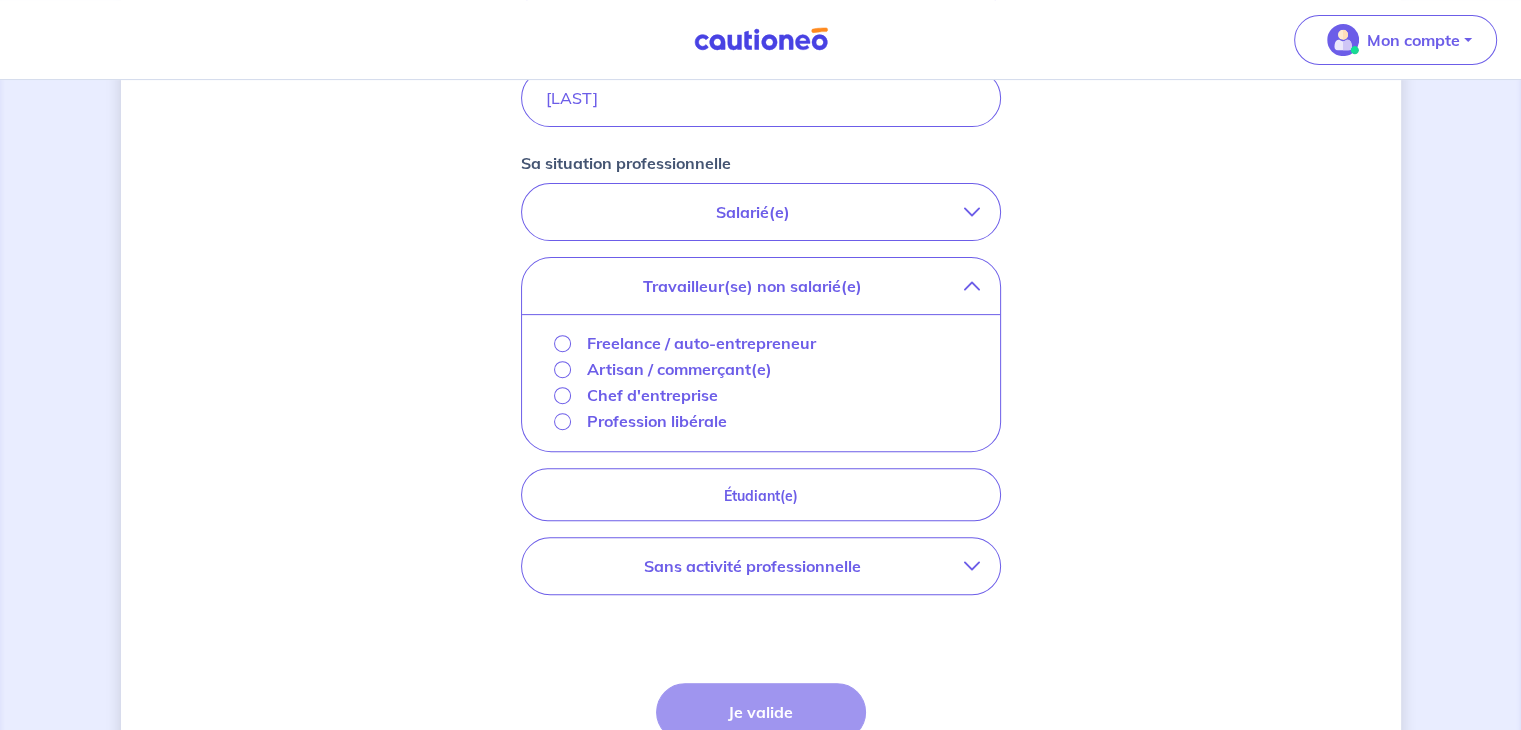 click on "Freelance / auto-entrepreneur" at bounding box center (701, 343) 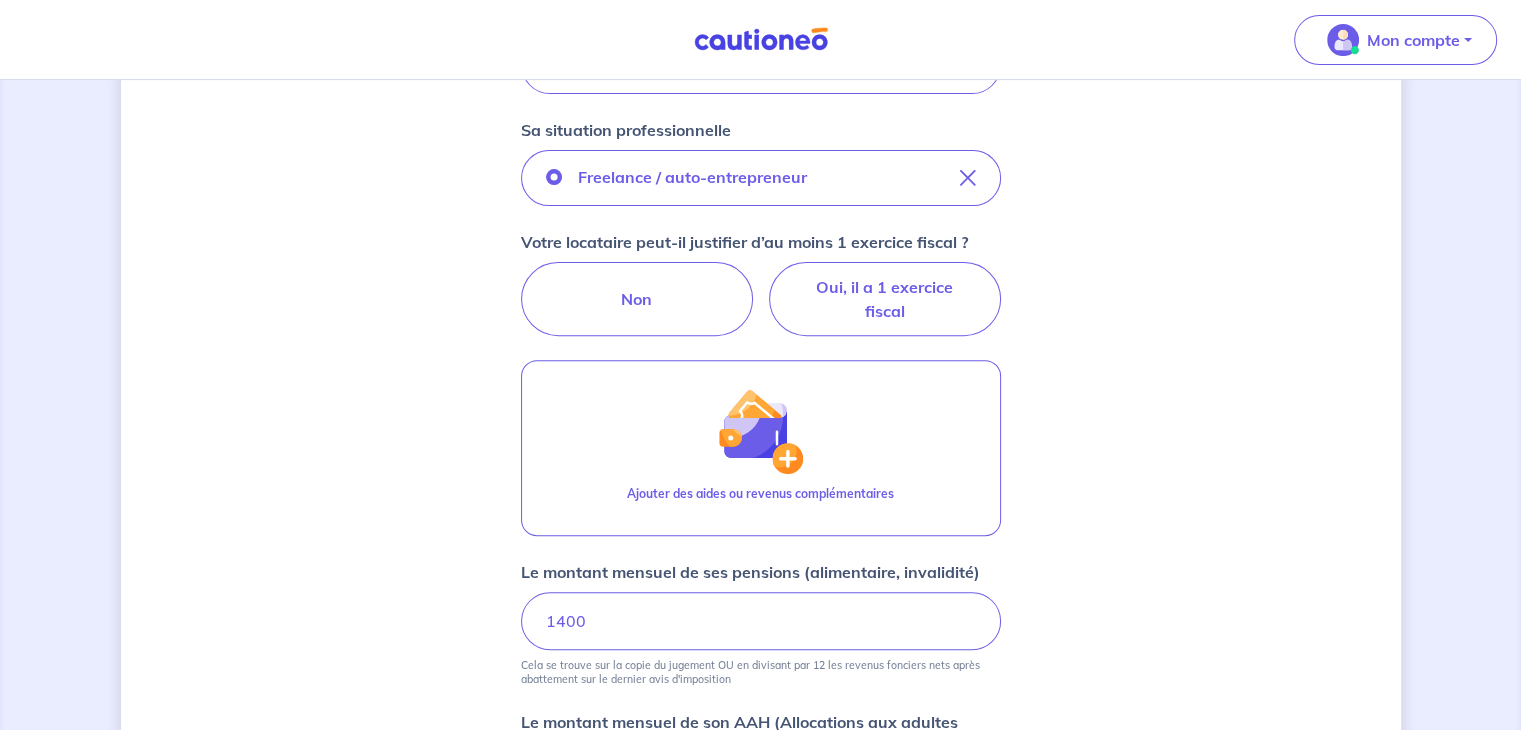 scroll, scrollTop: 541, scrollLeft: 0, axis: vertical 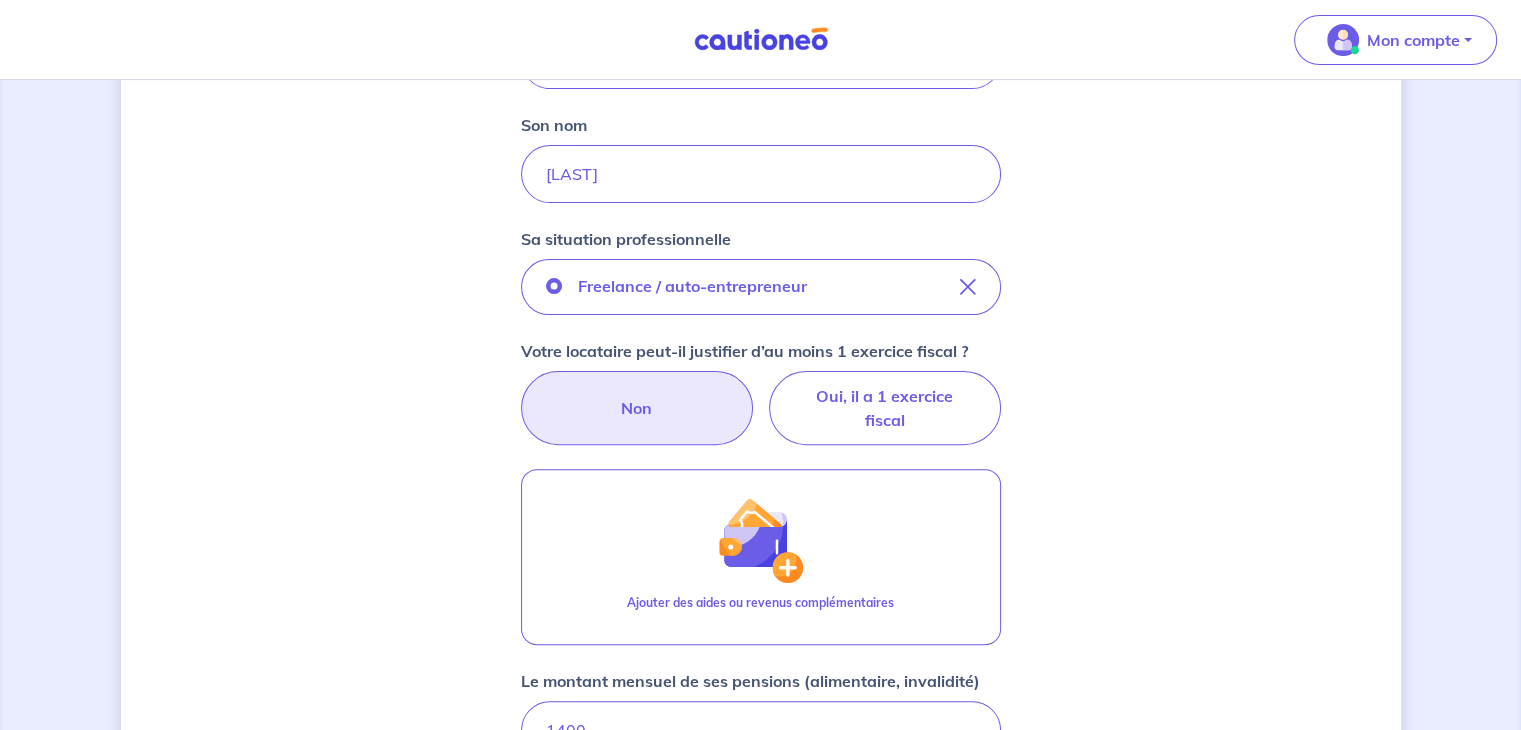 click on "Non" at bounding box center [637, 408] 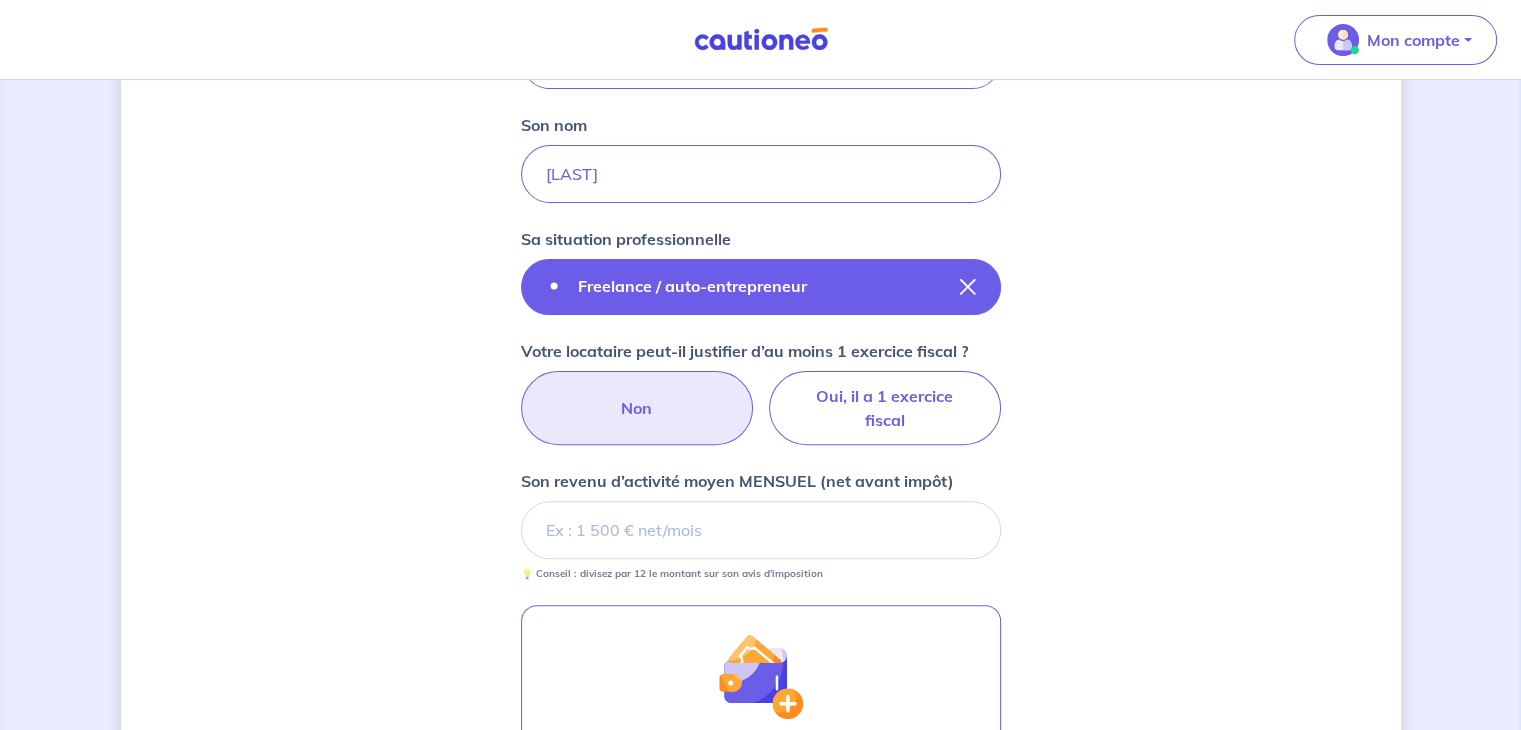click on "Freelance / auto-entrepreneur" at bounding box center (761, 287) 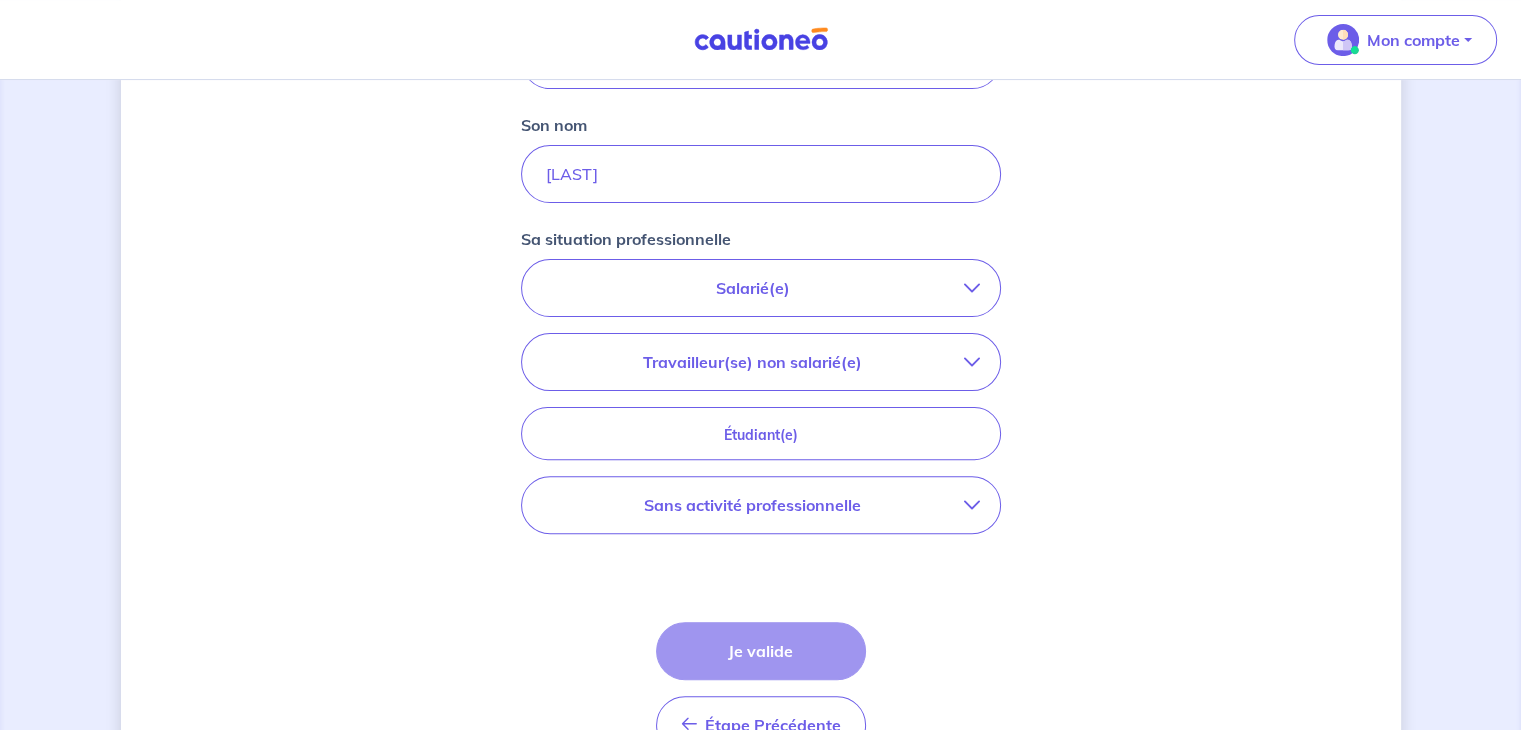 click on "Travailleur(se) non salarié(e)" at bounding box center (753, 362) 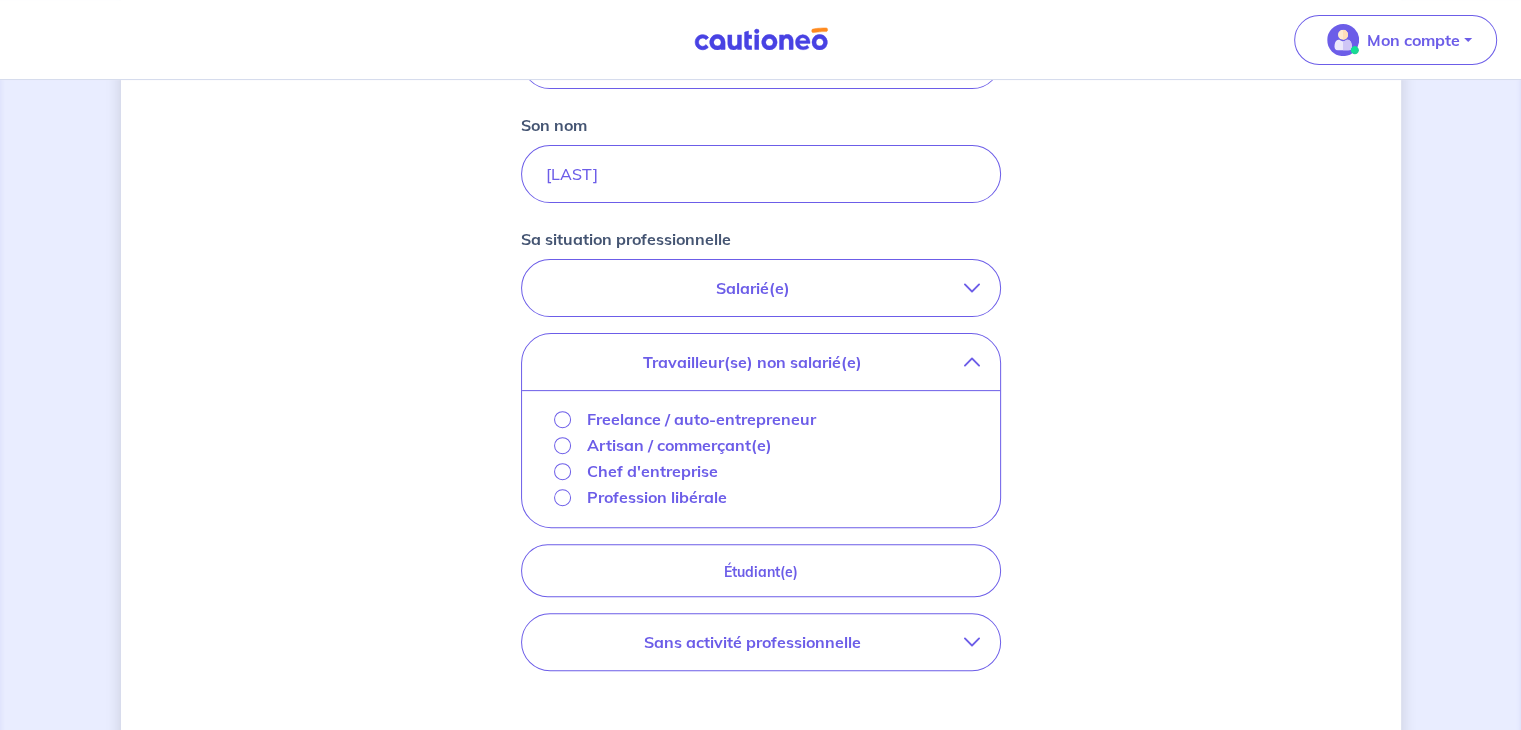 click on "Travailleur(se) non salarié(e)" at bounding box center (753, 362) 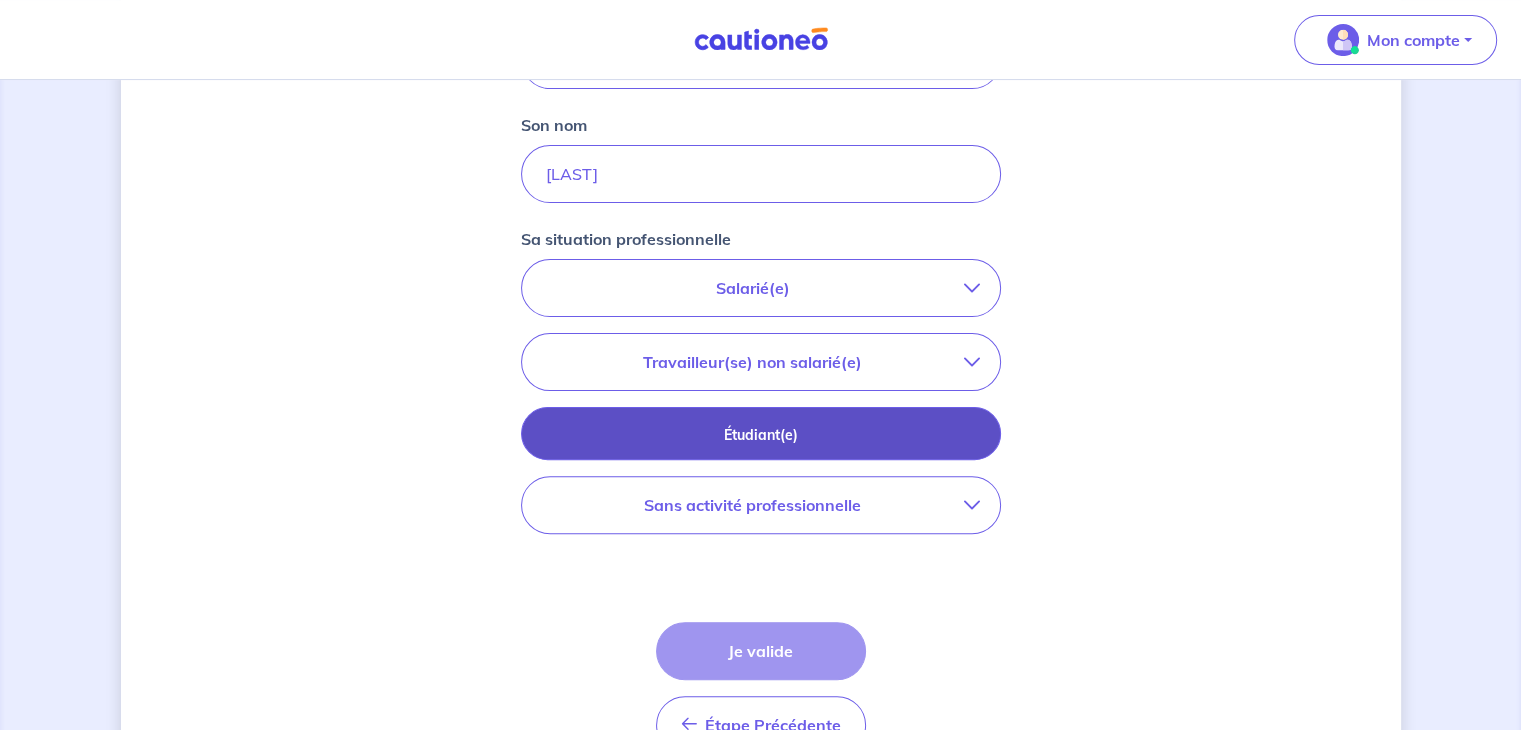 click on "Étudiant(e)" at bounding box center (761, 435) 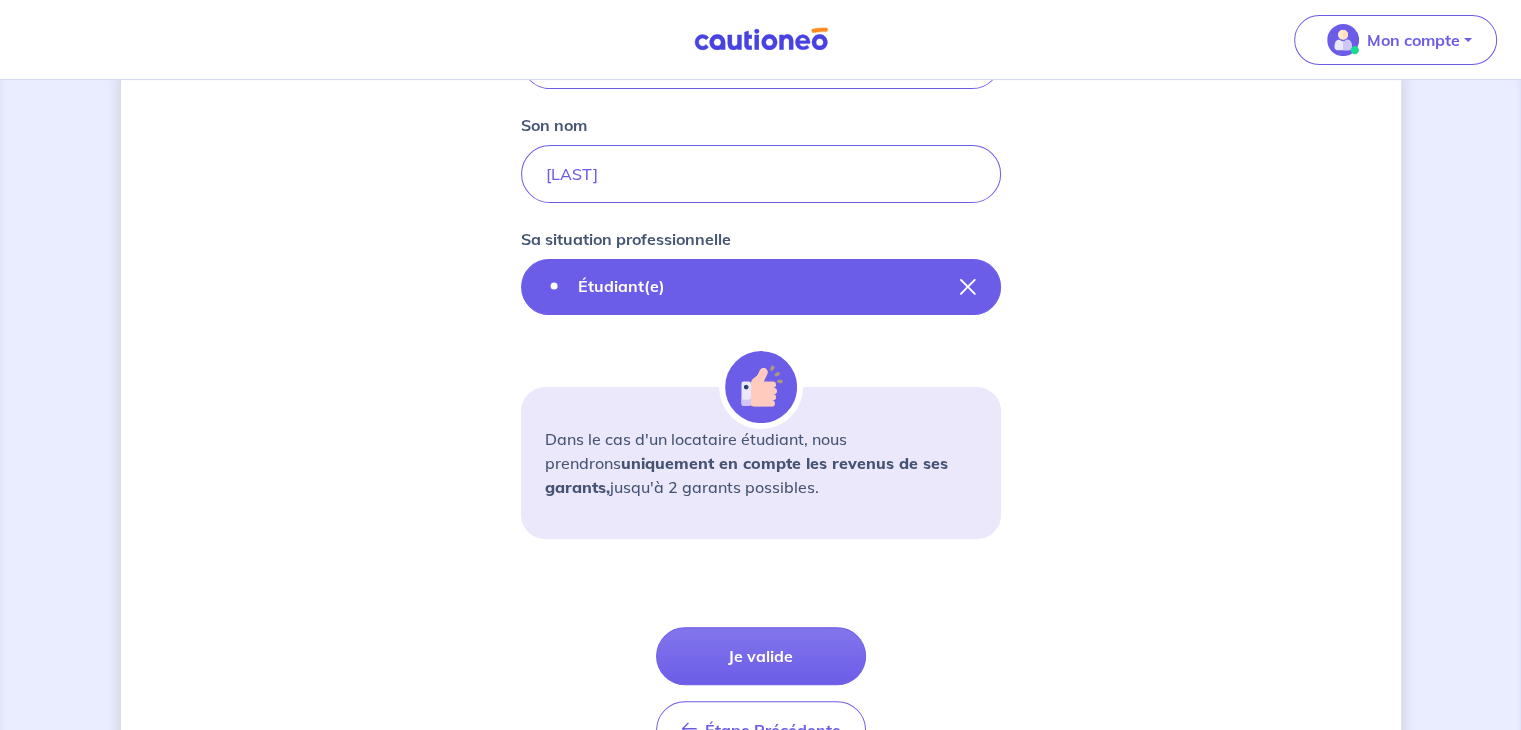 click on "Étudiant(e)" at bounding box center [761, 287] 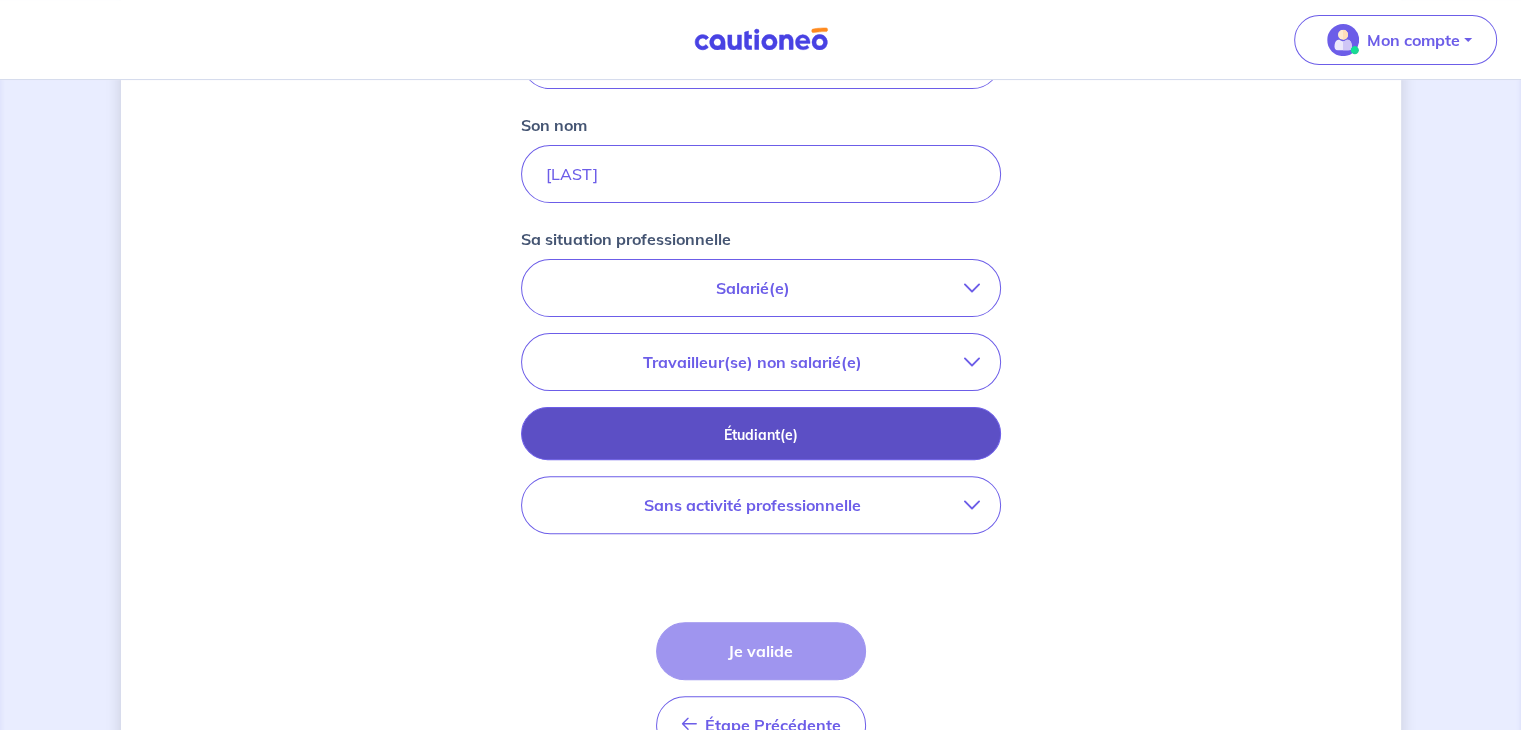 click on "Étudiant(e)" at bounding box center [761, 433] 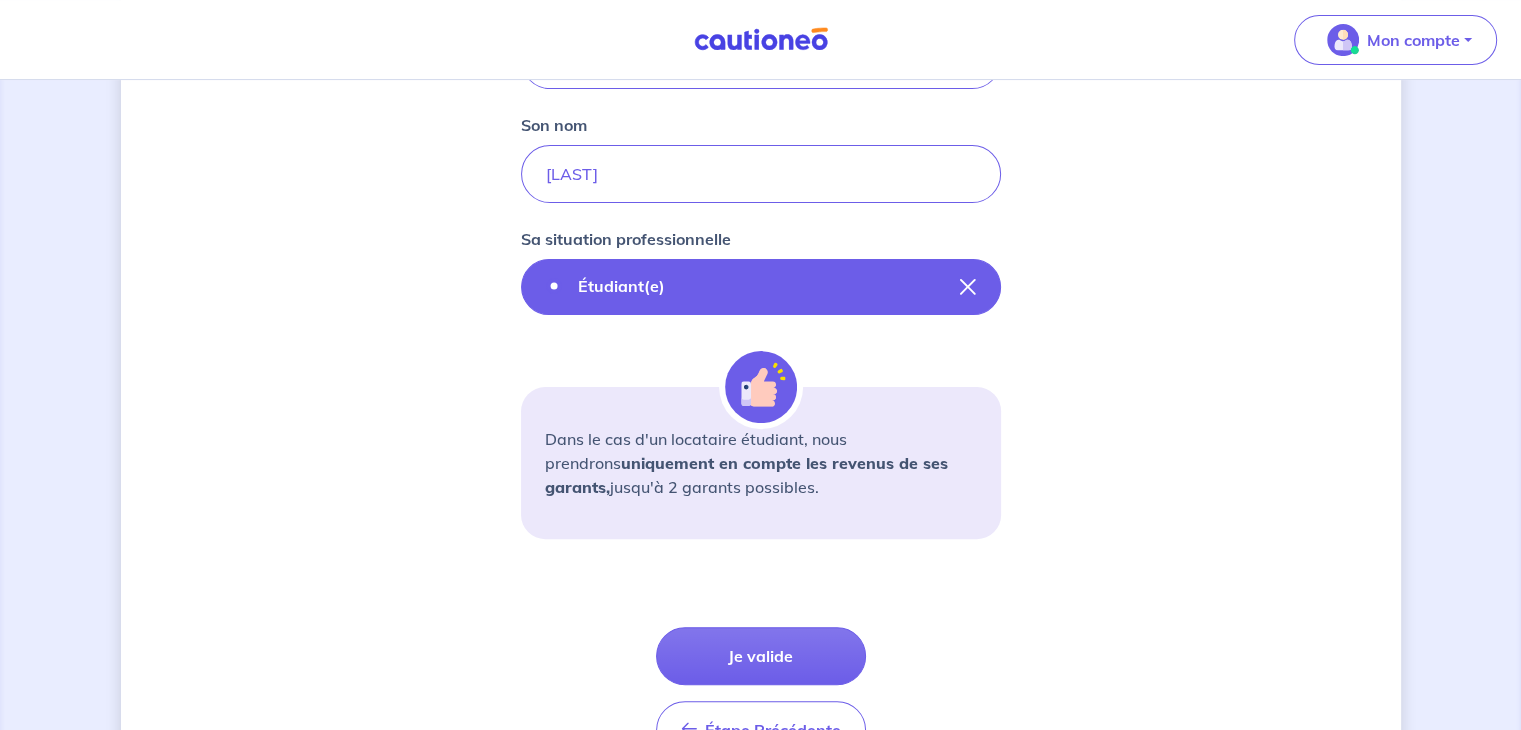 click on "Étudiant(e)" at bounding box center [761, 287] 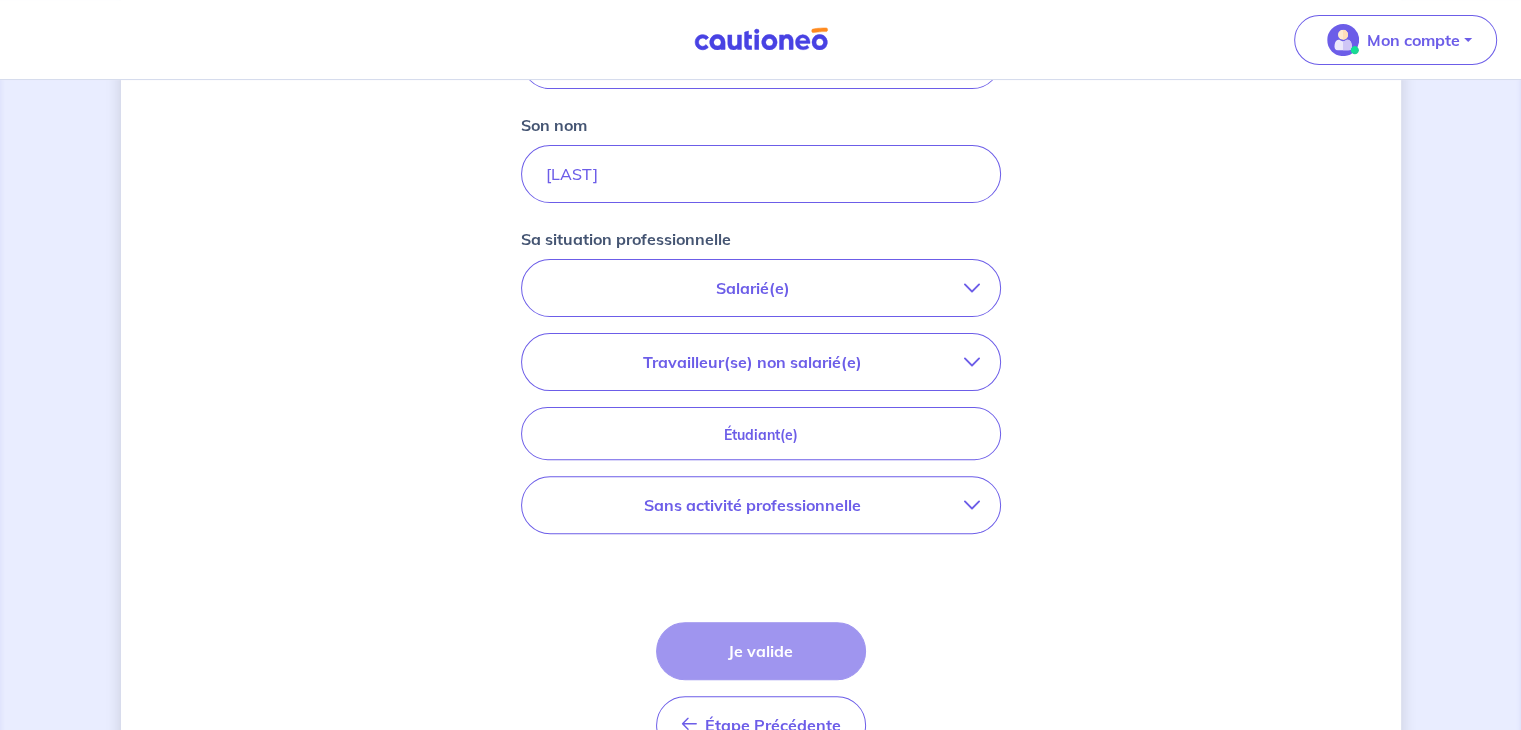 click on "Sans activité professionnelle" at bounding box center [753, 505] 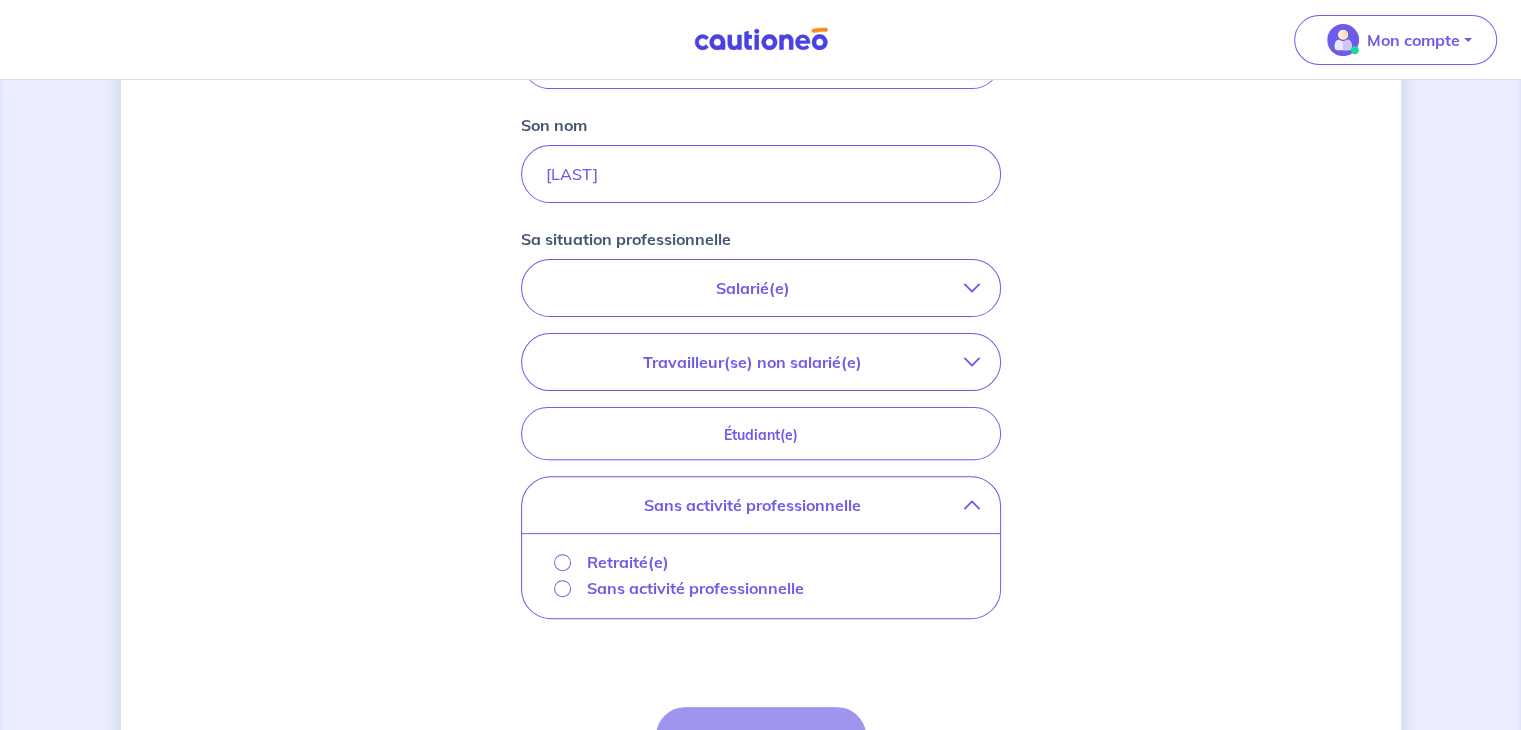 click on "Sans activité professionnelle" at bounding box center (695, 588) 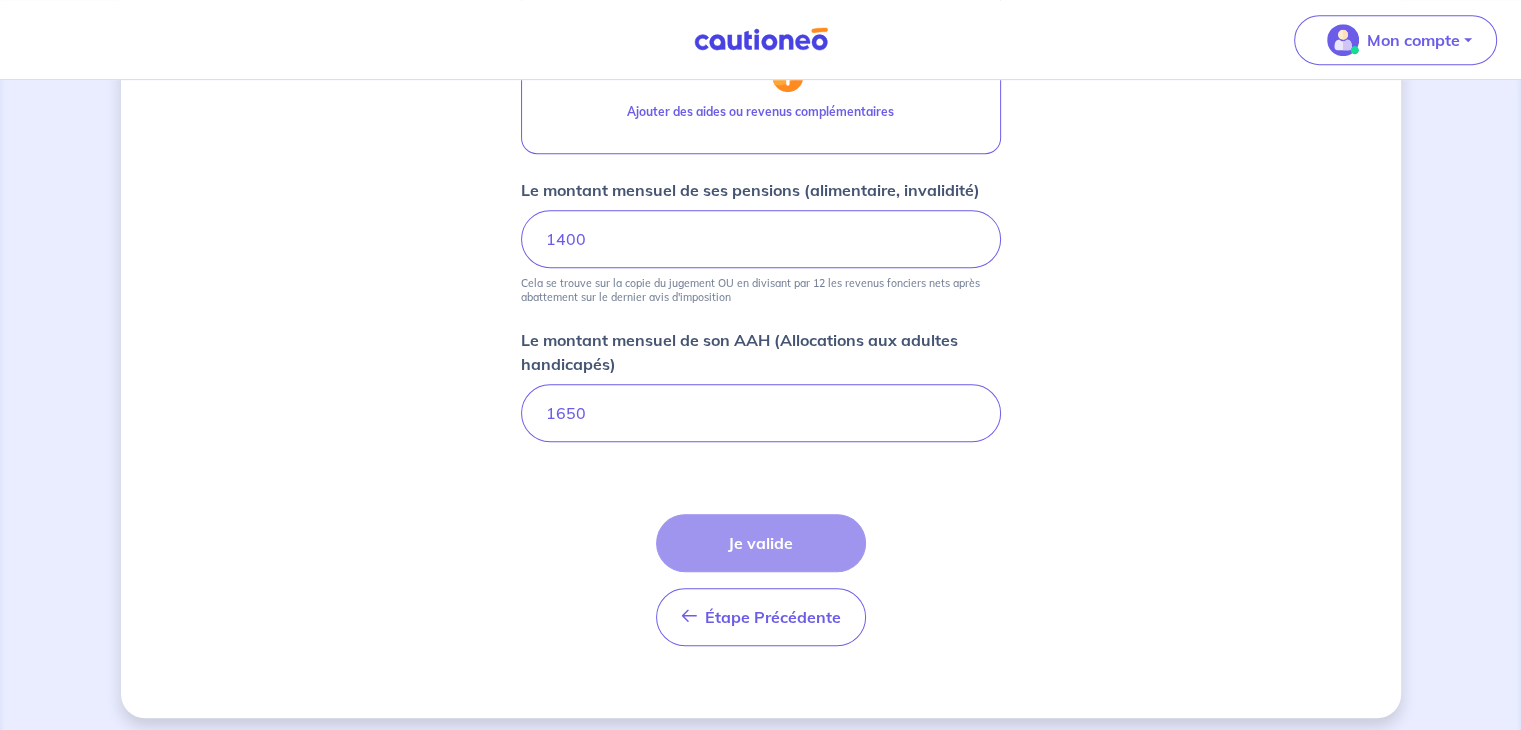 scroll, scrollTop: 1017, scrollLeft: 0, axis: vertical 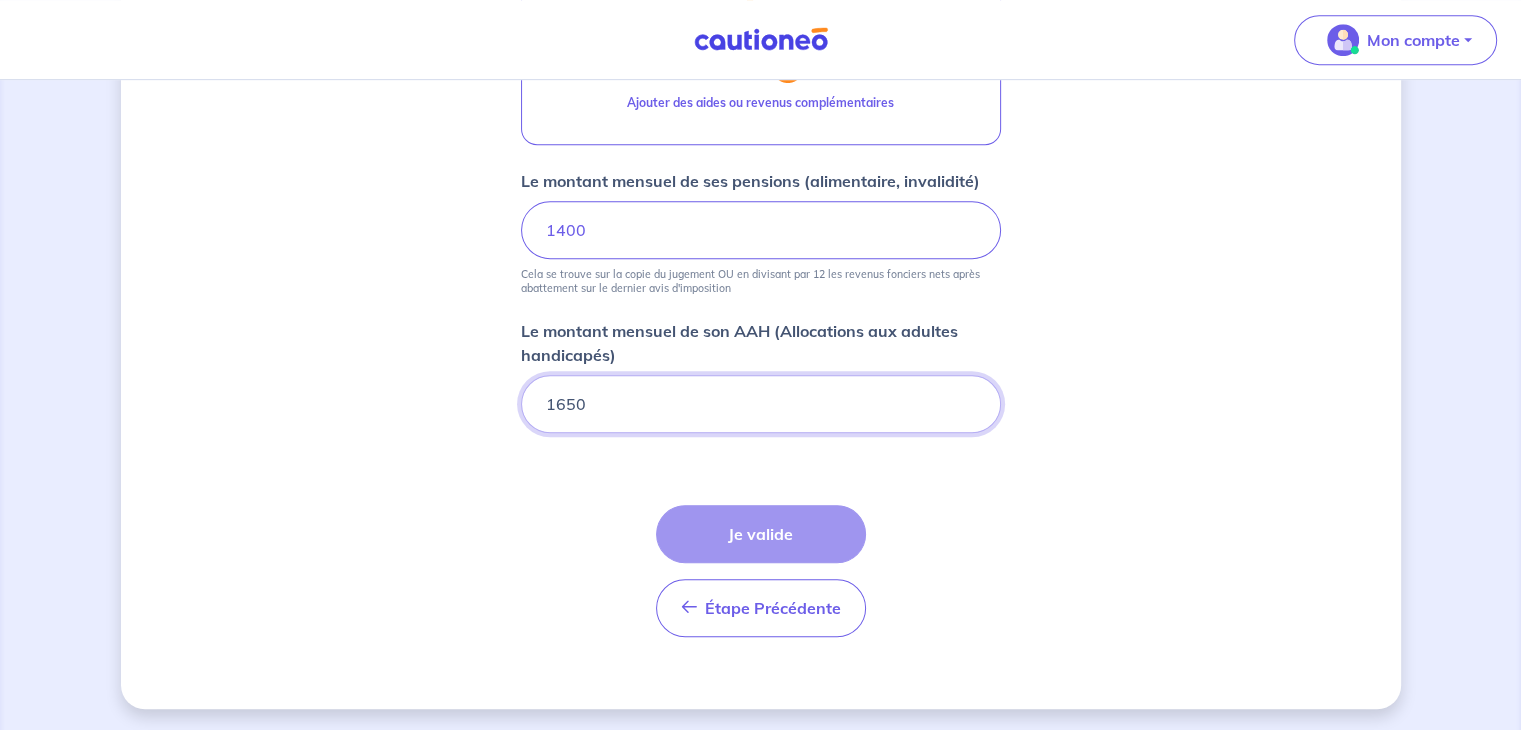 click on "1650" at bounding box center (761, 404) 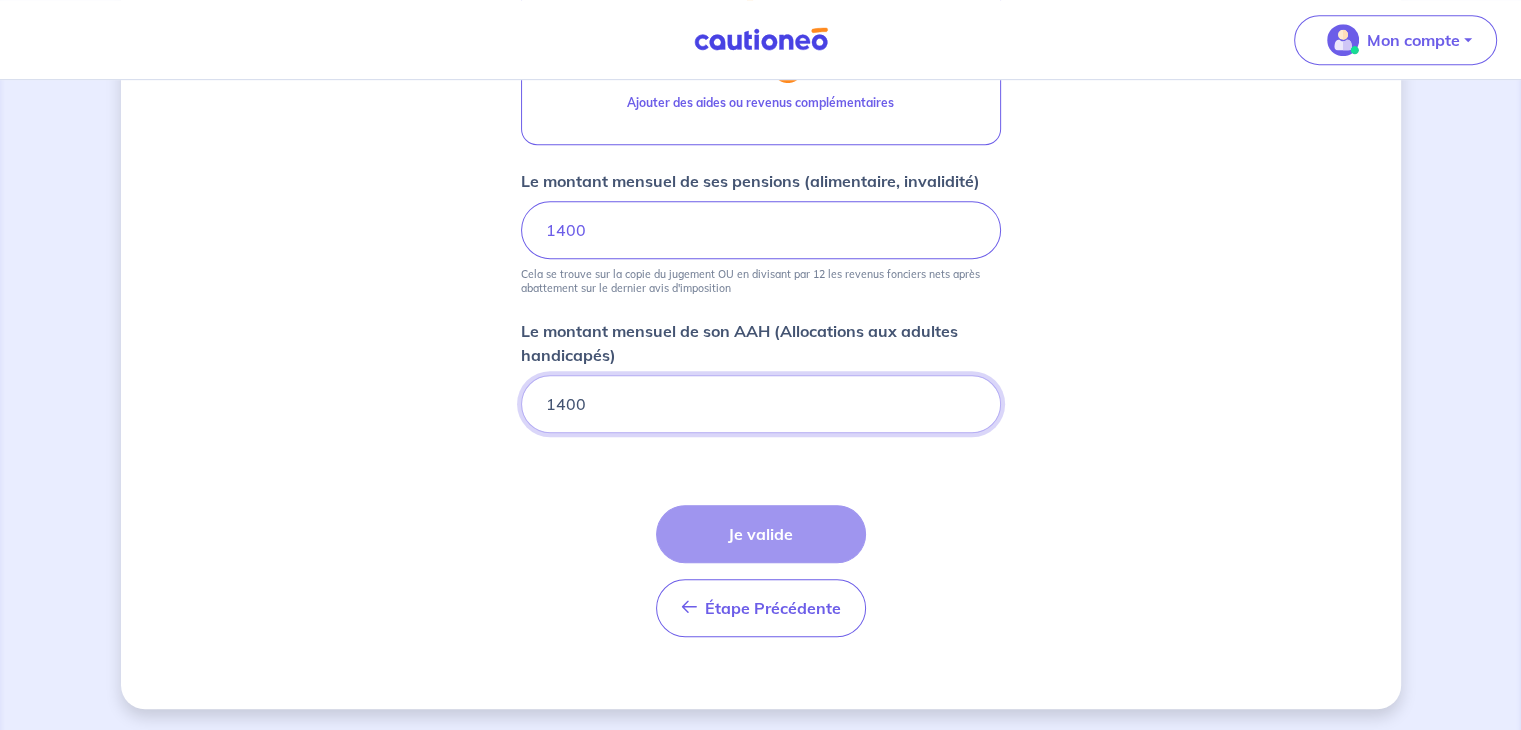 type on "1400" 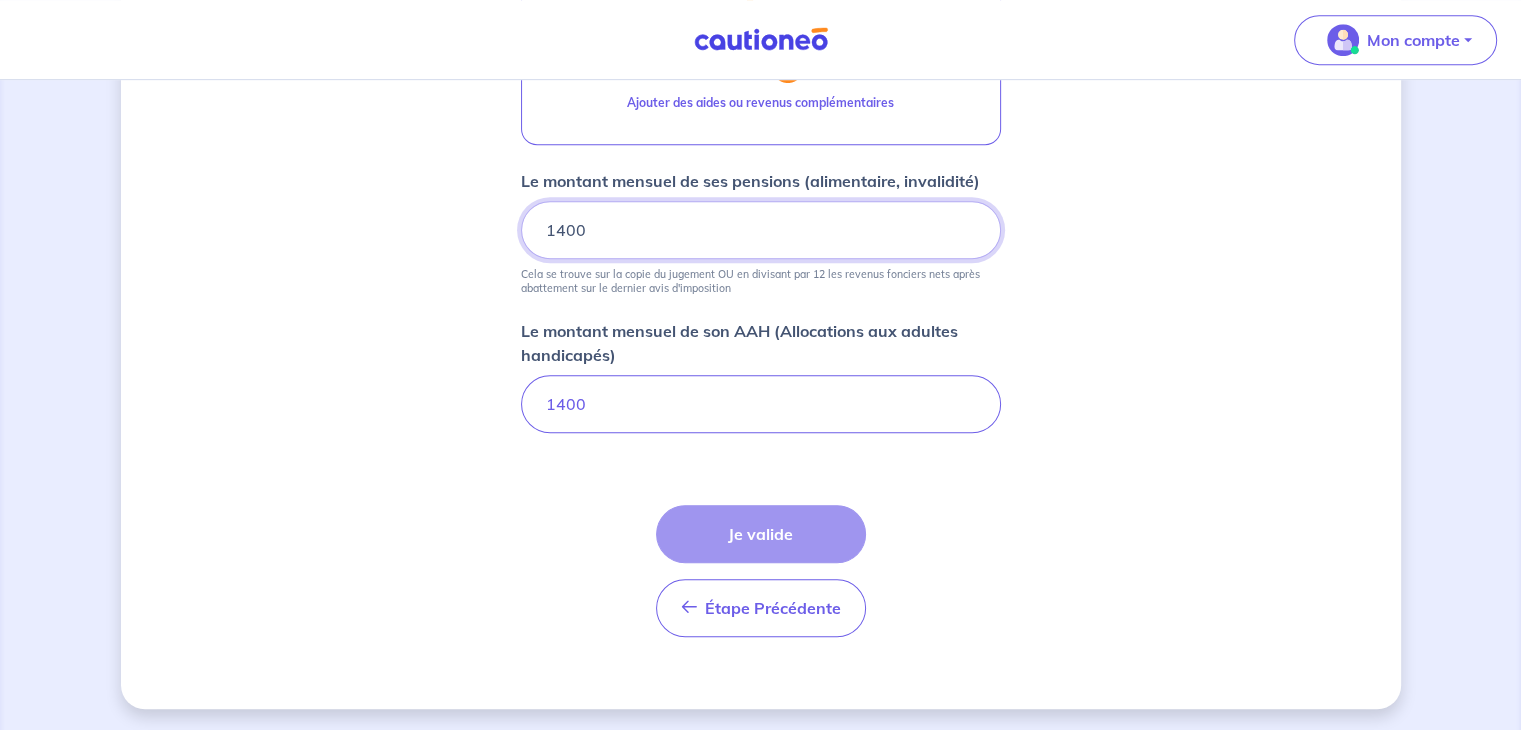 click on "1400" at bounding box center (761, 230) 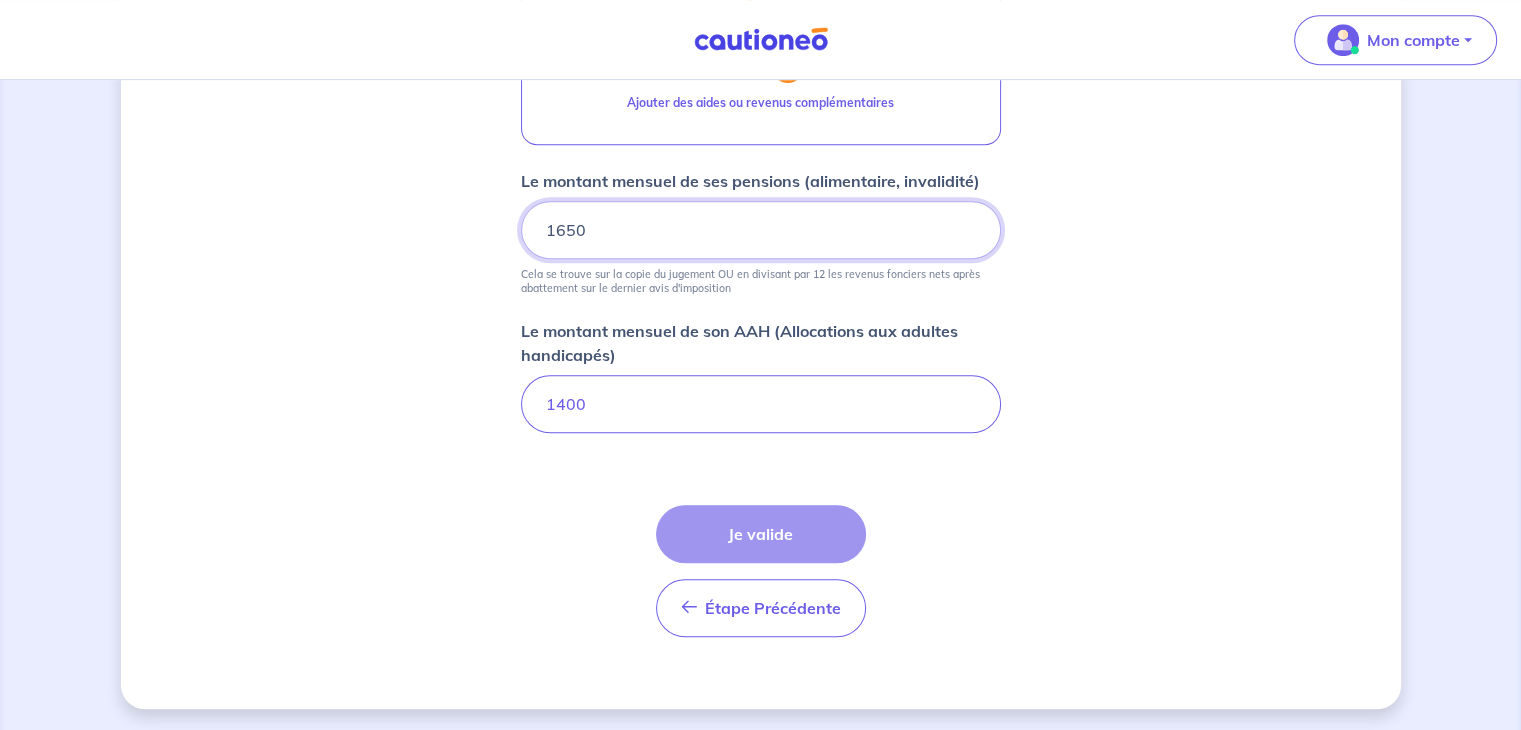 type on "1650" 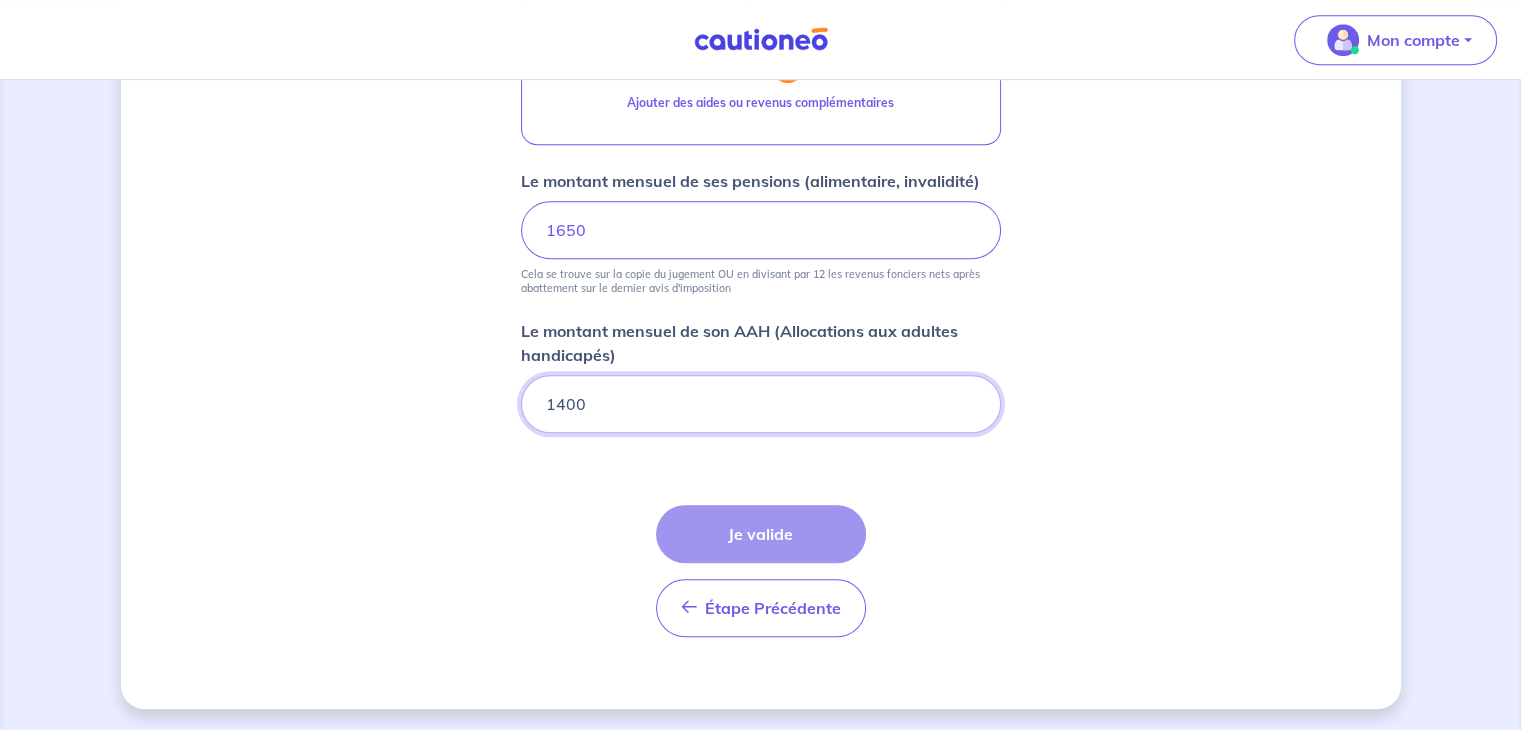 click on "1400" at bounding box center (761, 404) 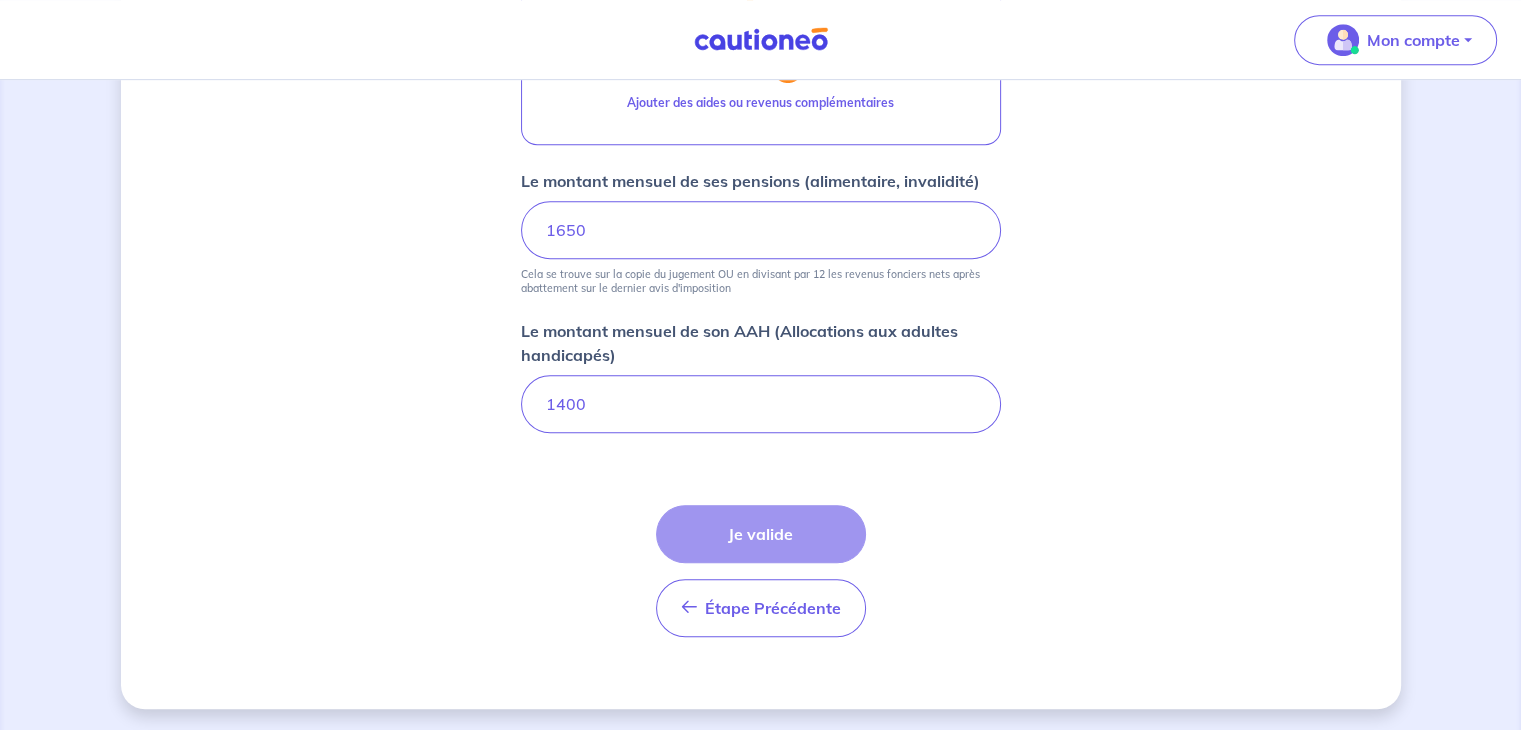 click on "Étape Précédente Précédent Je valide Je valide" at bounding box center (761, 571) 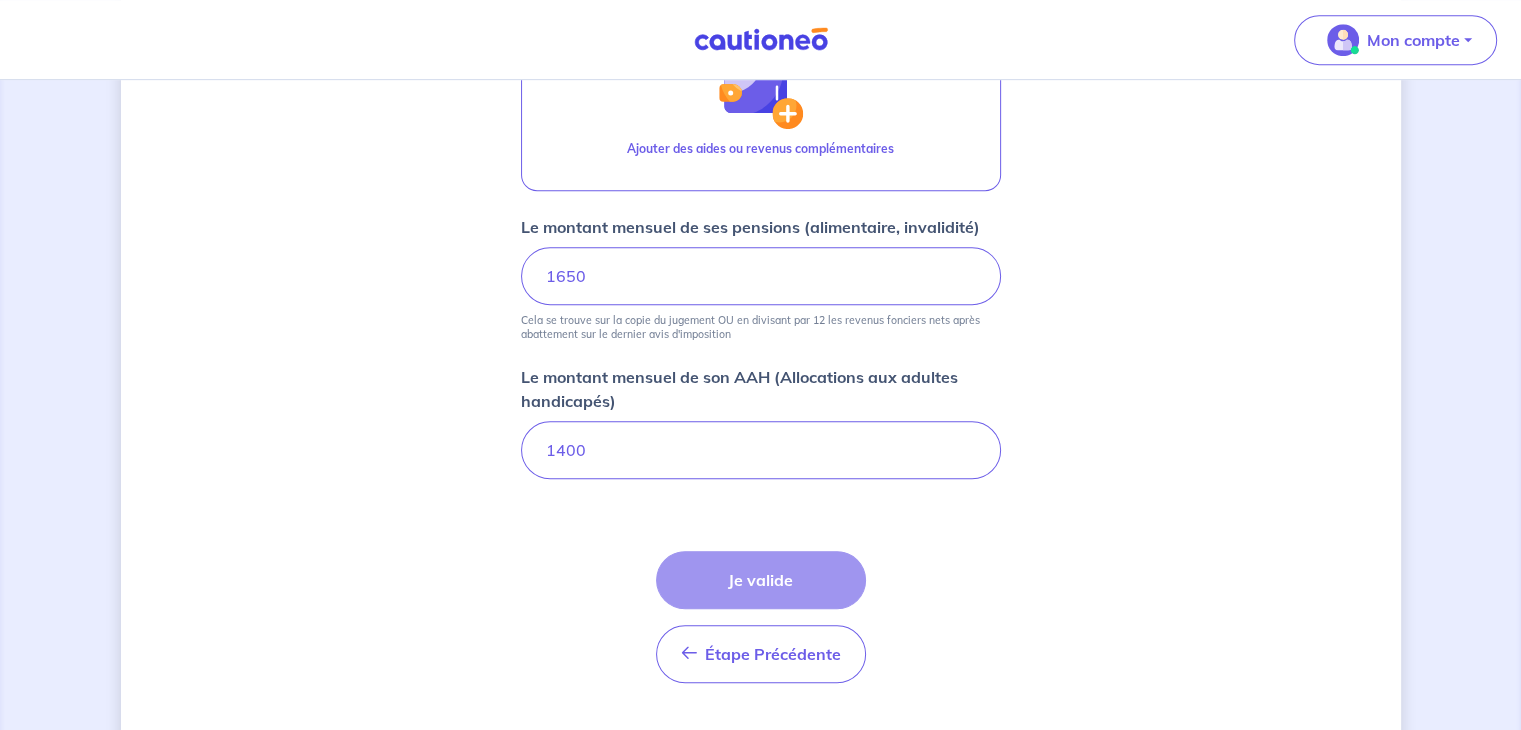 scroll, scrollTop: 1017, scrollLeft: 0, axis: vertical 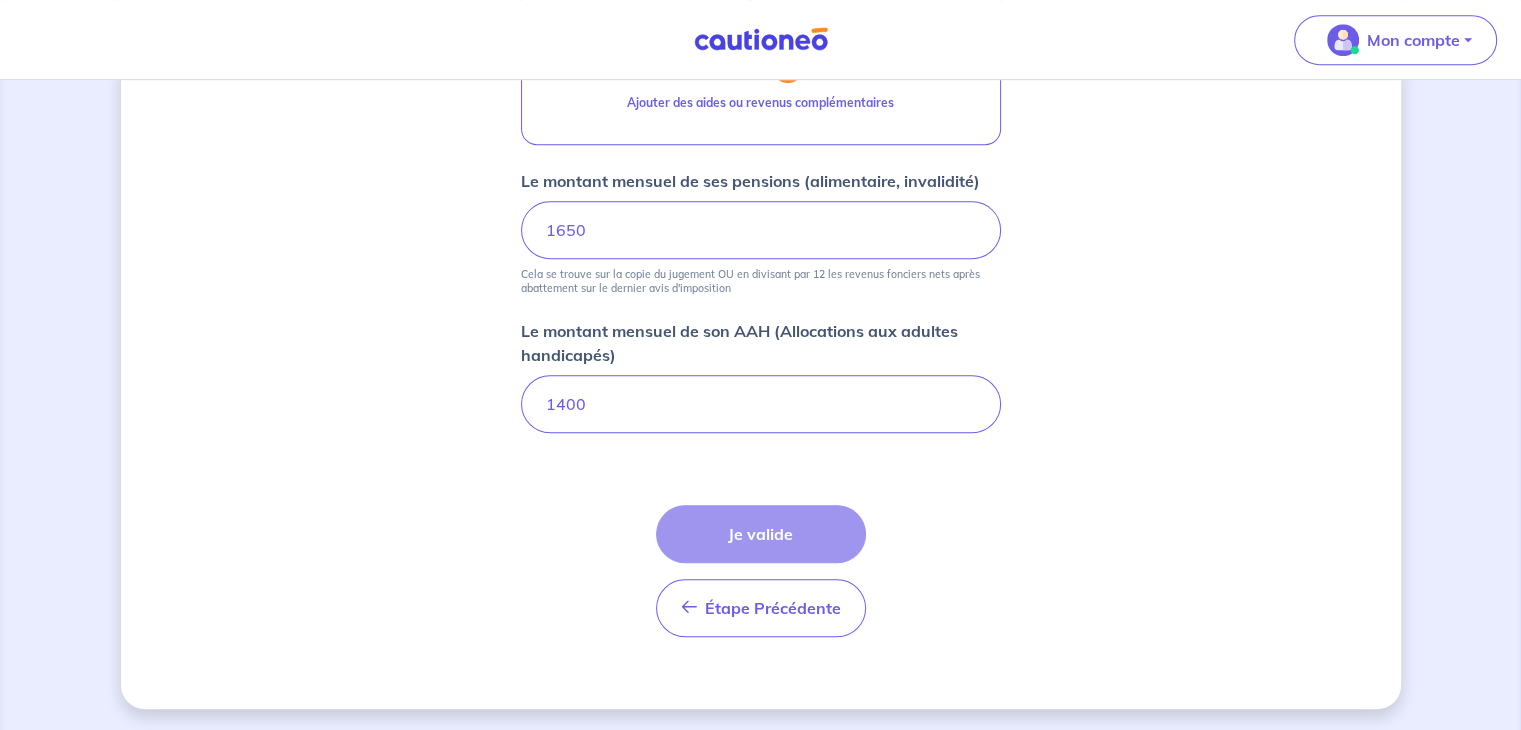 click on "Étape Précédente Précédent Je valide Je valide" at bounding box center (761, 571) 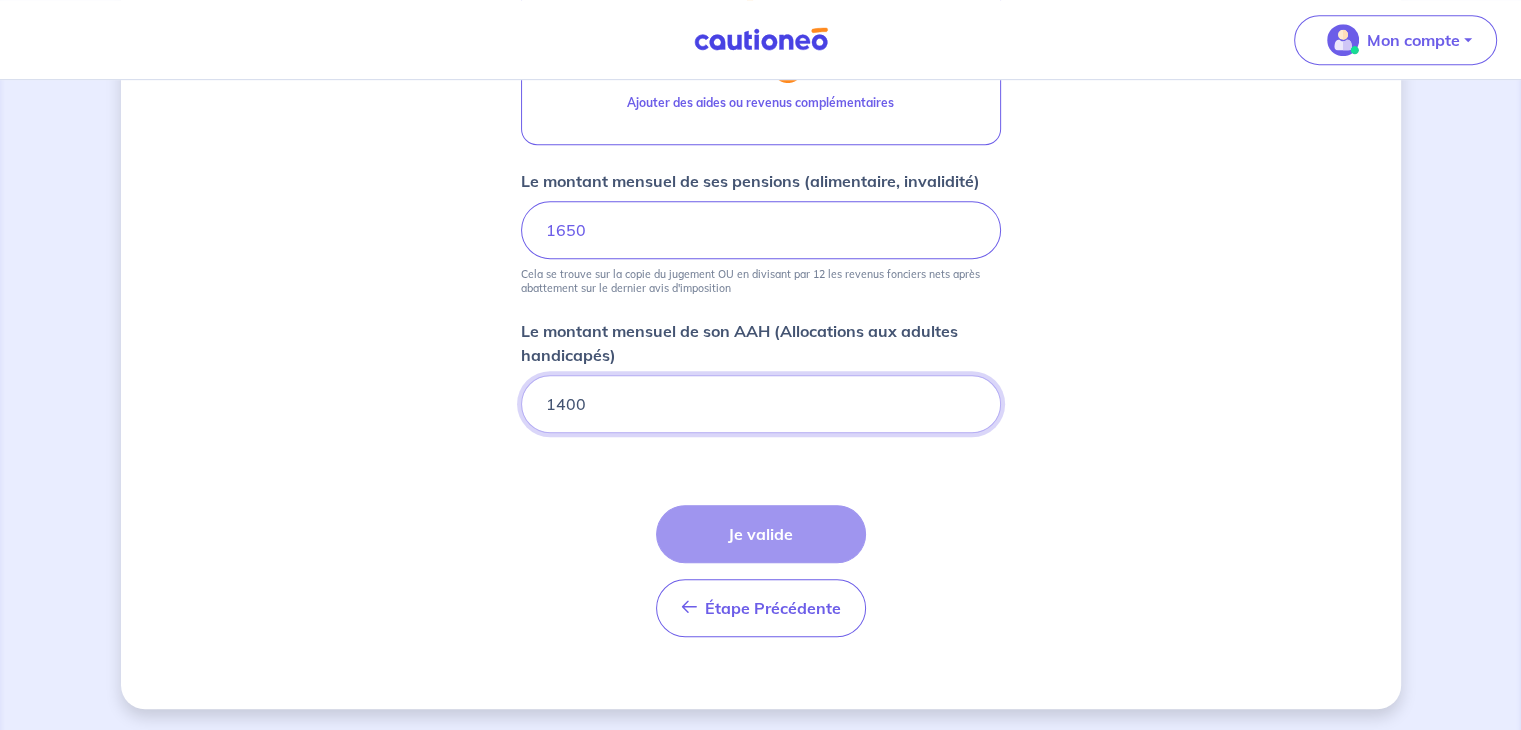 click on "1400" at bounding box center (761, 404) 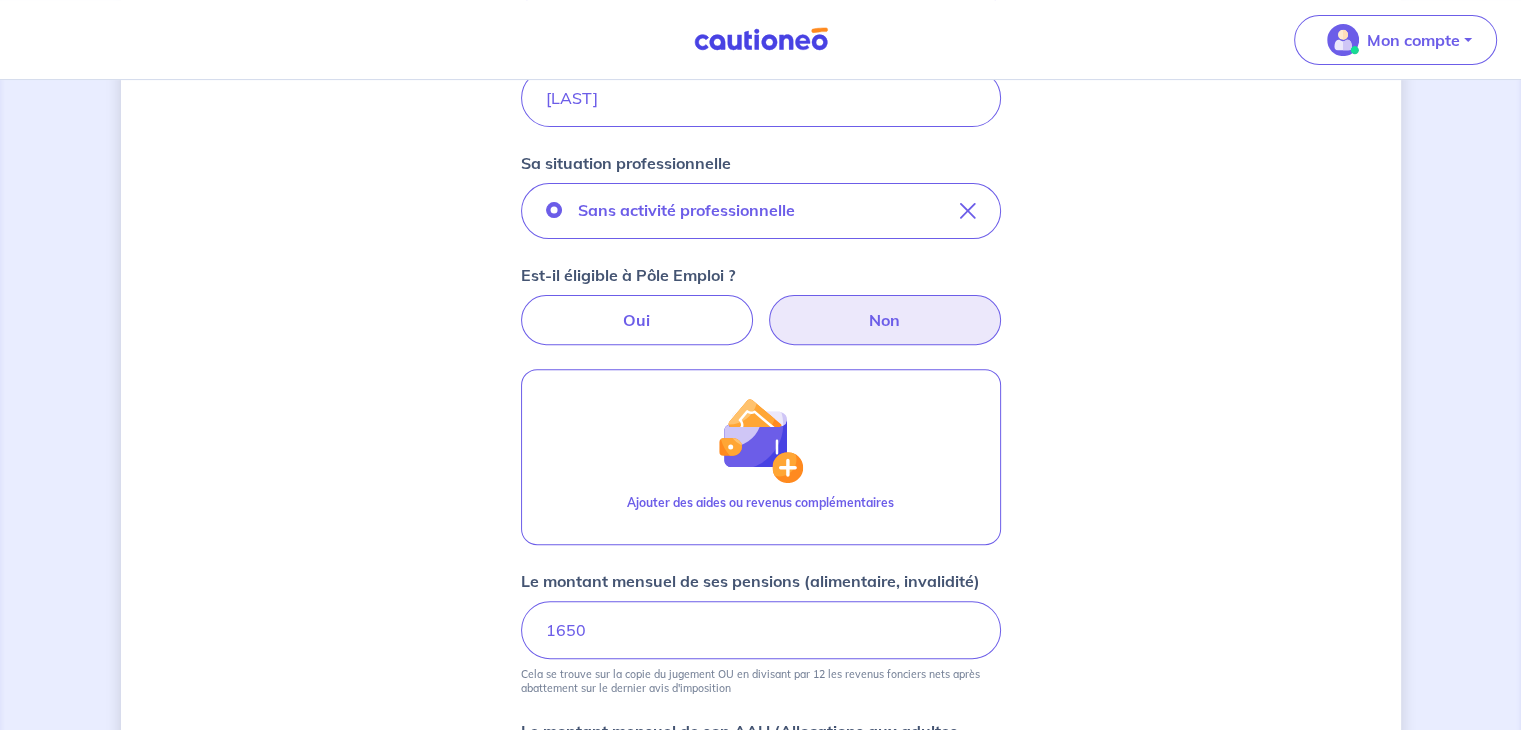 scroll, scrollTop: 217, scrollLeft: 0, axis: vertical 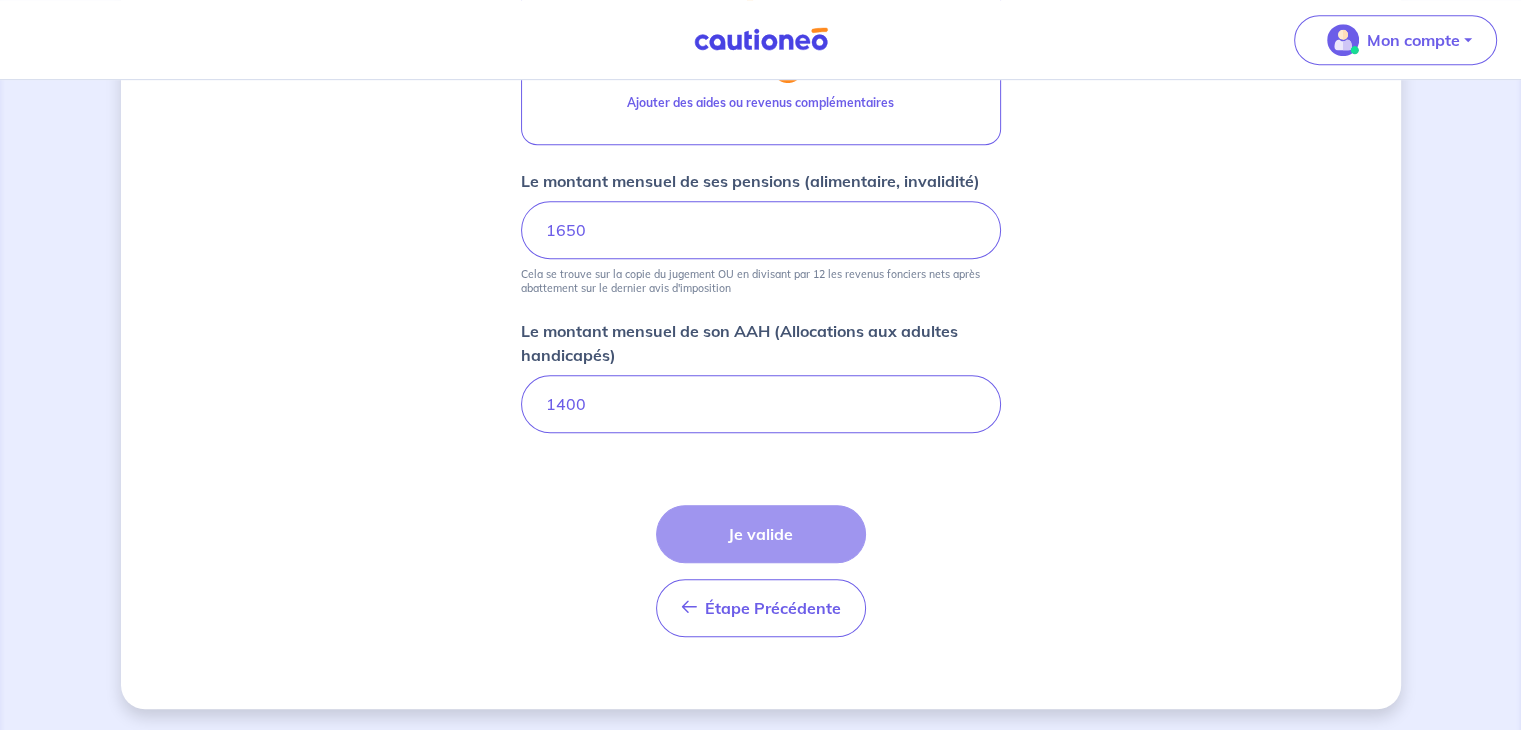 click on "Étape Précédente Précédent Je valide Je valide" at bounding box center [761, 571] 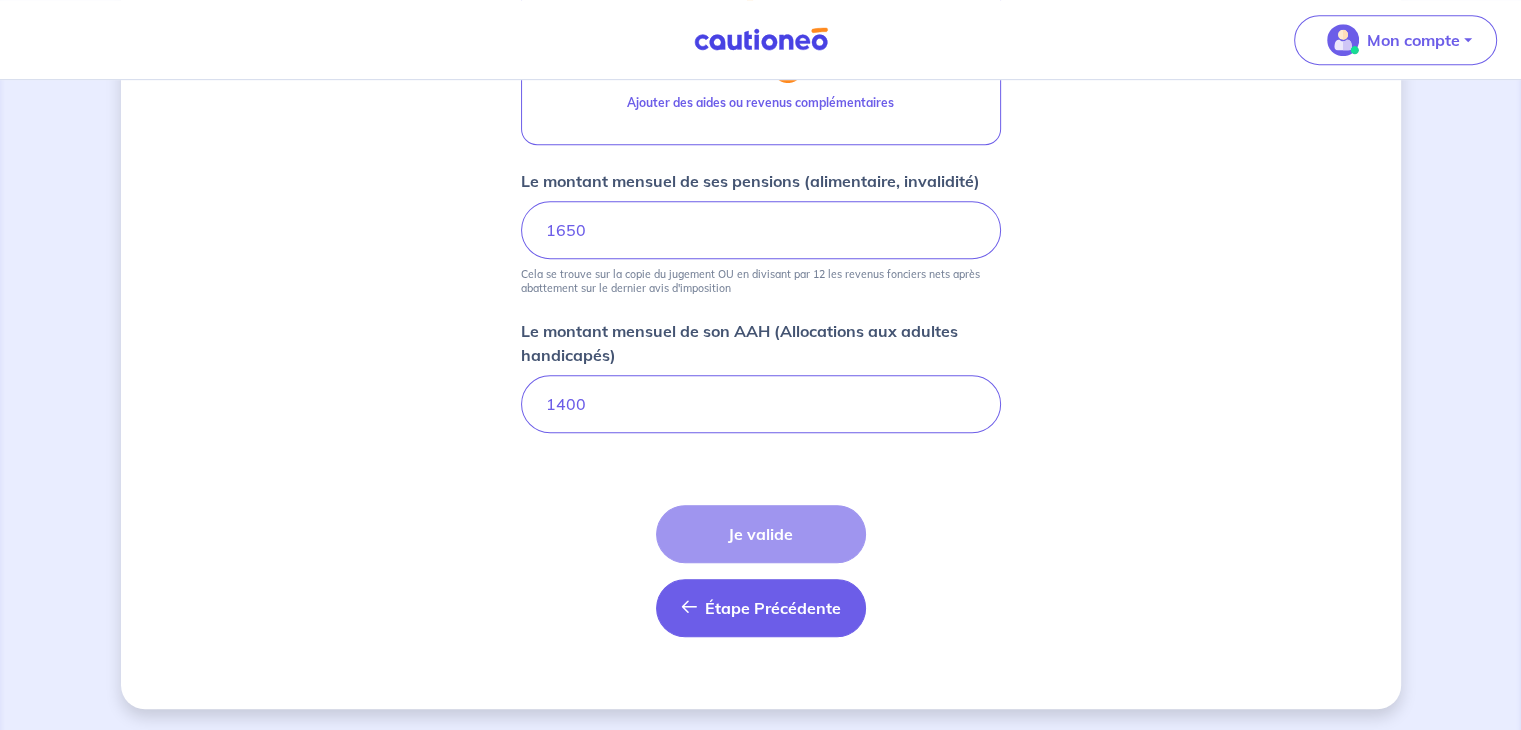 click on "Étape Précédente" at bounding box center (773, 608) 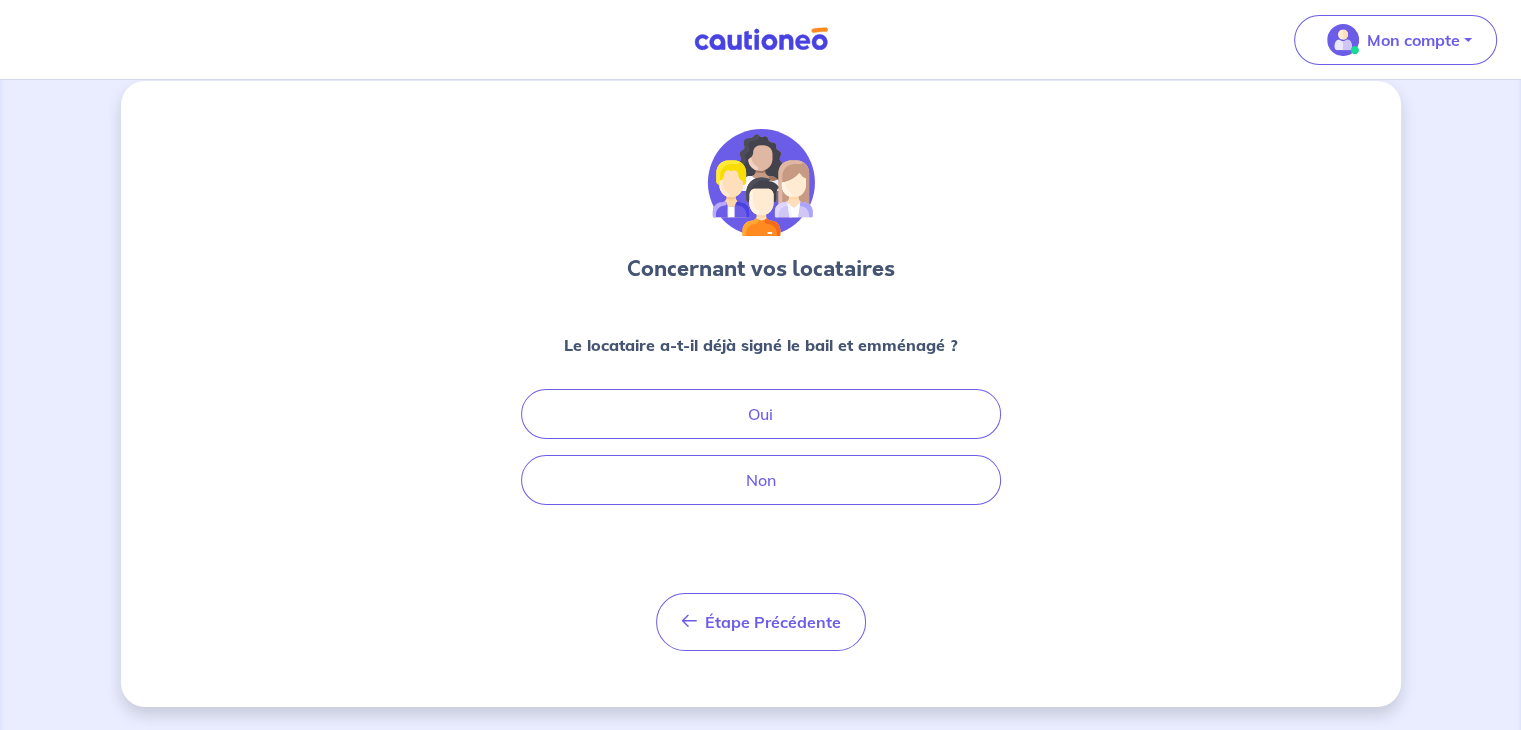 scroll, scrollTop: 0, scrollLeft: 0, axis: both 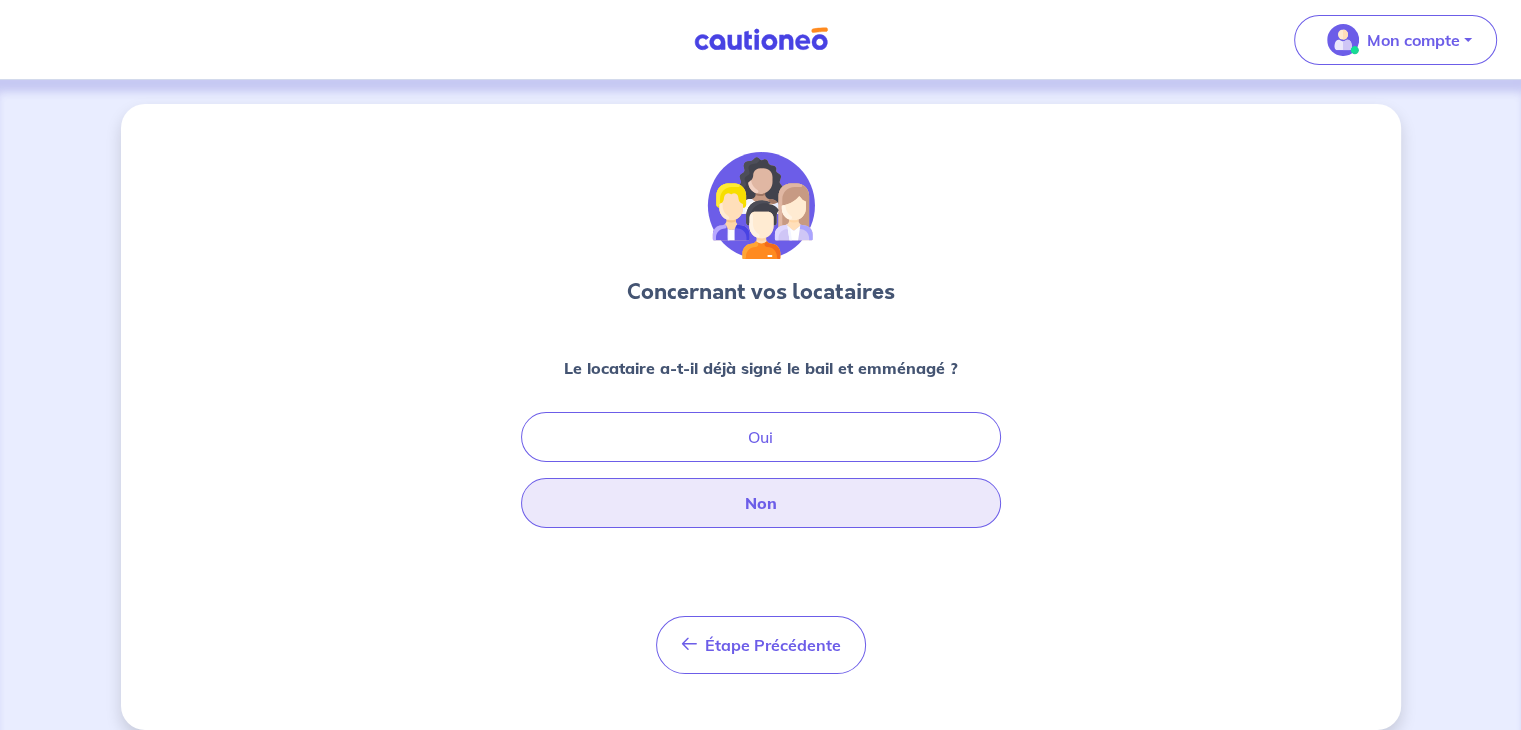 click on "Non" at bounding box center (761, 503) 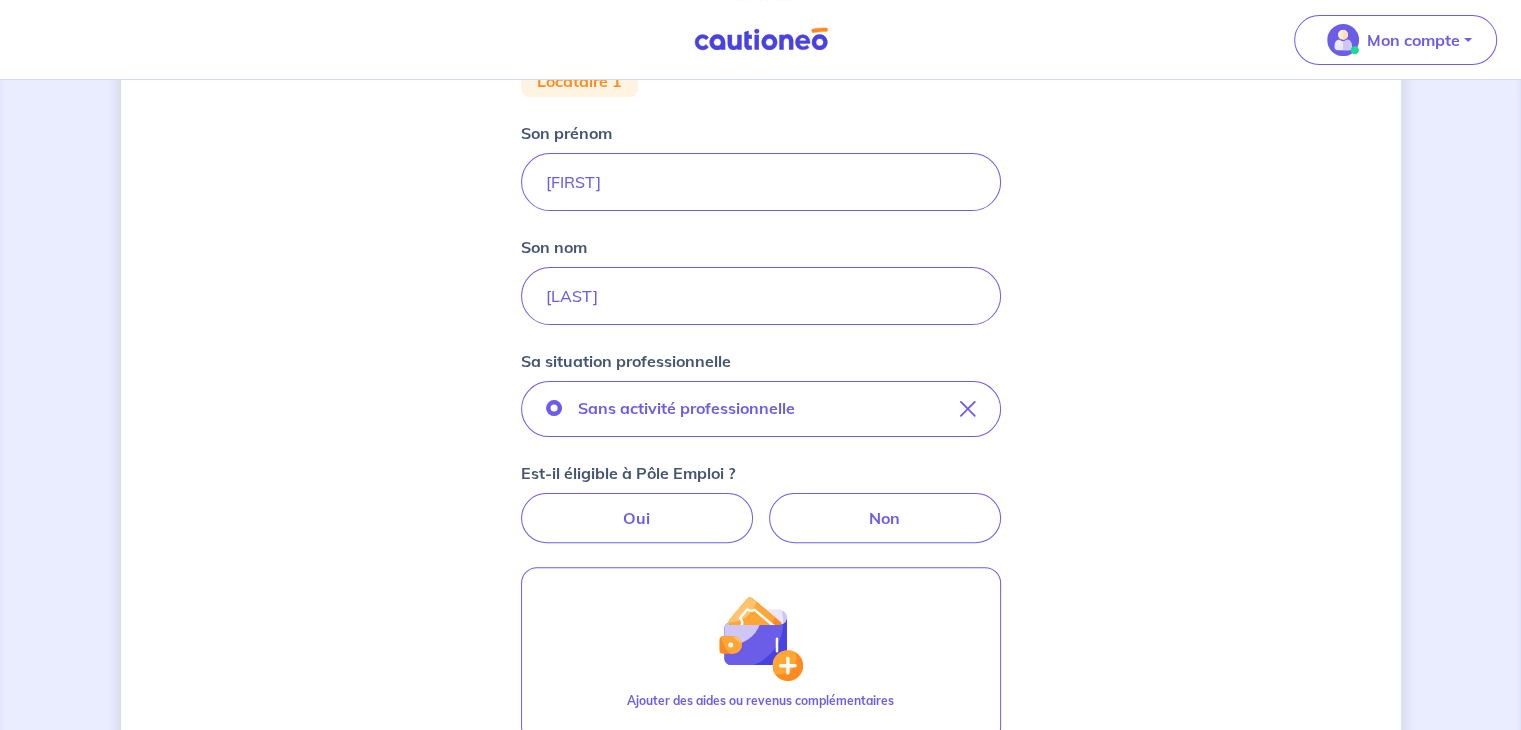 scroll, scrollTop: 417, scrollLeft: 0, axis: vertical 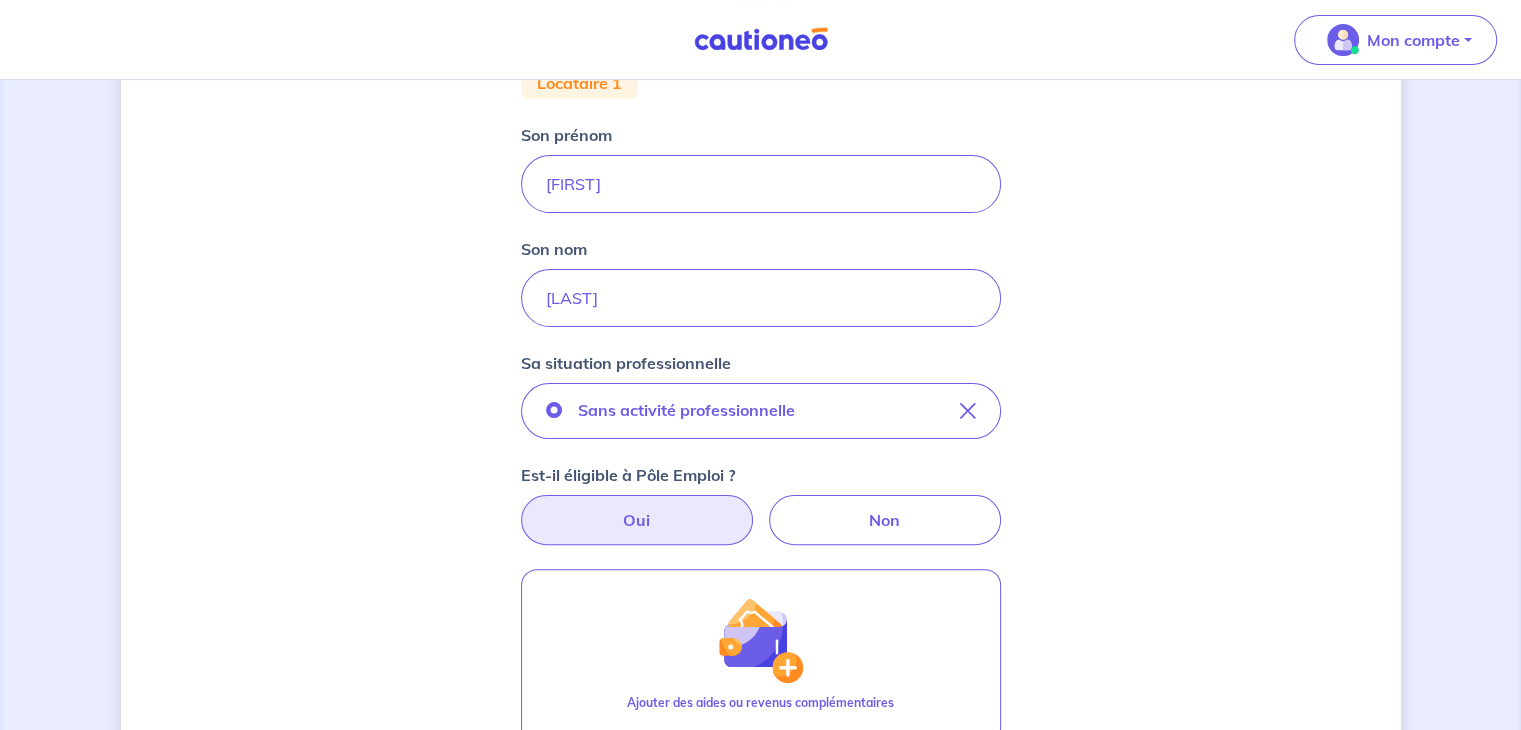 click on "Oui" at bounding box center [637, 520] 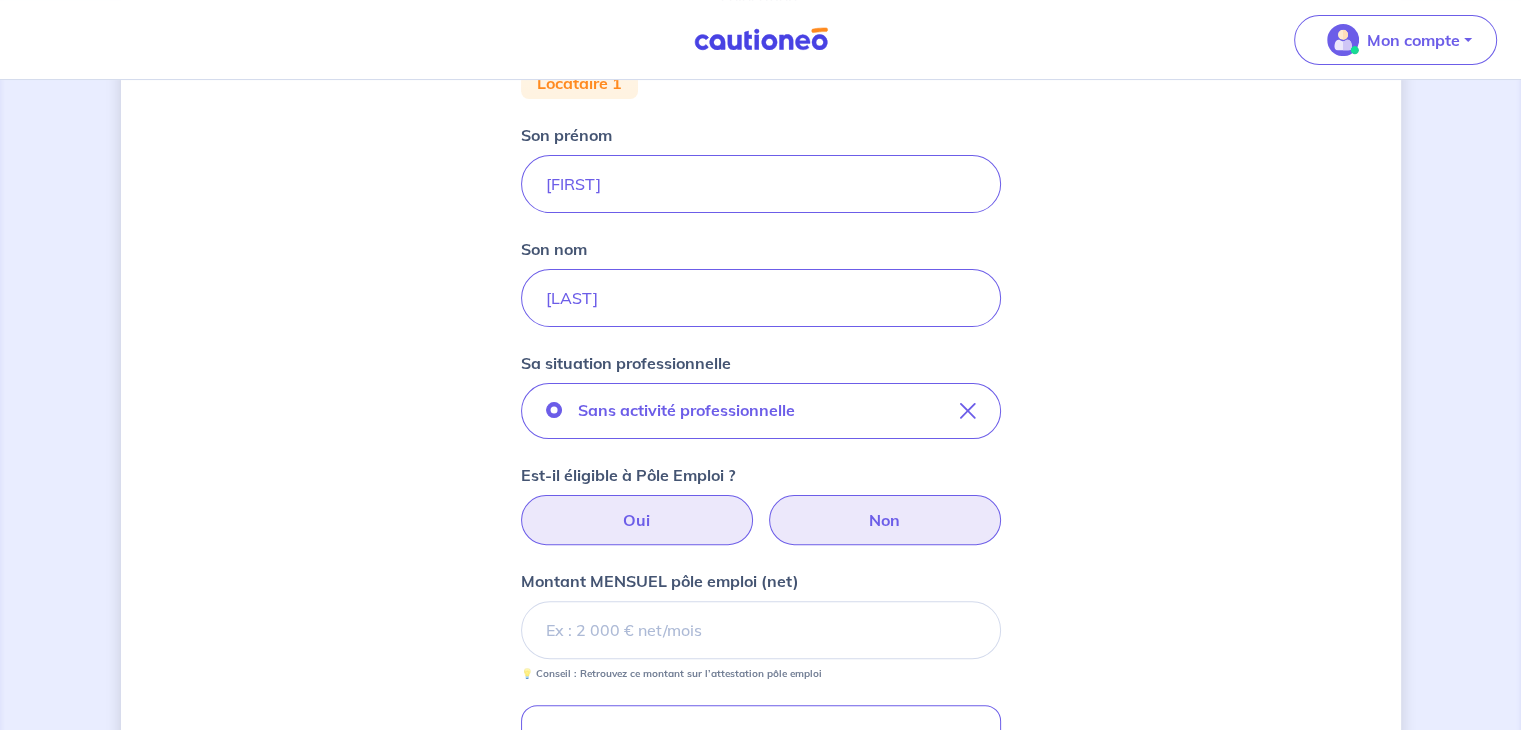 click on "Non" at bounding box center [885, 520] 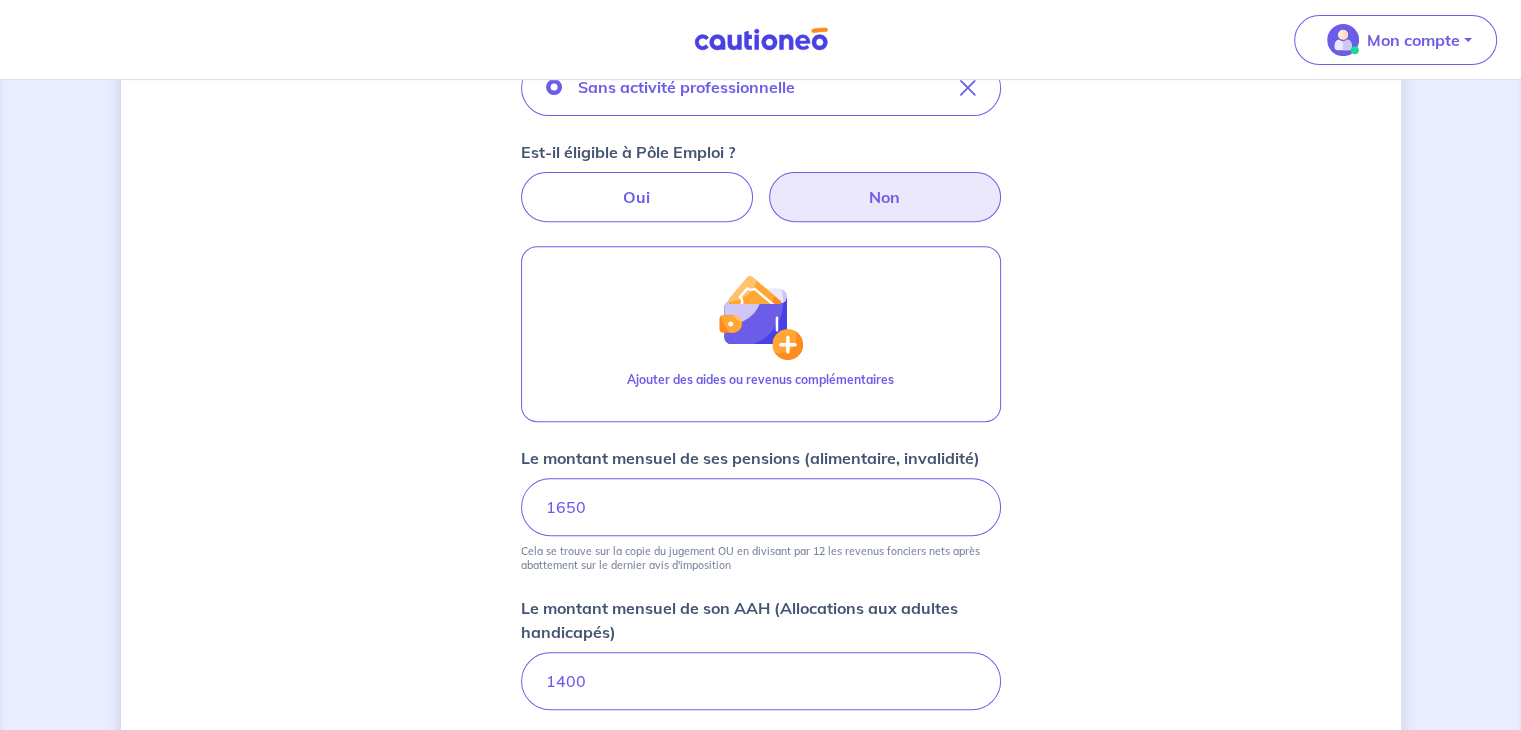 scroll, scrollTop: 817, scrollLeft: 0, axis: vertical 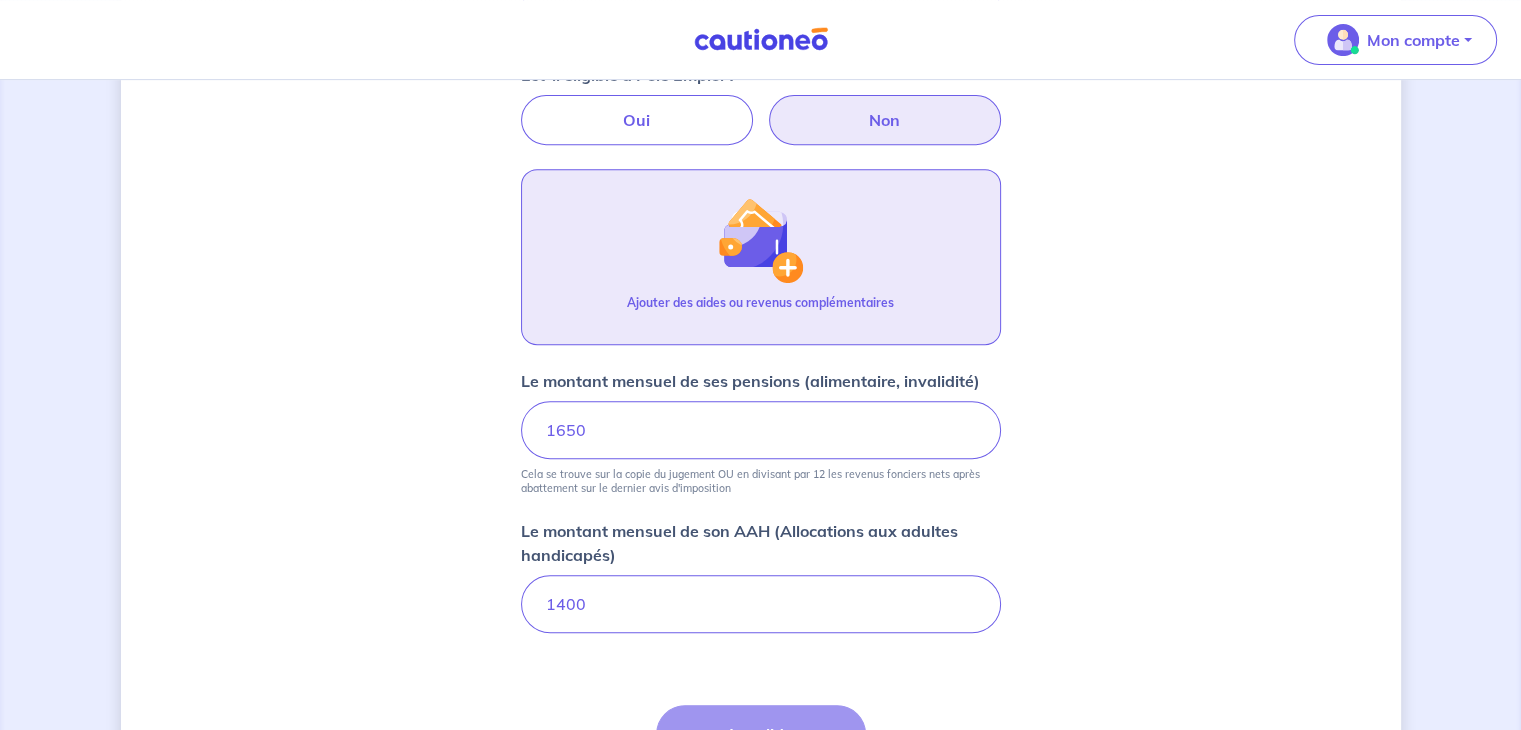 click at bounding box center [760, 240] 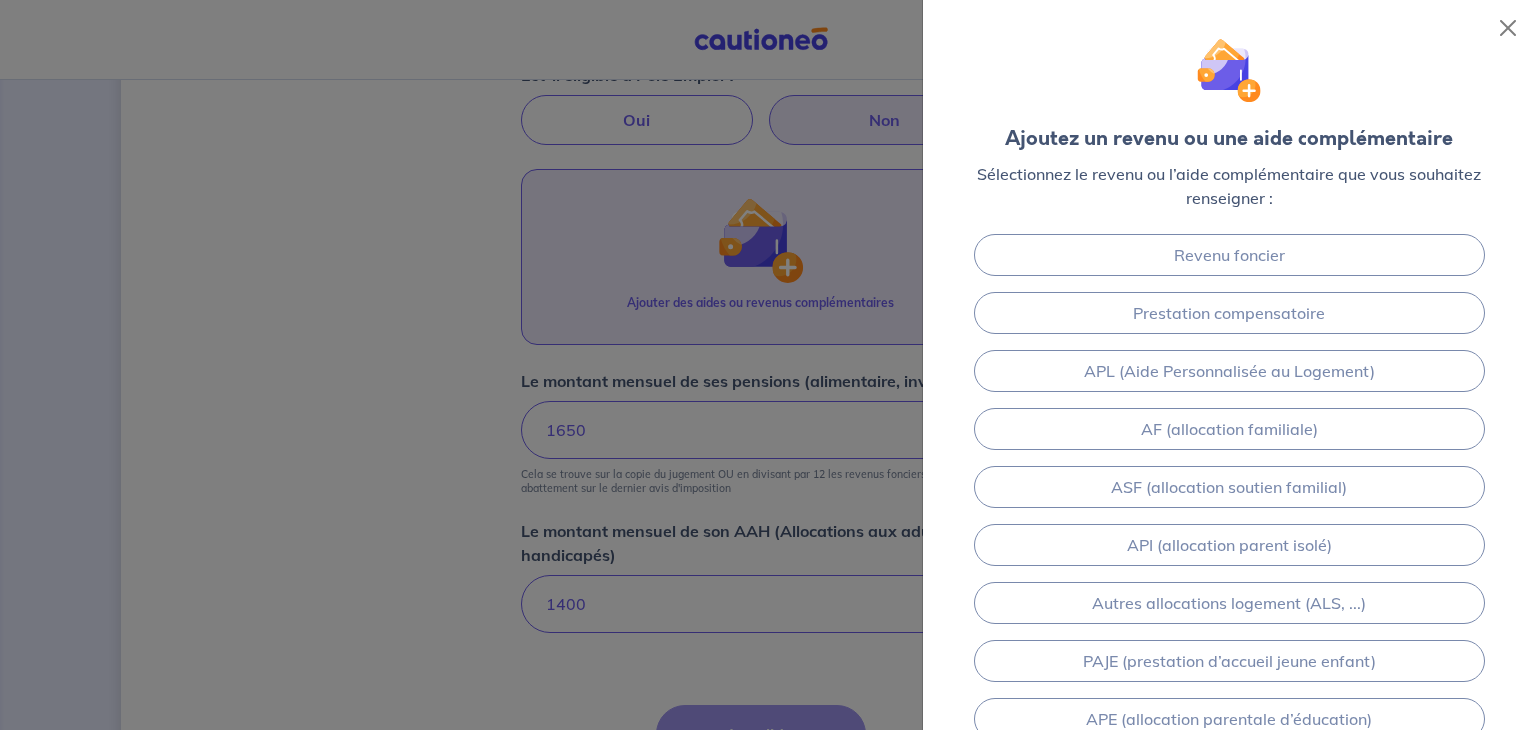 click at bounding box center (768, 365) 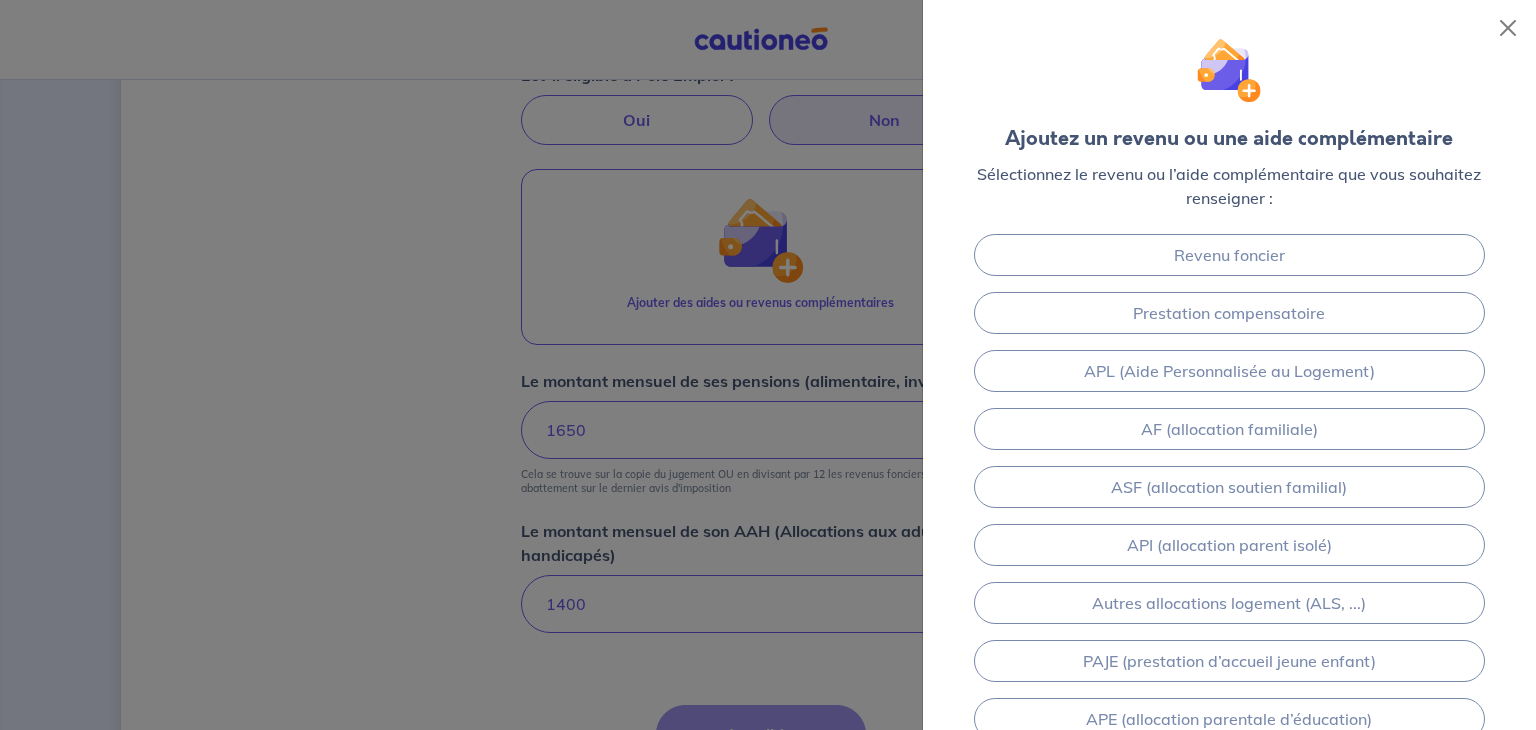 click at bounding box center [768, 365] 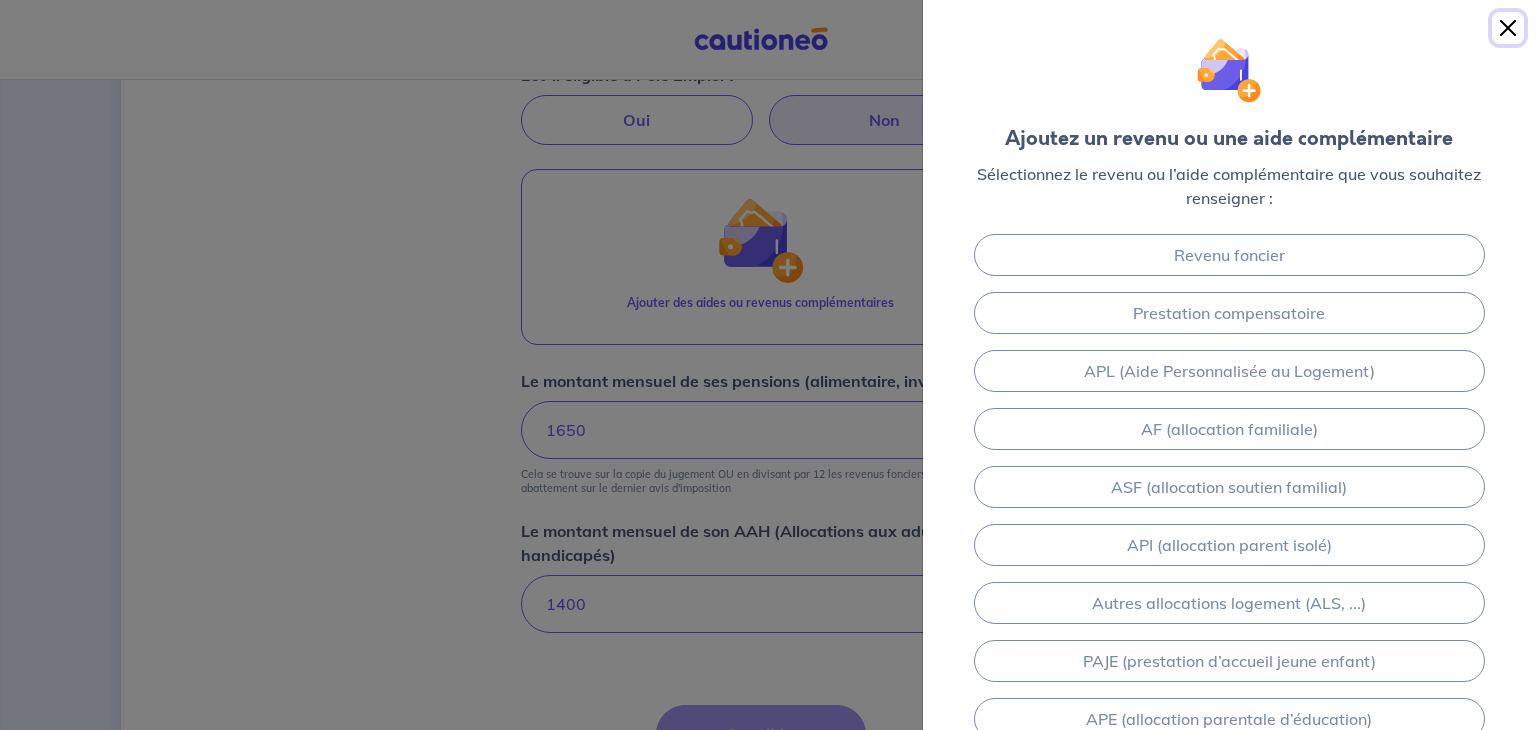 click at bounding box center [1508, 28] 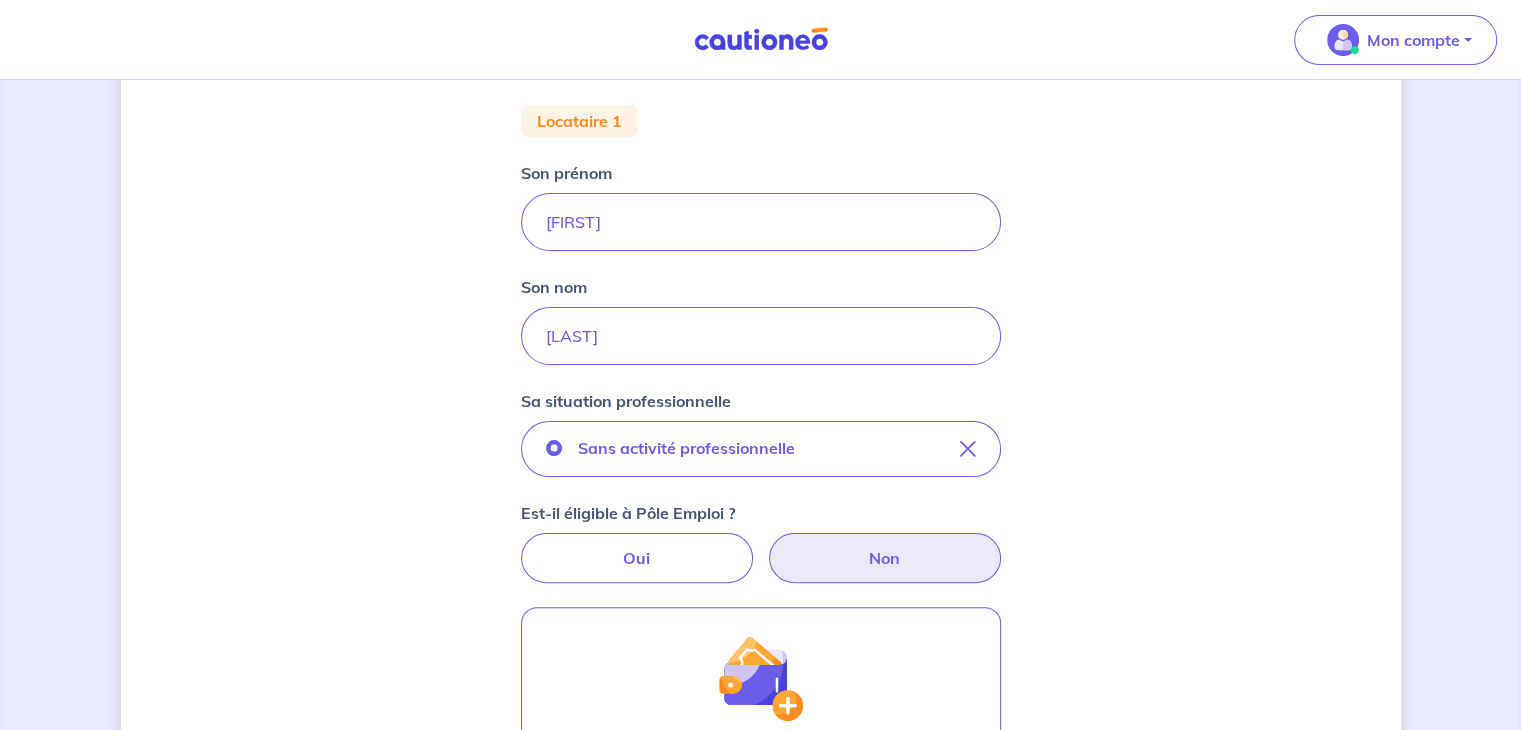 scroll, scrollTop: 717, scrollLeft: 0, axis: vertical 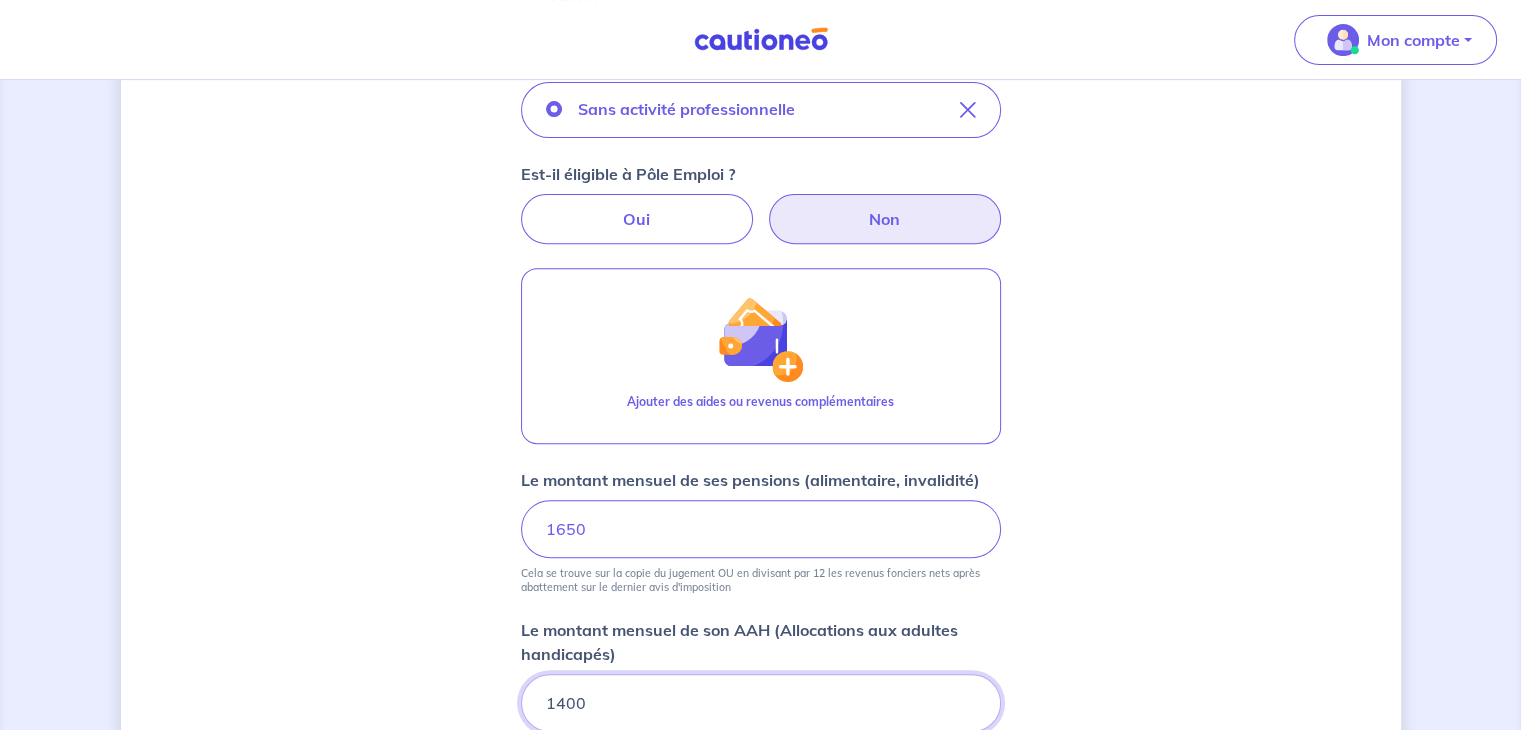 click on "1400.01" at bounding box center (761, 703) 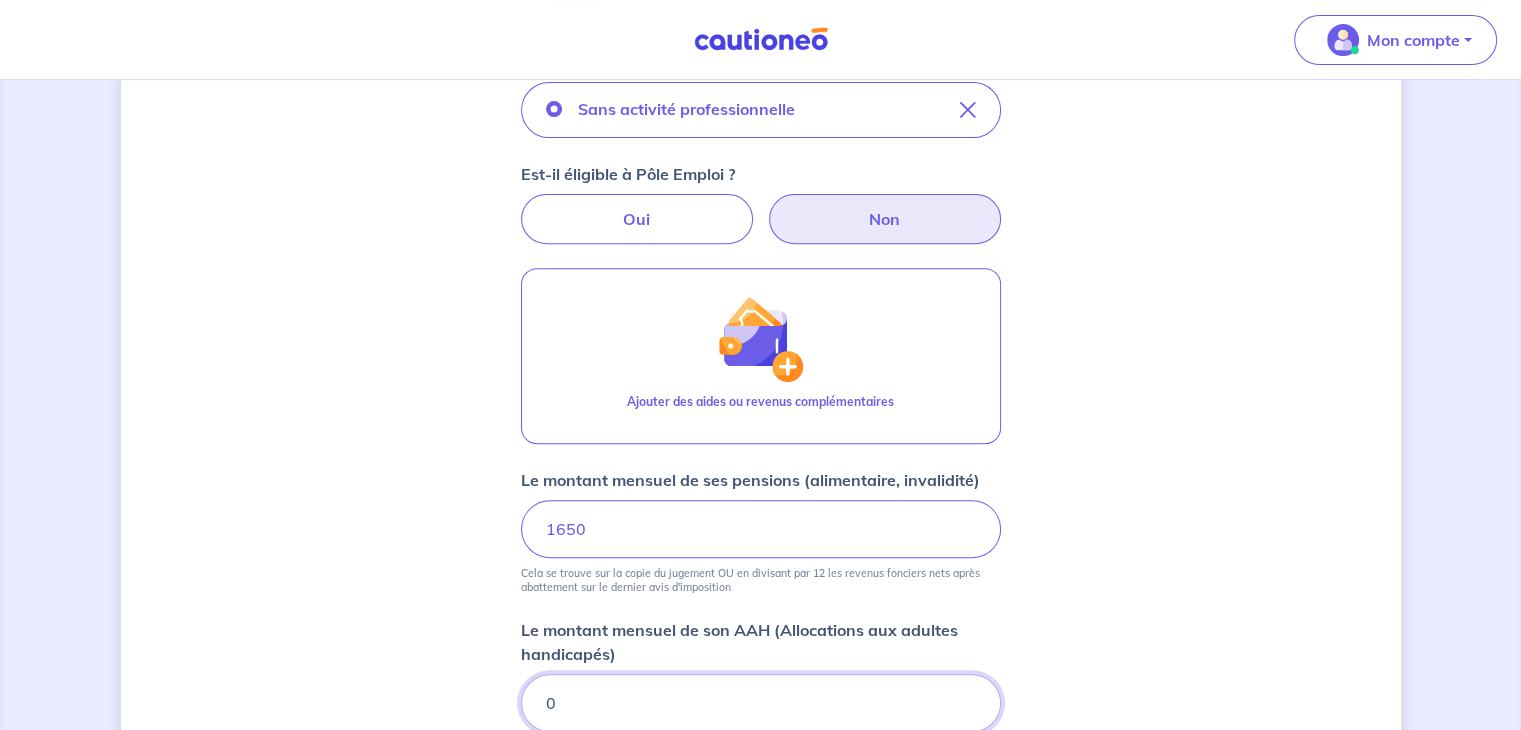 type on "0" 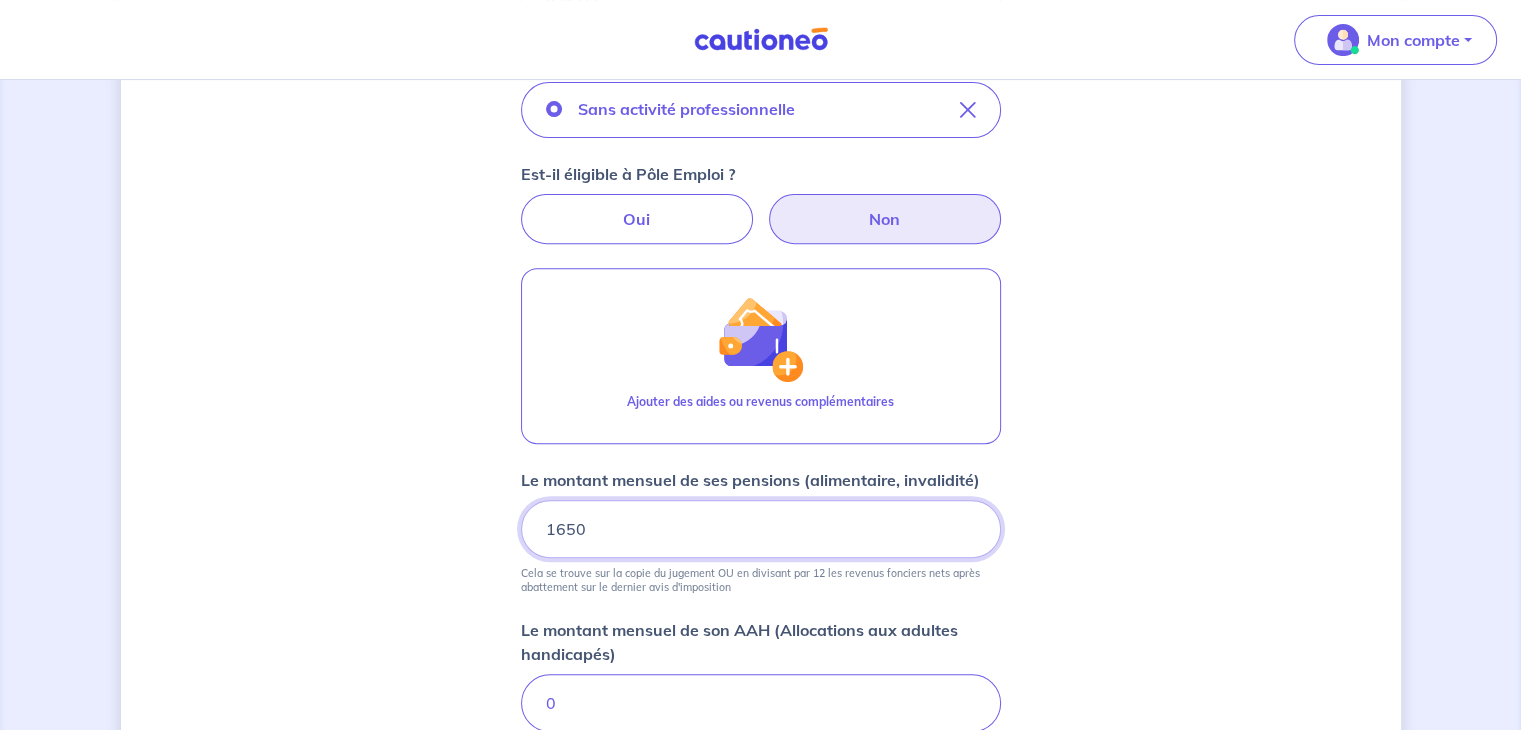 drag, startPoint x: 609, startPoint y: 522, endPoint x: 212, endPoint y: 524, distance: 397.00504 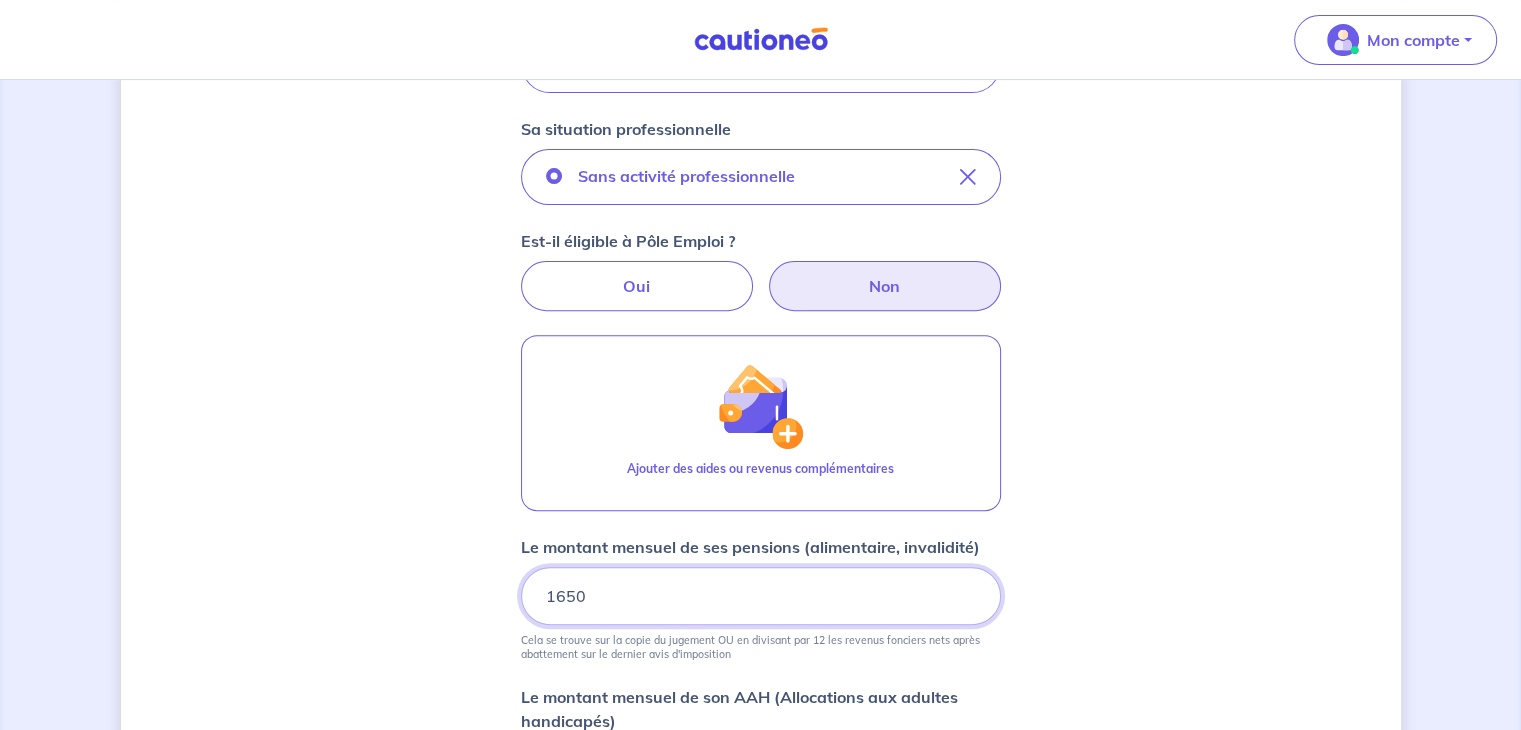 scroll, scrollTop: 618, scrollLeft: 0, axis: vertical 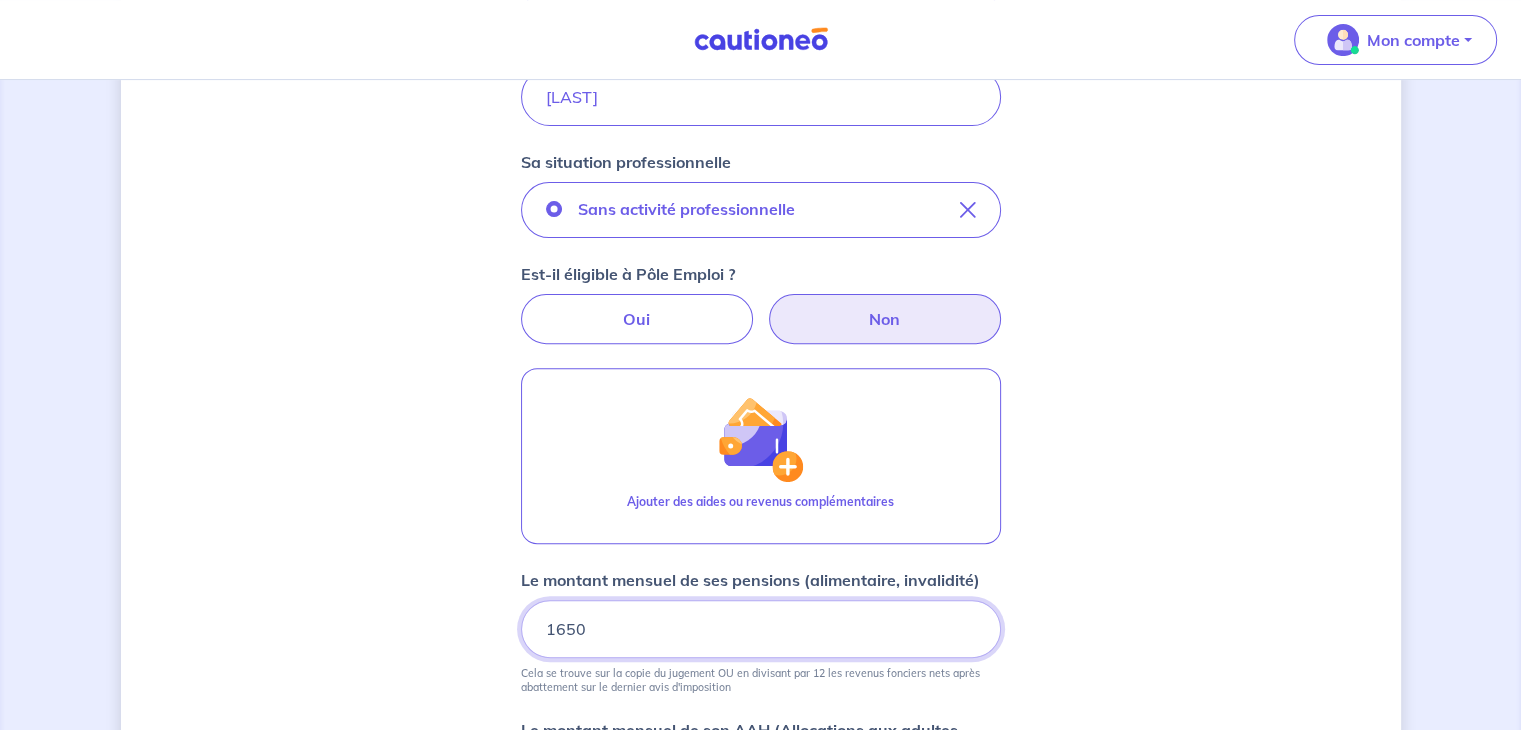 type on "[NUMBER]" 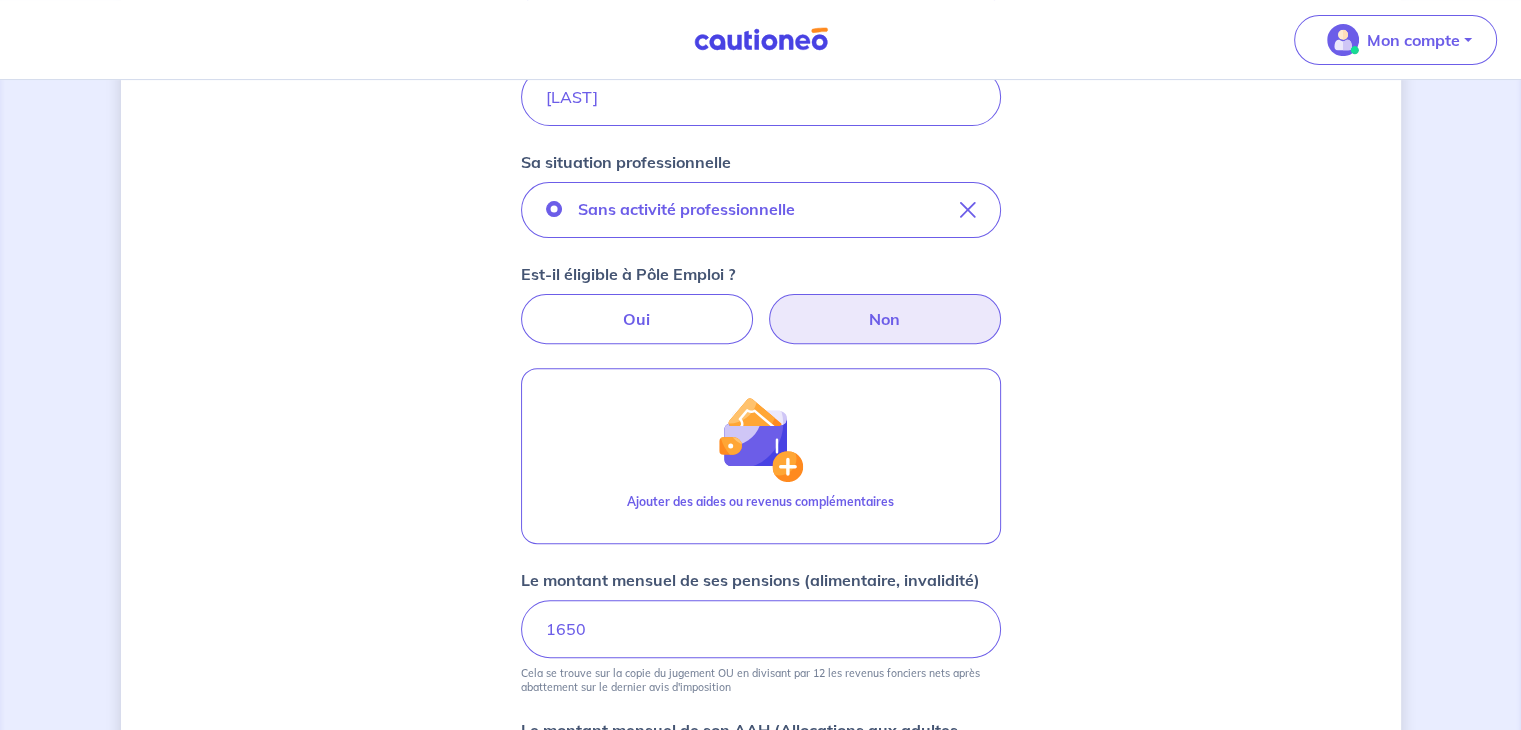 click on "Concernant vos locataires 💡 Pour info : nous acceptons les personnes seules, les couples (mariés, pacsés, en concubinage) et la colocation. Locataire 1 Son prénom gilles Son nom protter Sa situation professionnelle Sans activité professionnelle Est-il éligible à Pôle Emploi ? Oui Non Ajouter des aides ou revenus complémentaires Le montant mensuel de ses pensions (alimentaire, invalidité) 3050 Cela se trouve sur la copie du jugement OU en divisant par 12 les revenus fonciers nets après abattement sur le dernier avis d'imposition Le montant mensuel de son AAH (Allocations aux adultes handicapés) 0 Étape Précédente Précédent Je valide Je valide" at bounding box center [761, 297] 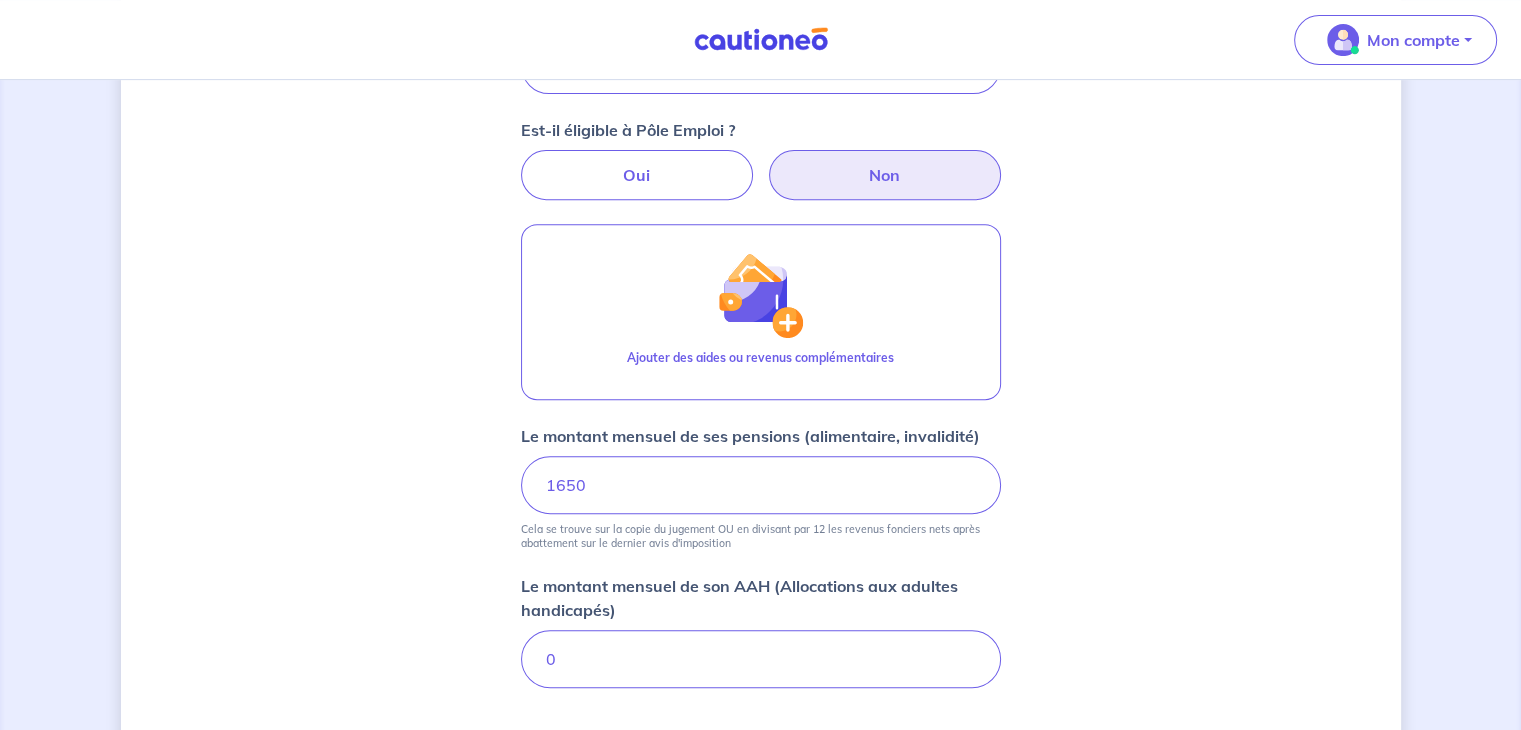 scroll, scrollTop: 918, scrollLeft: 0, axis: vertical 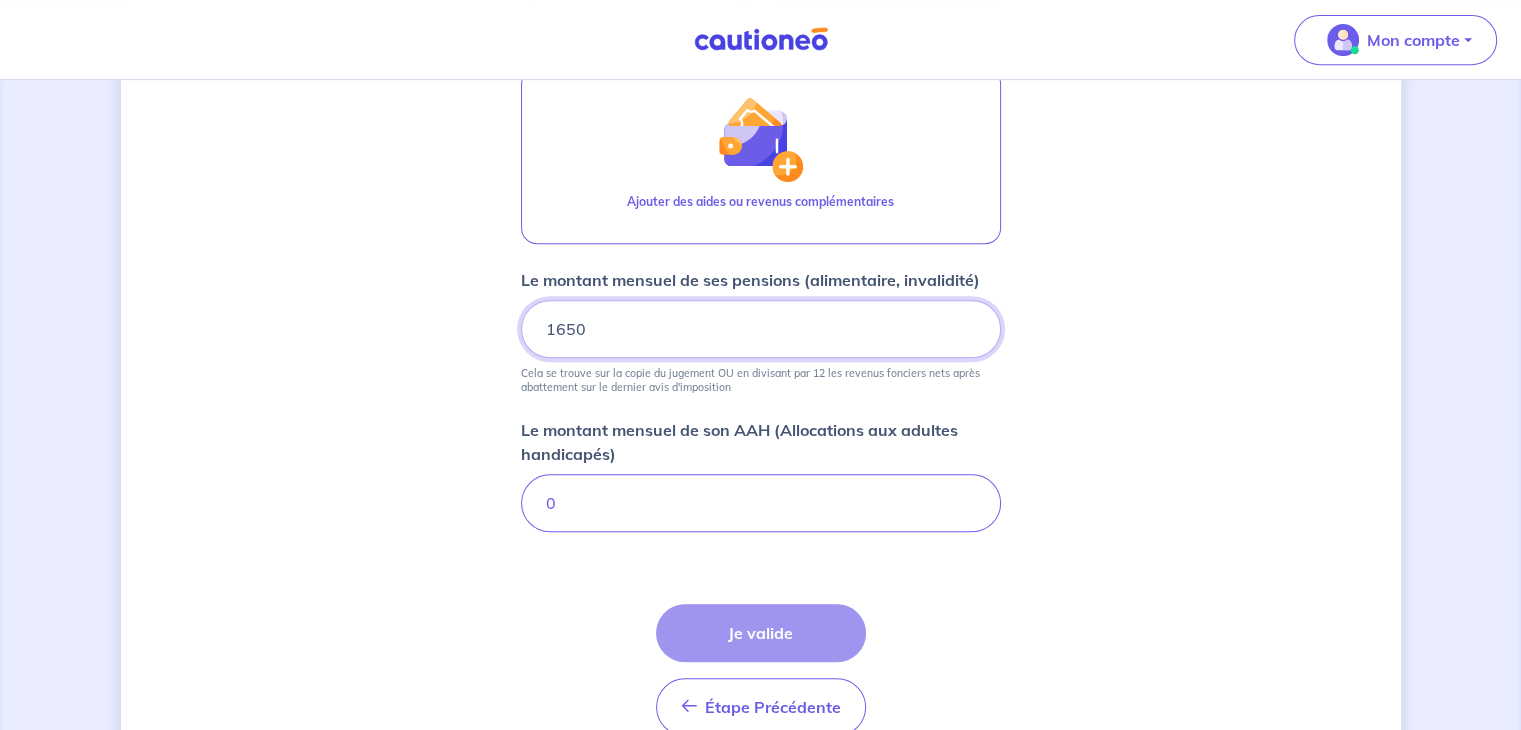 click on "[NUMBER]" at bounding box center [761, 329] 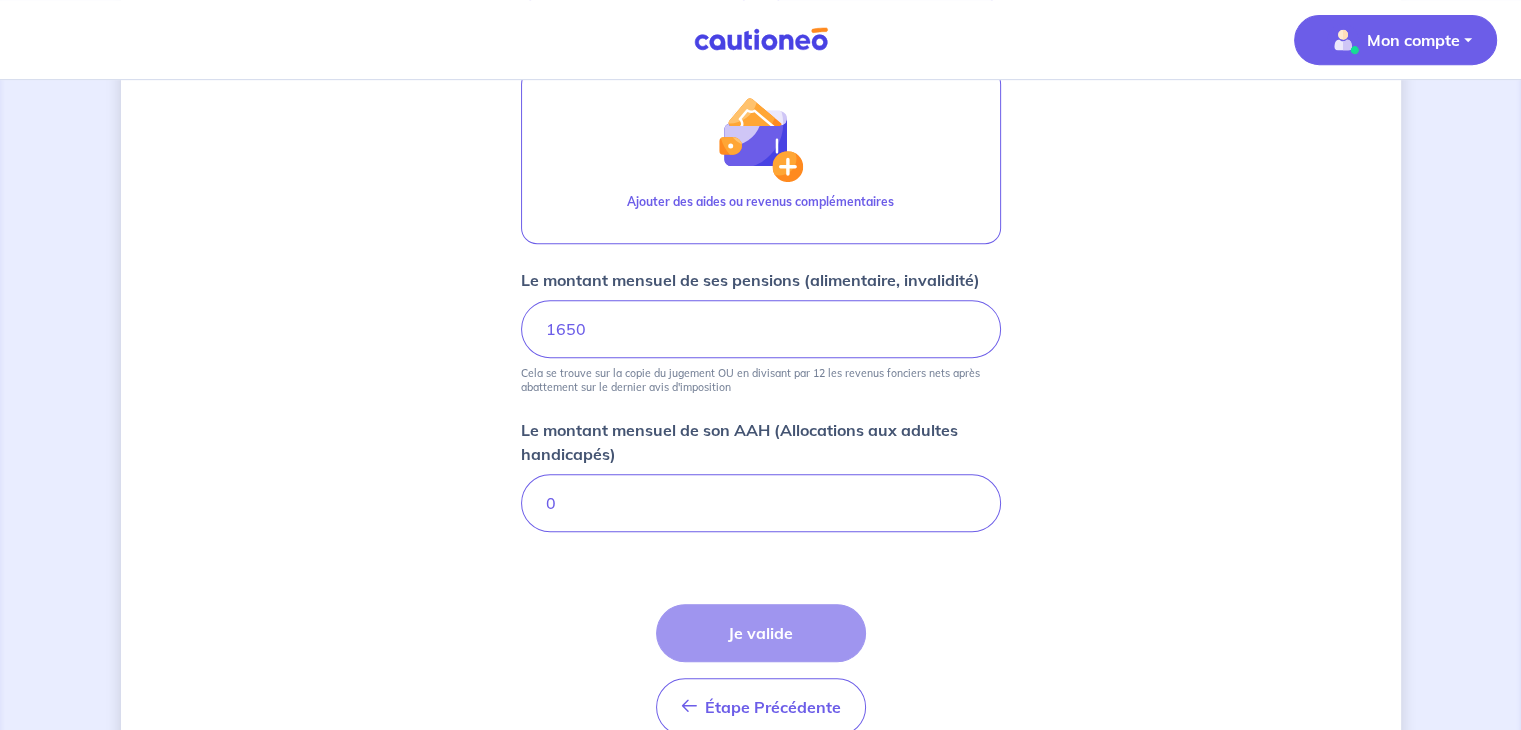 click on "Mon compte" at bounding box center (1395, 40) 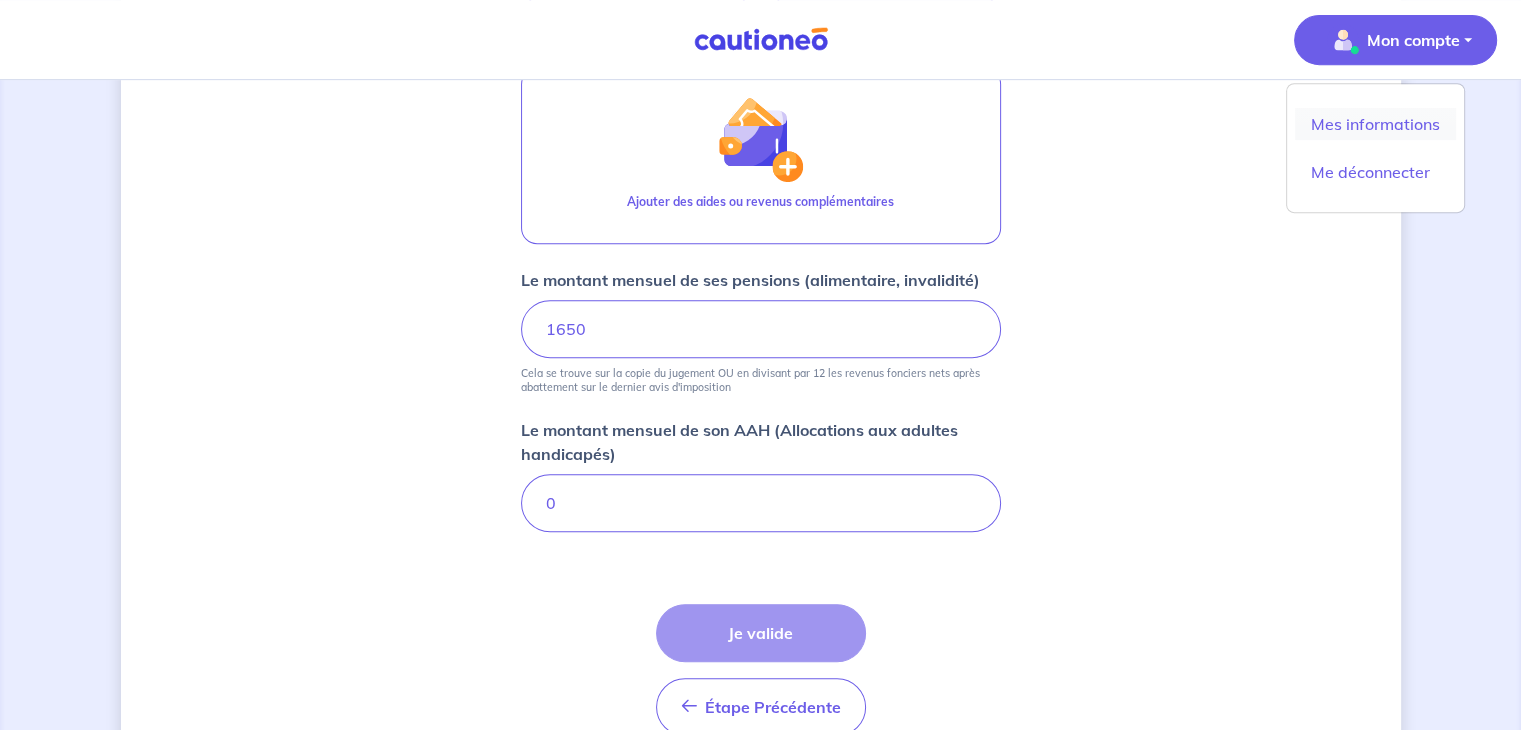 click on "Mes informations" at bounding box center (1375, 124) 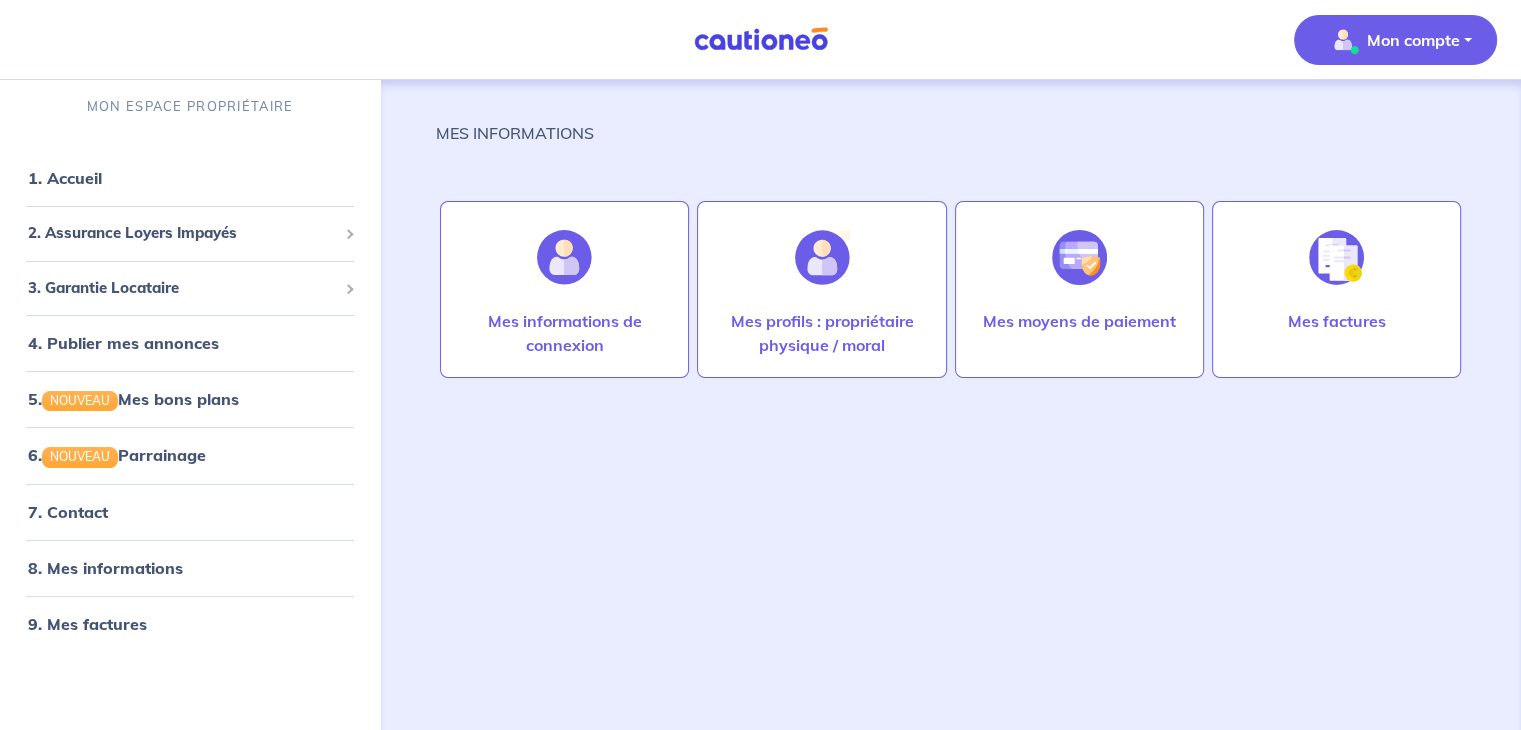 scroll, scrollTop: 0, scrollLeft: 0, axis: both 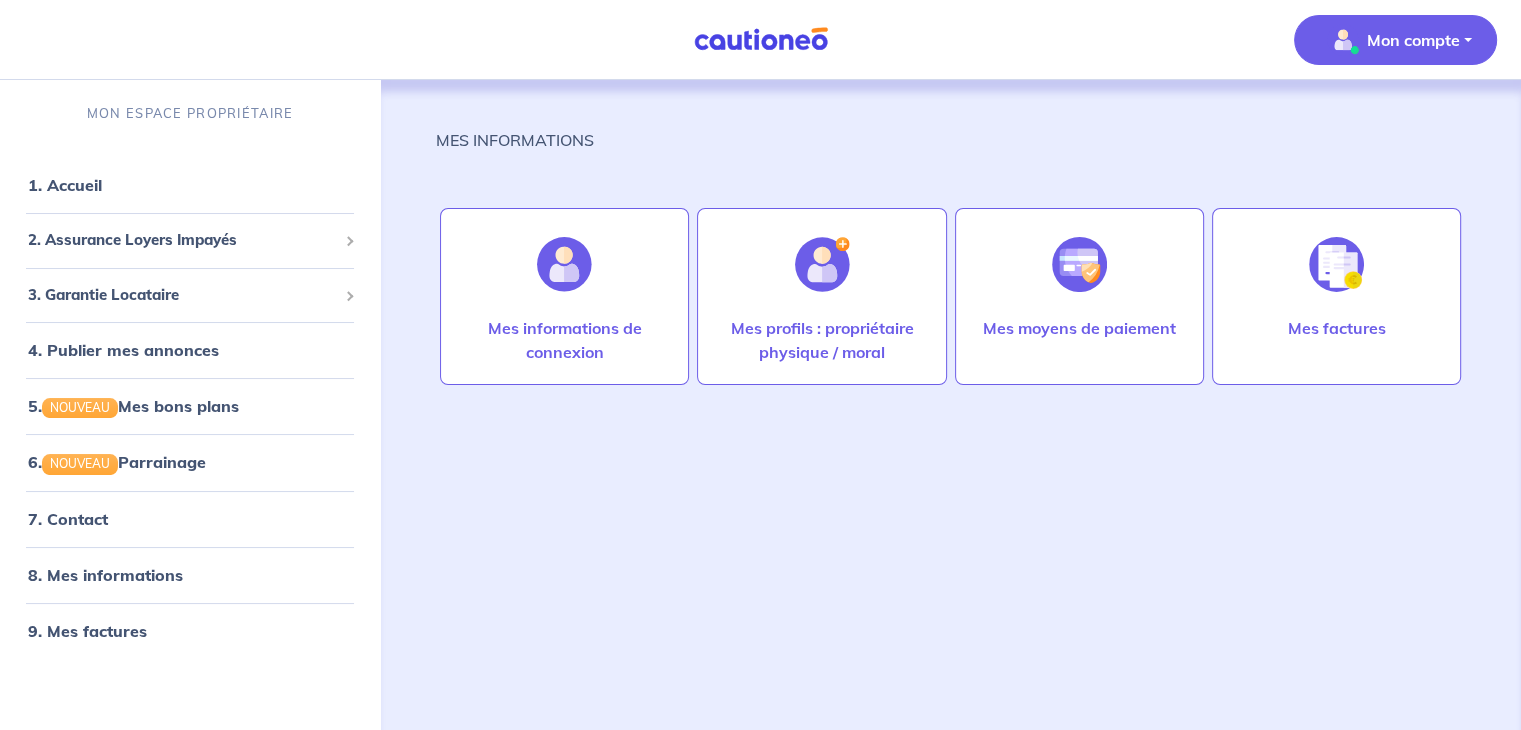 click on "Mon compte" at bounding box center [1413, 40] 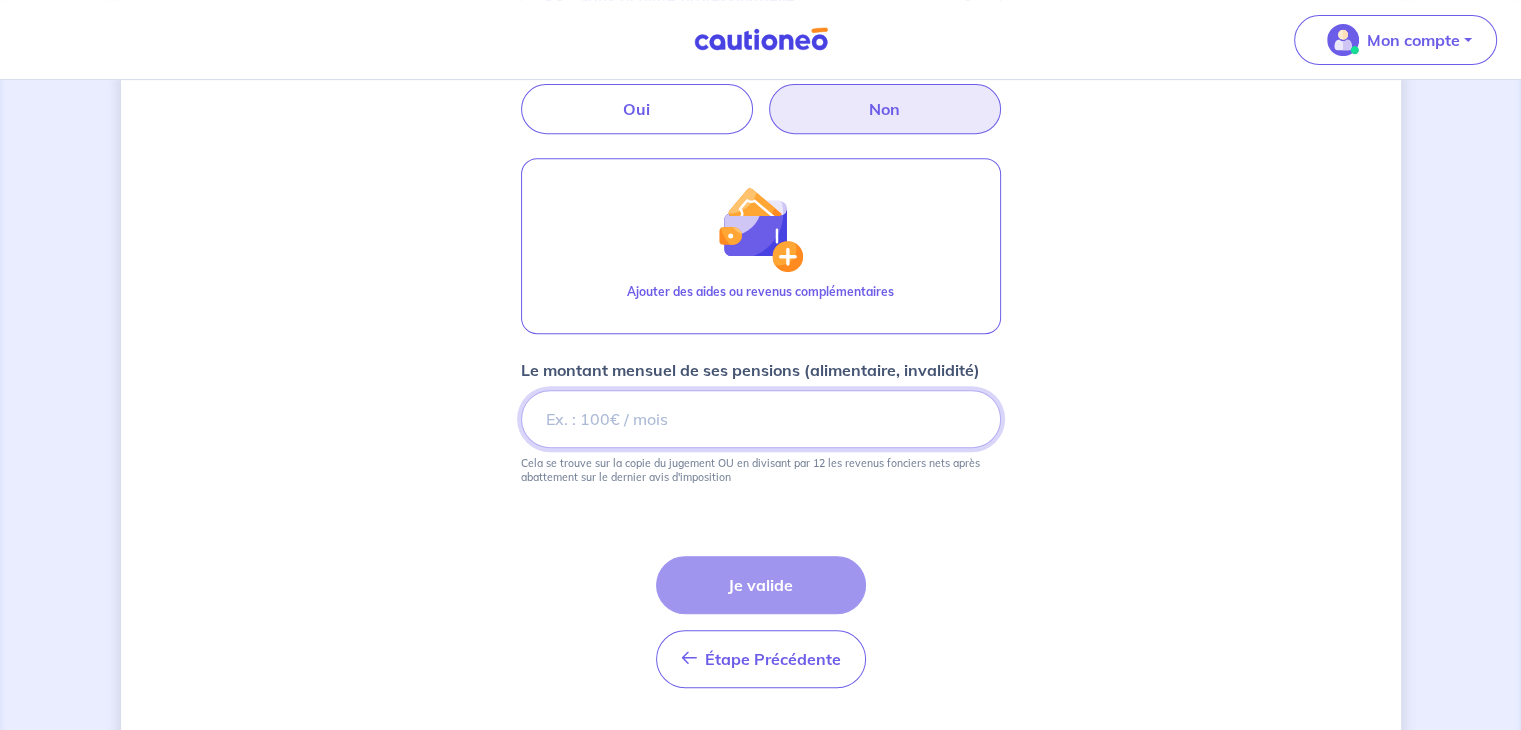 scroll, scrollTop: 880, scrollLeft: 0, axis: vertical 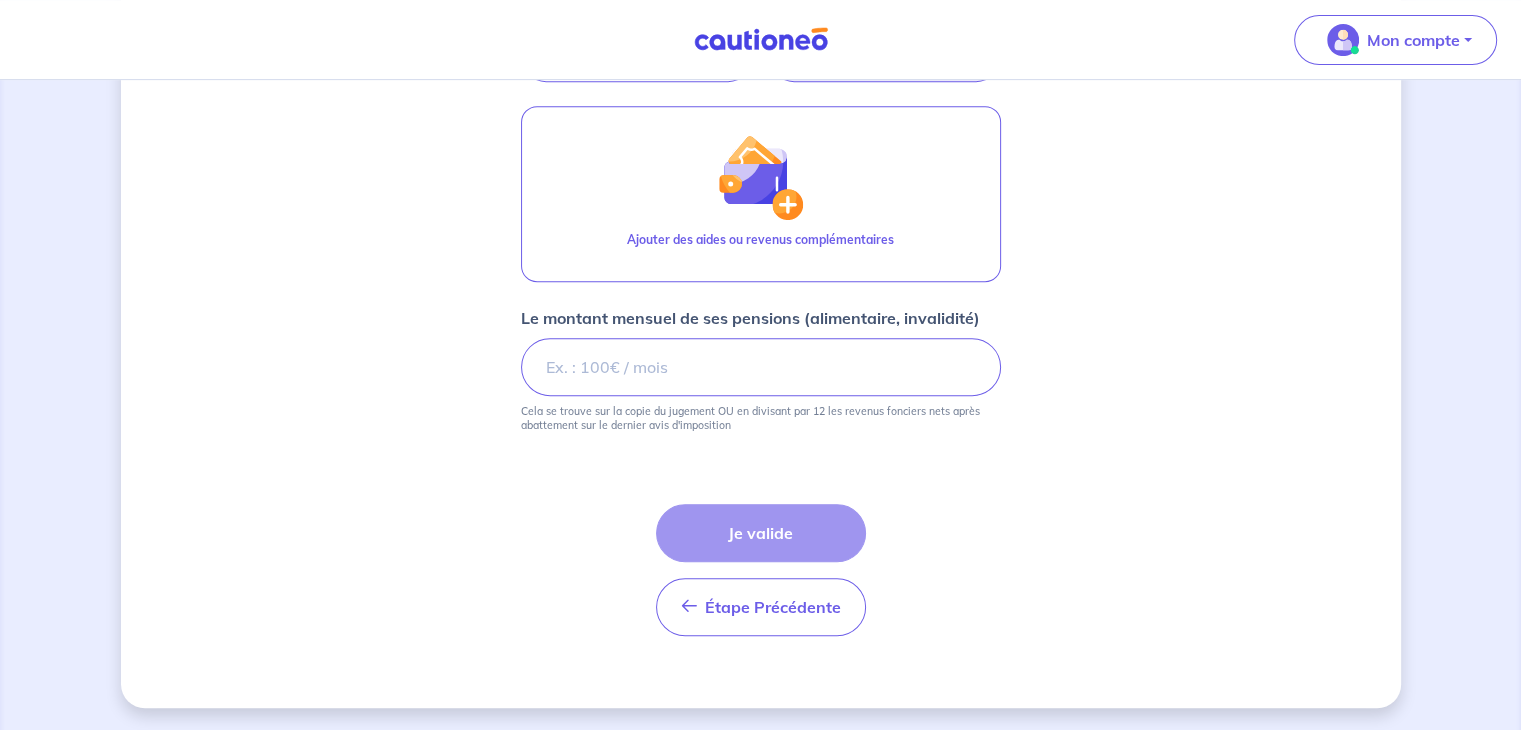 click on "Étape Précédente Précédent Je valide Je valide" at bounding box center (761, 570) 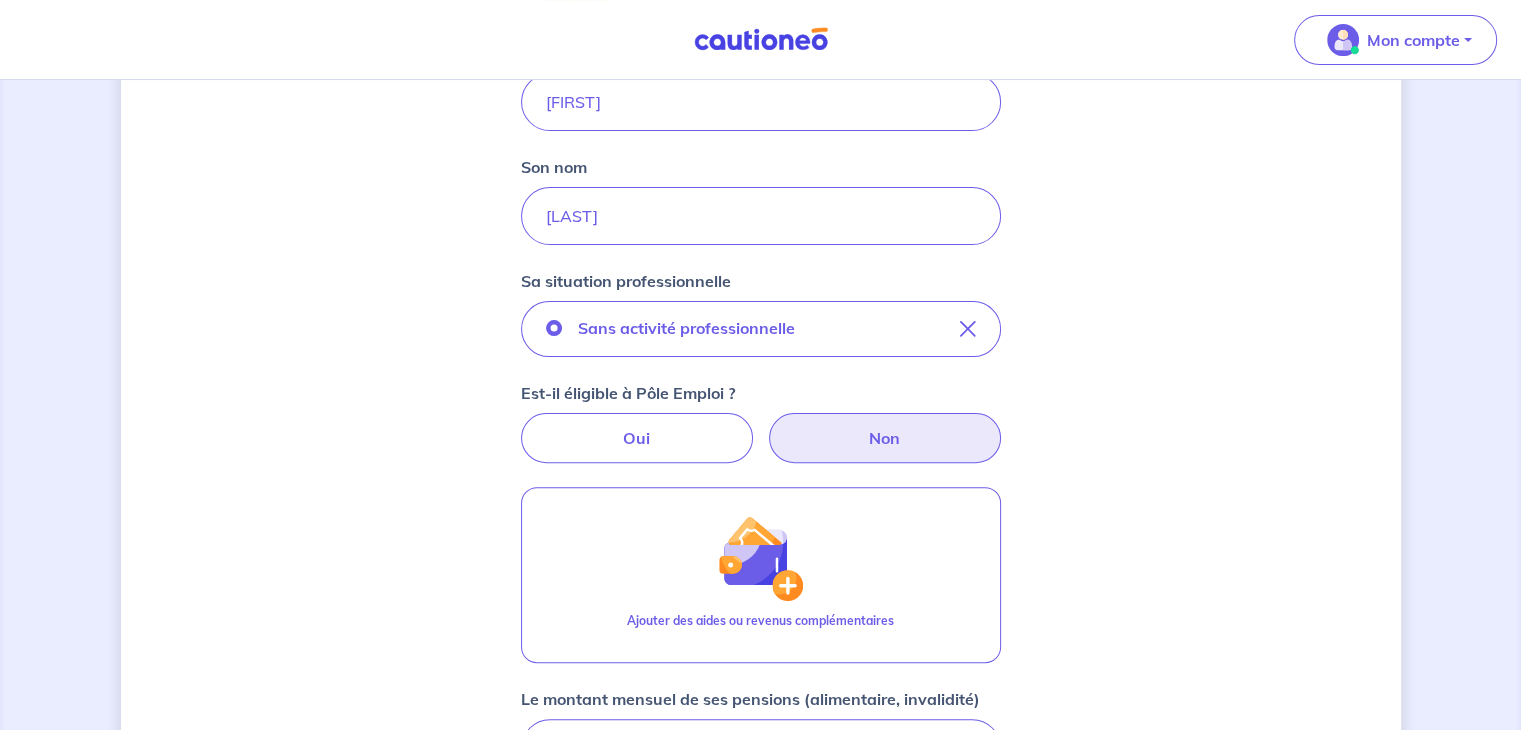 scroll, scrollTop: 480, scrollLeft: 0, axis: vertical 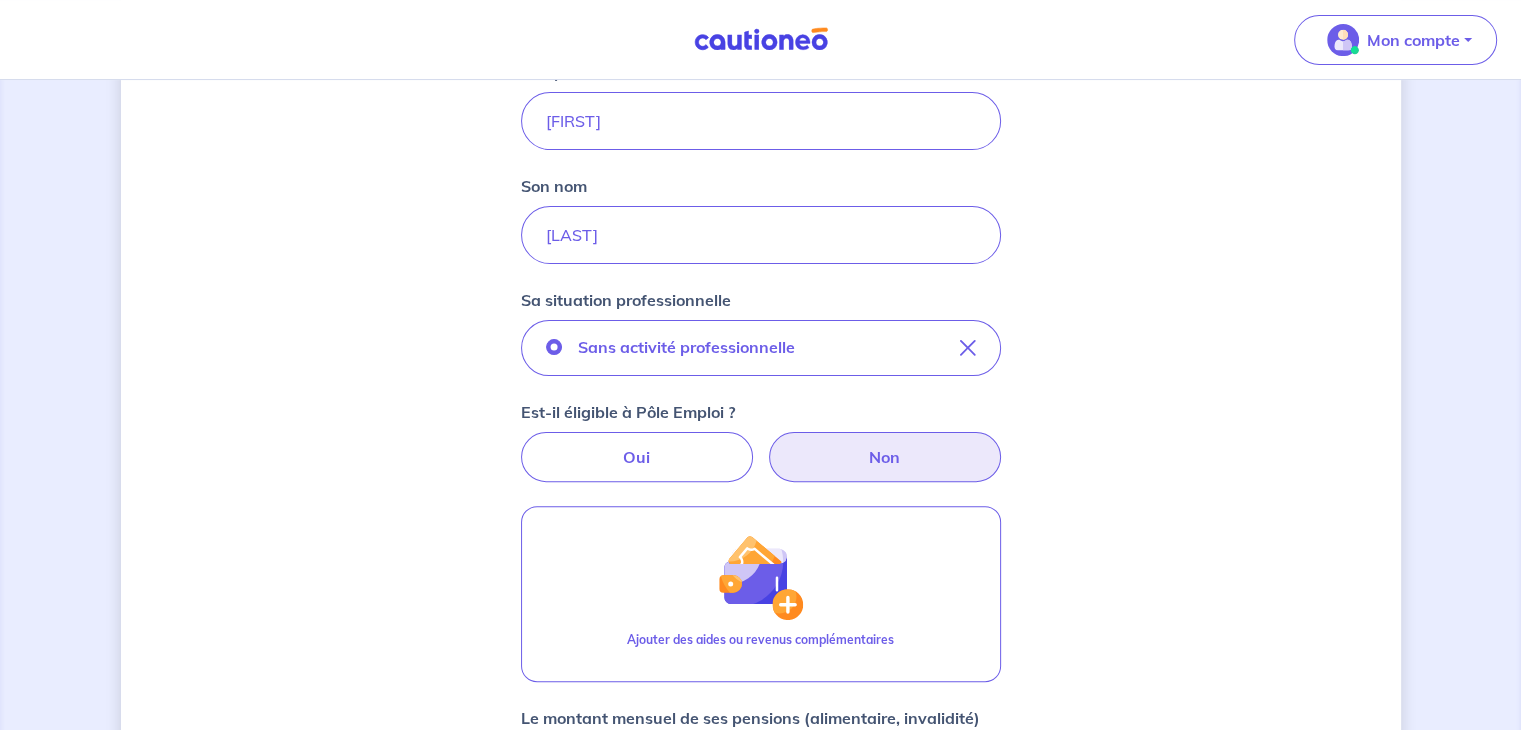click on "Non" at bounding box center [885, 457] 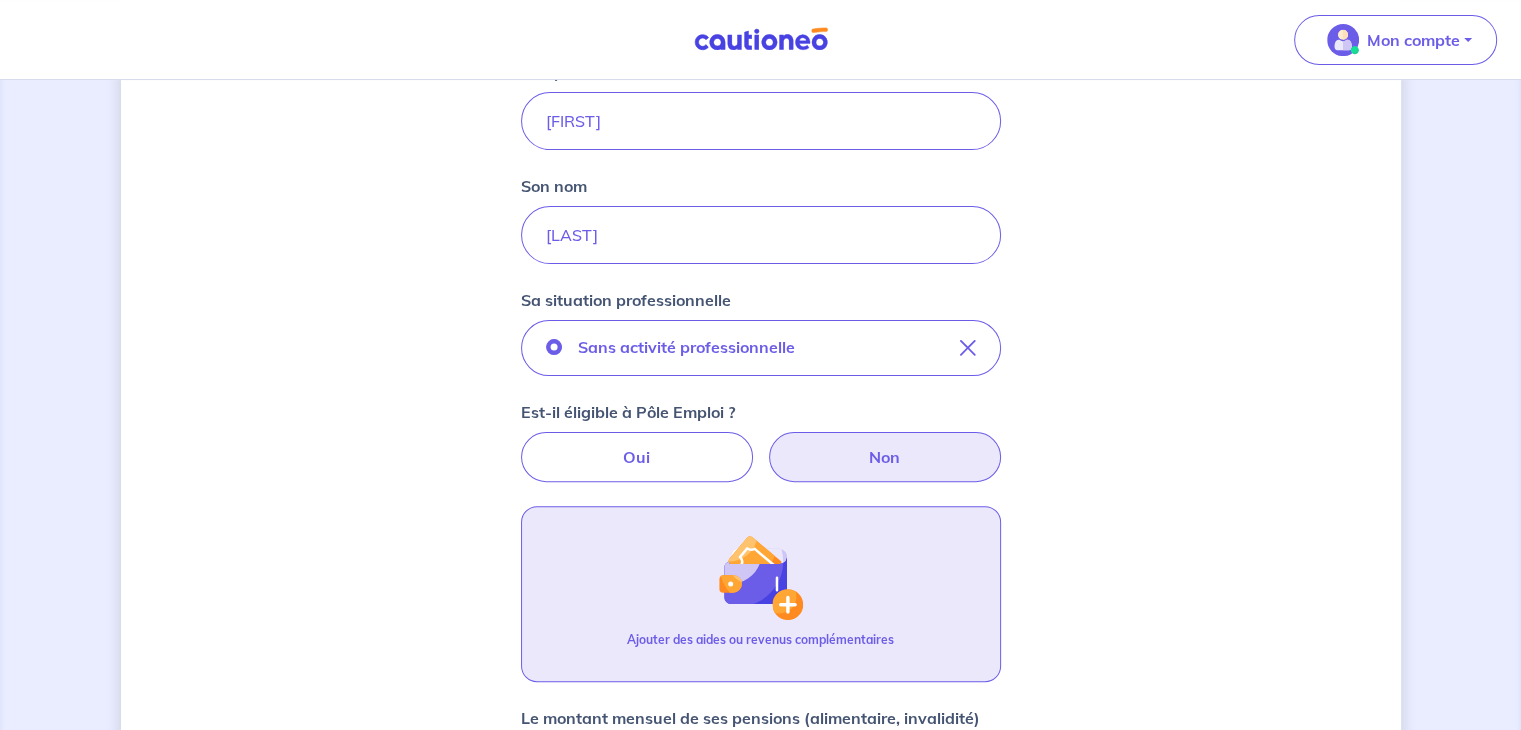 click on "Ajouter des aides ou revenus complémentaires" at bounding box center [761, 594] 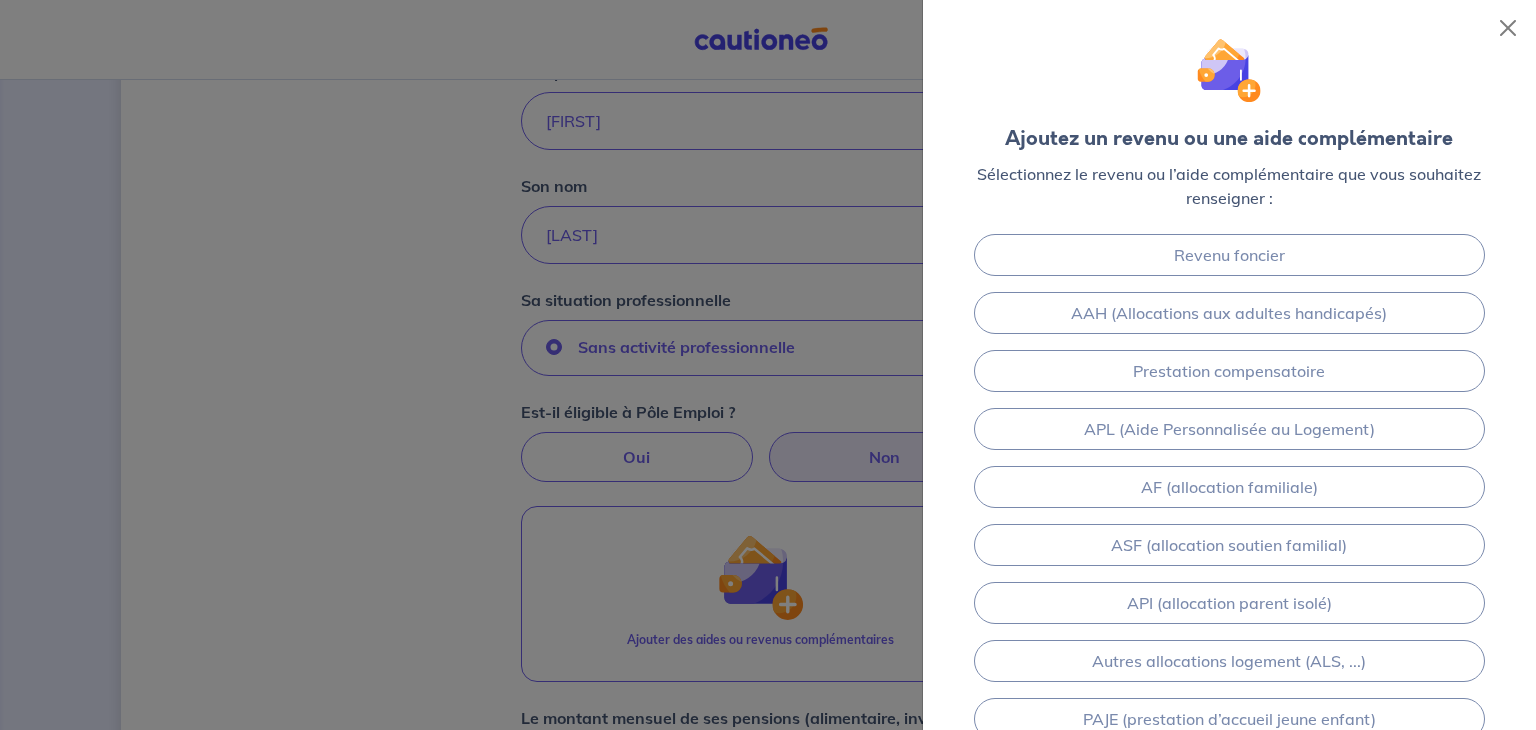 click at bounding box center [768, 365] 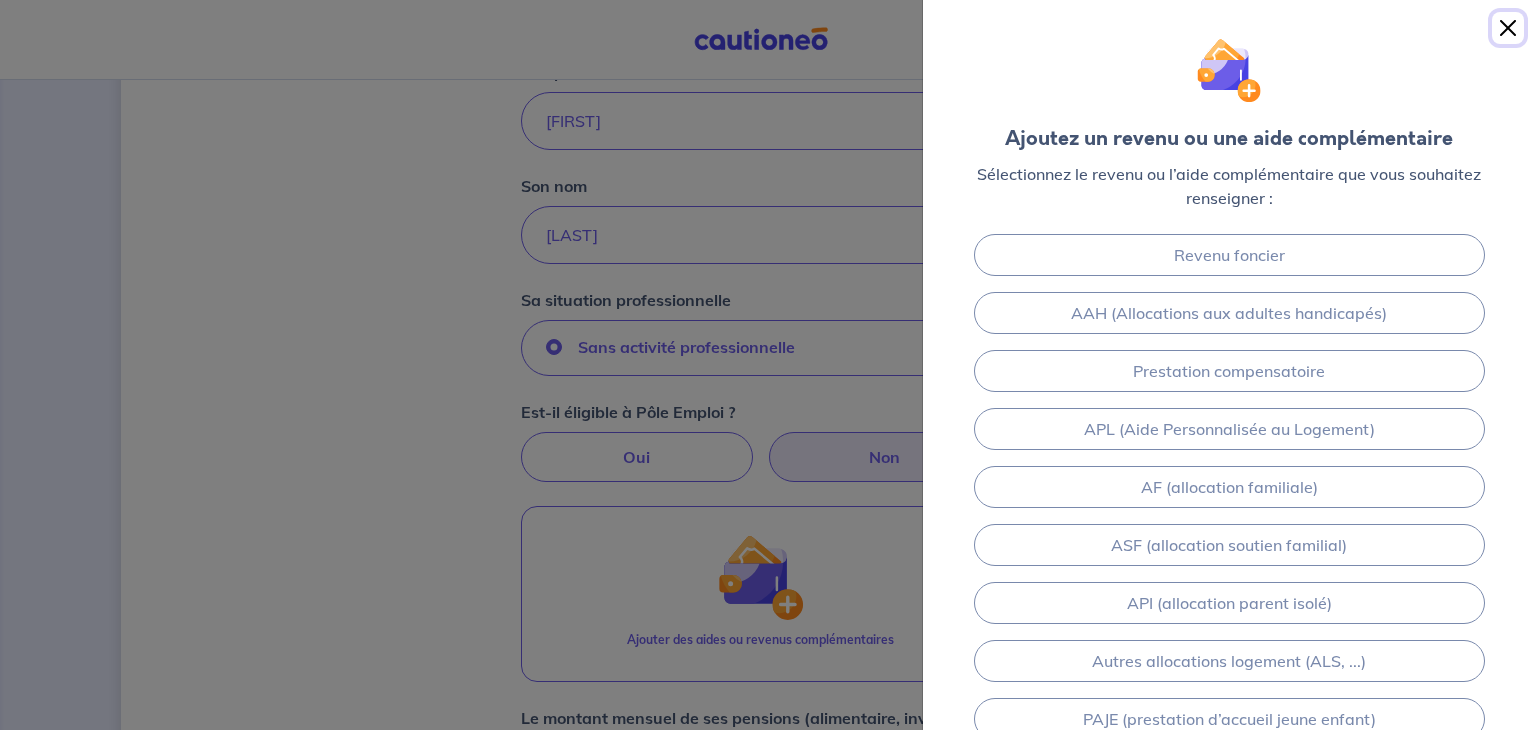 click at bounding box center (1508, 28) 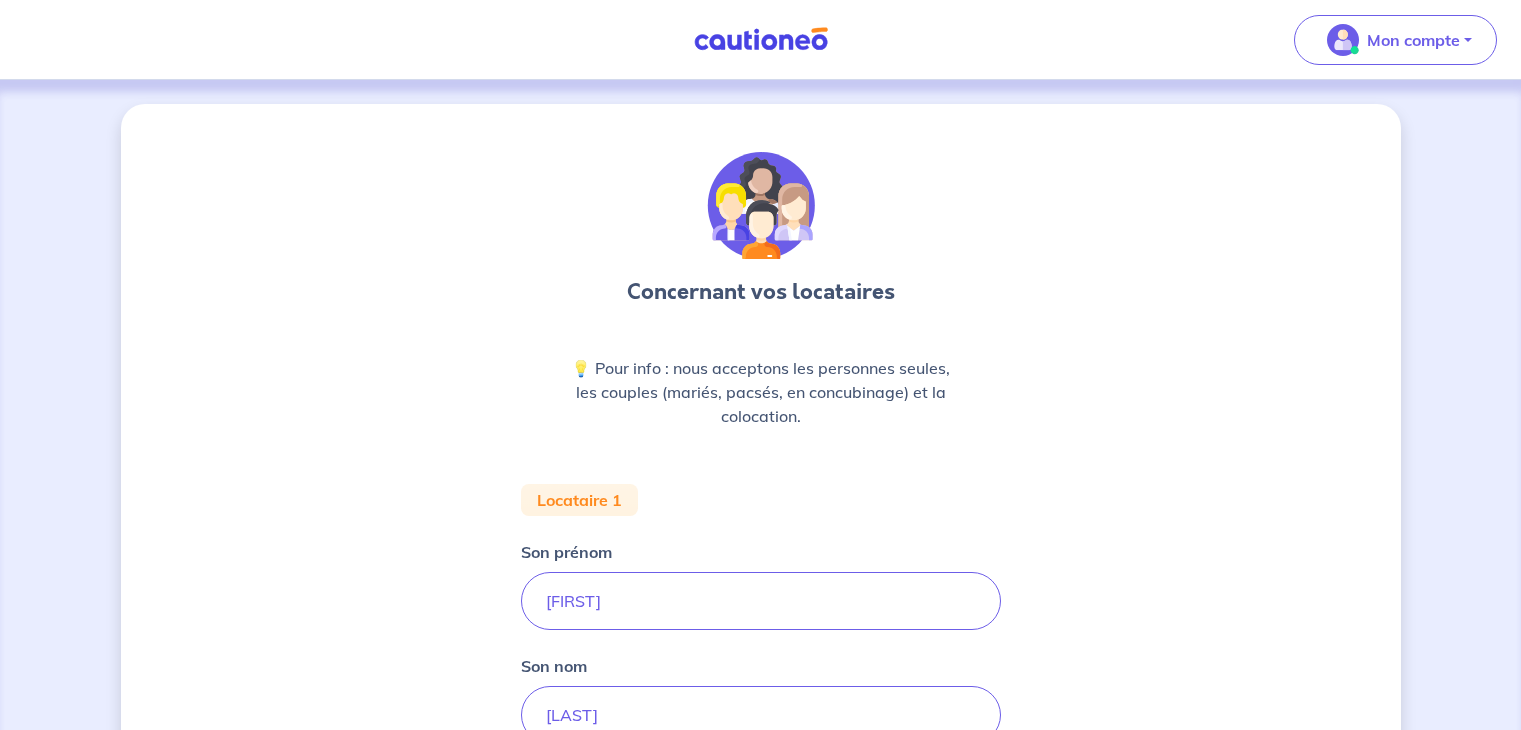 scroll, scrollTop: 642, scrollLeft: 0, axis: vertical 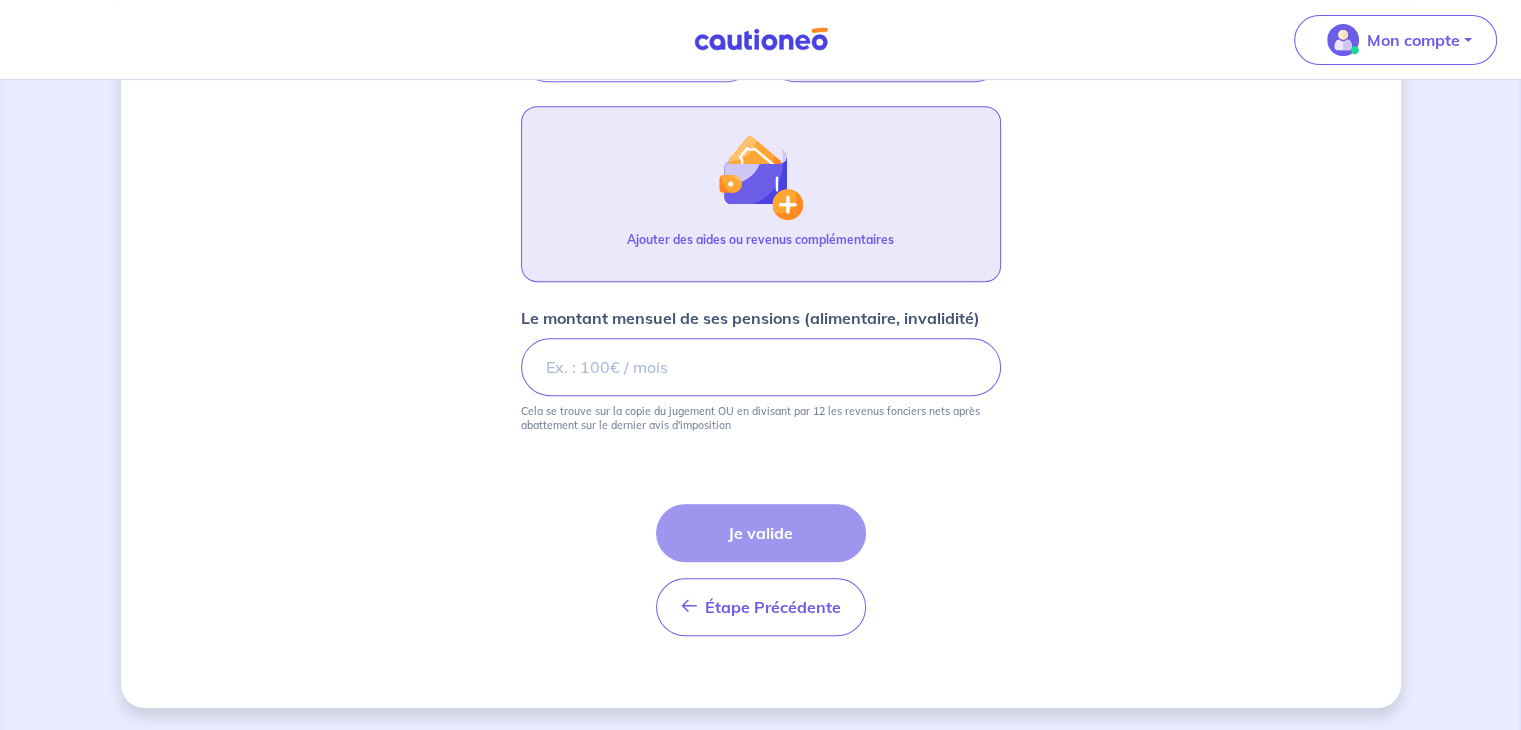 click at bounding box center [760, 177] 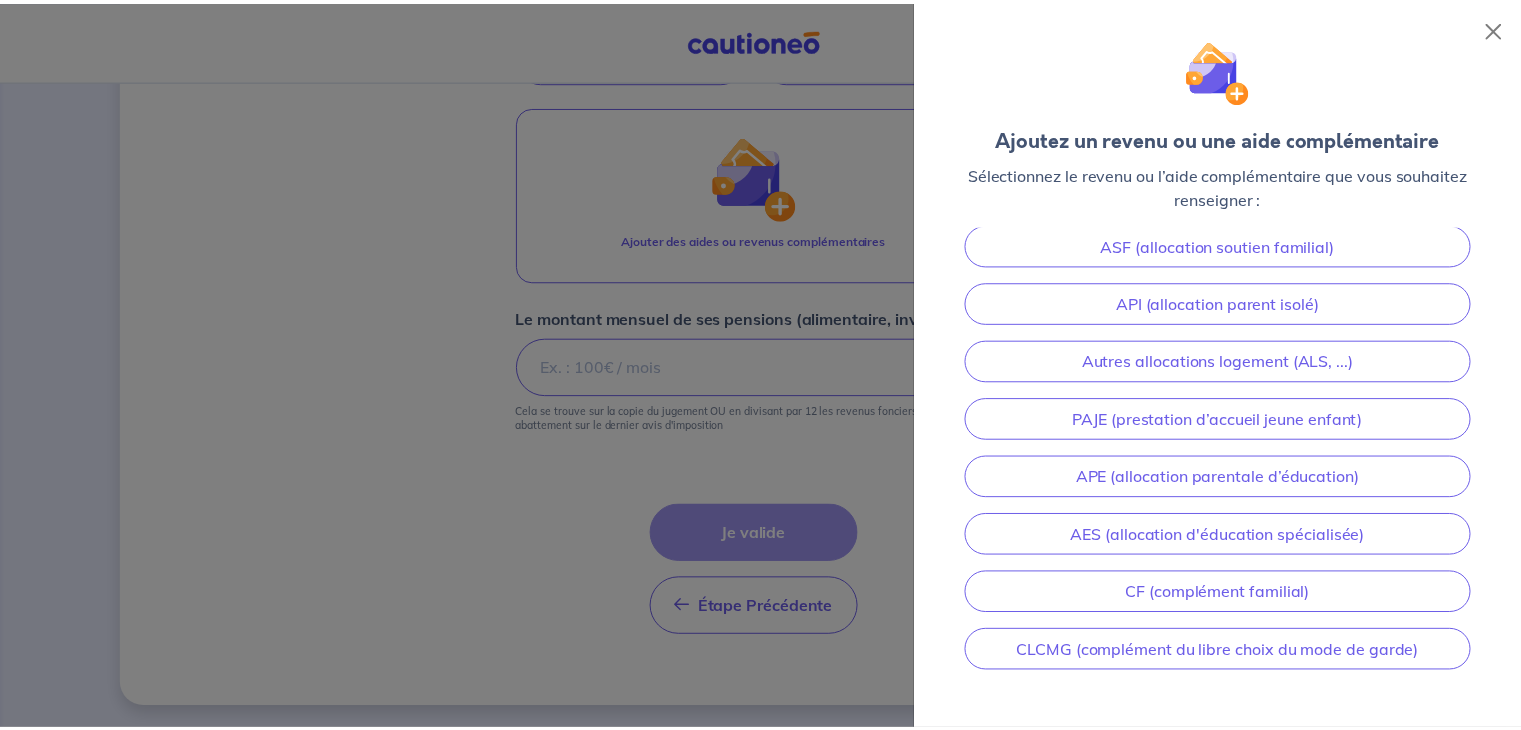 scroll, scrollTop: 344, scrollLeft: 0, axis: vertical 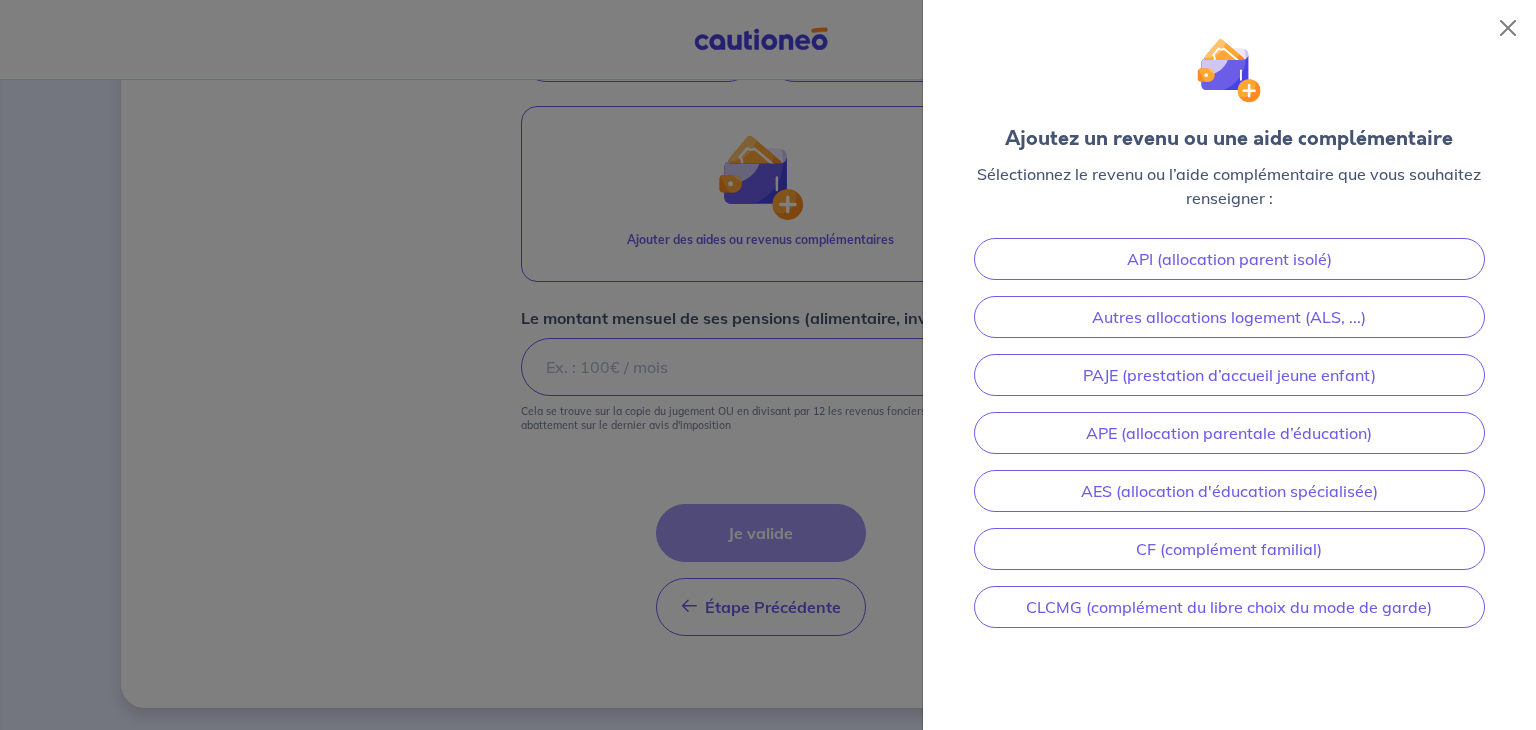 click at bounding box center [768, 365] 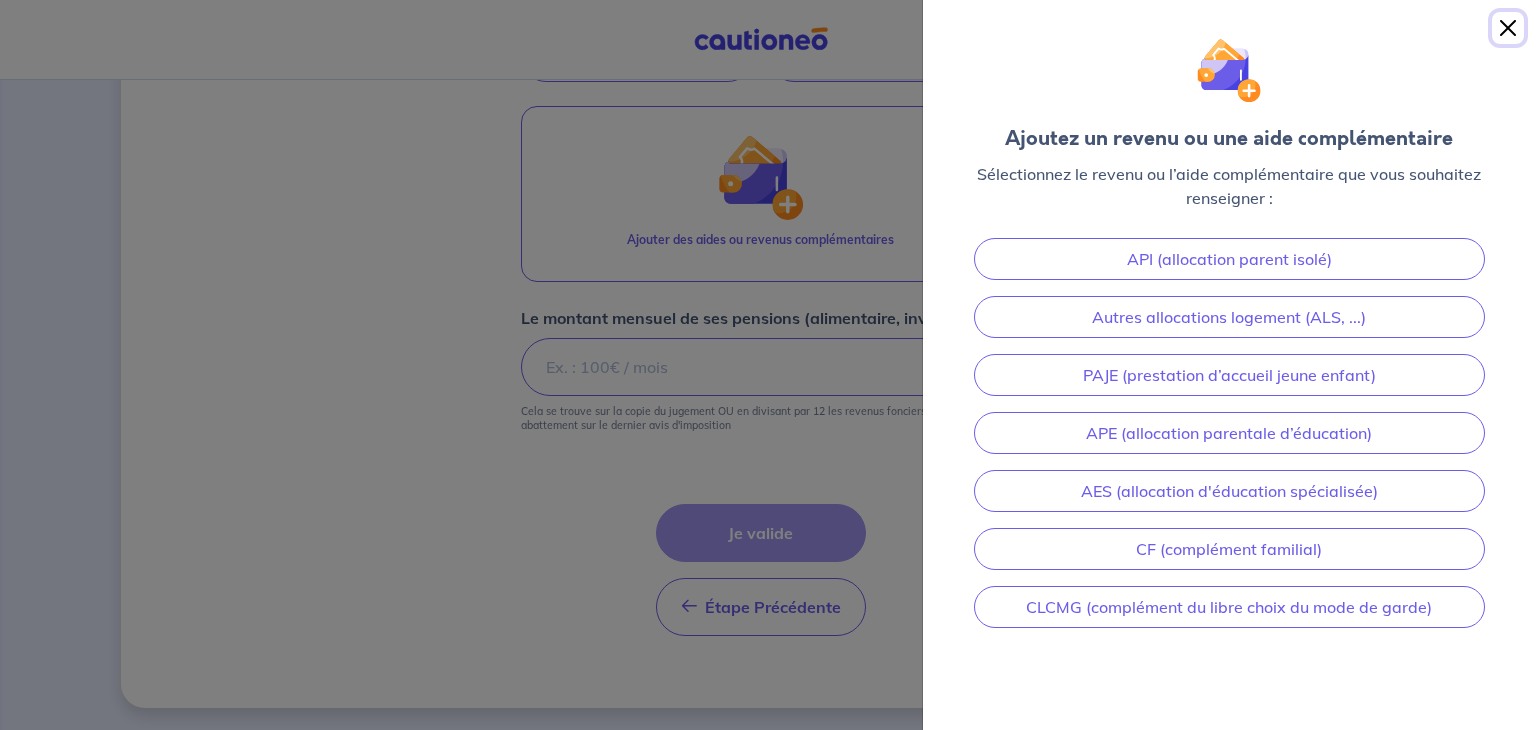 click at bounding box center [1508, 28] 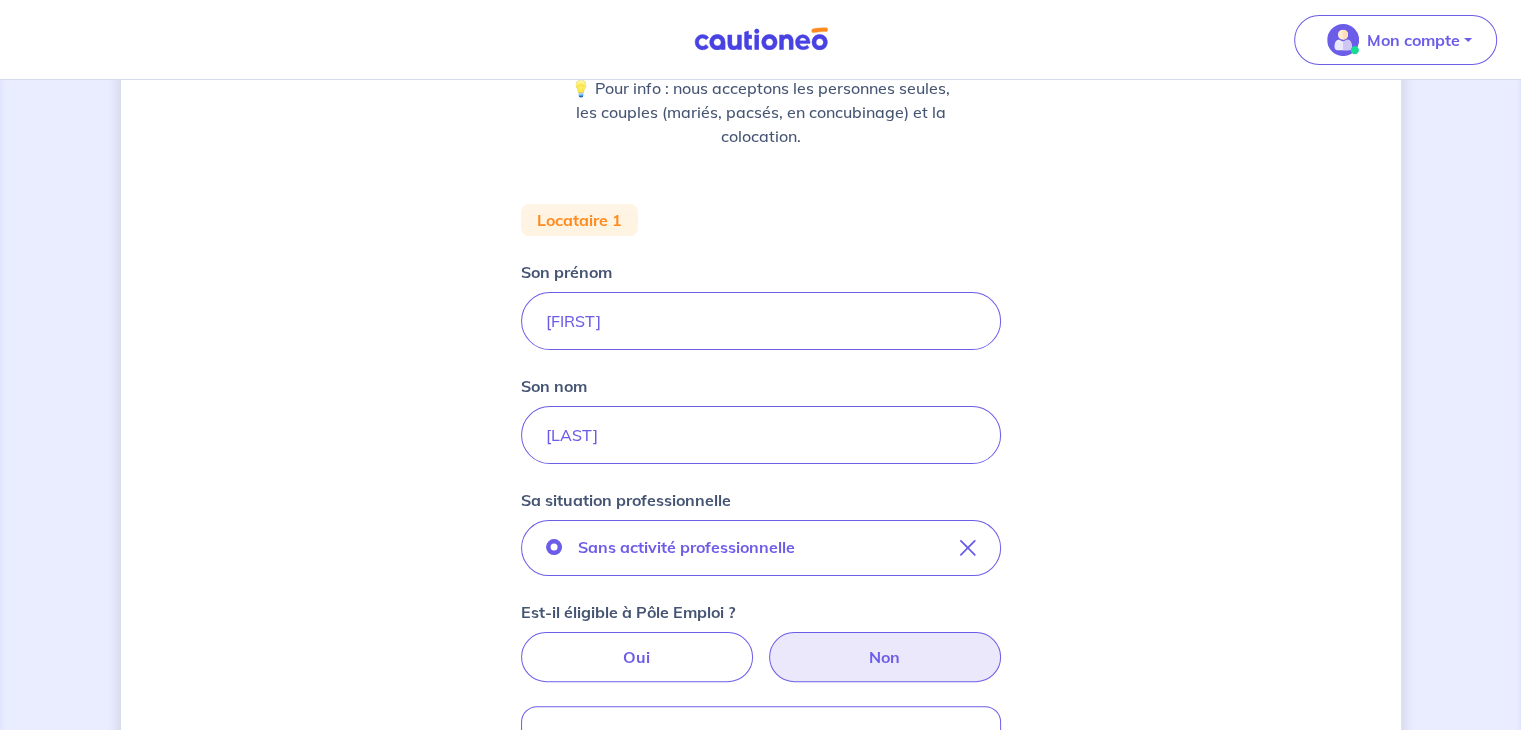 scroll, scrollTop: 680, scrollLeft: 0, axis: vertical 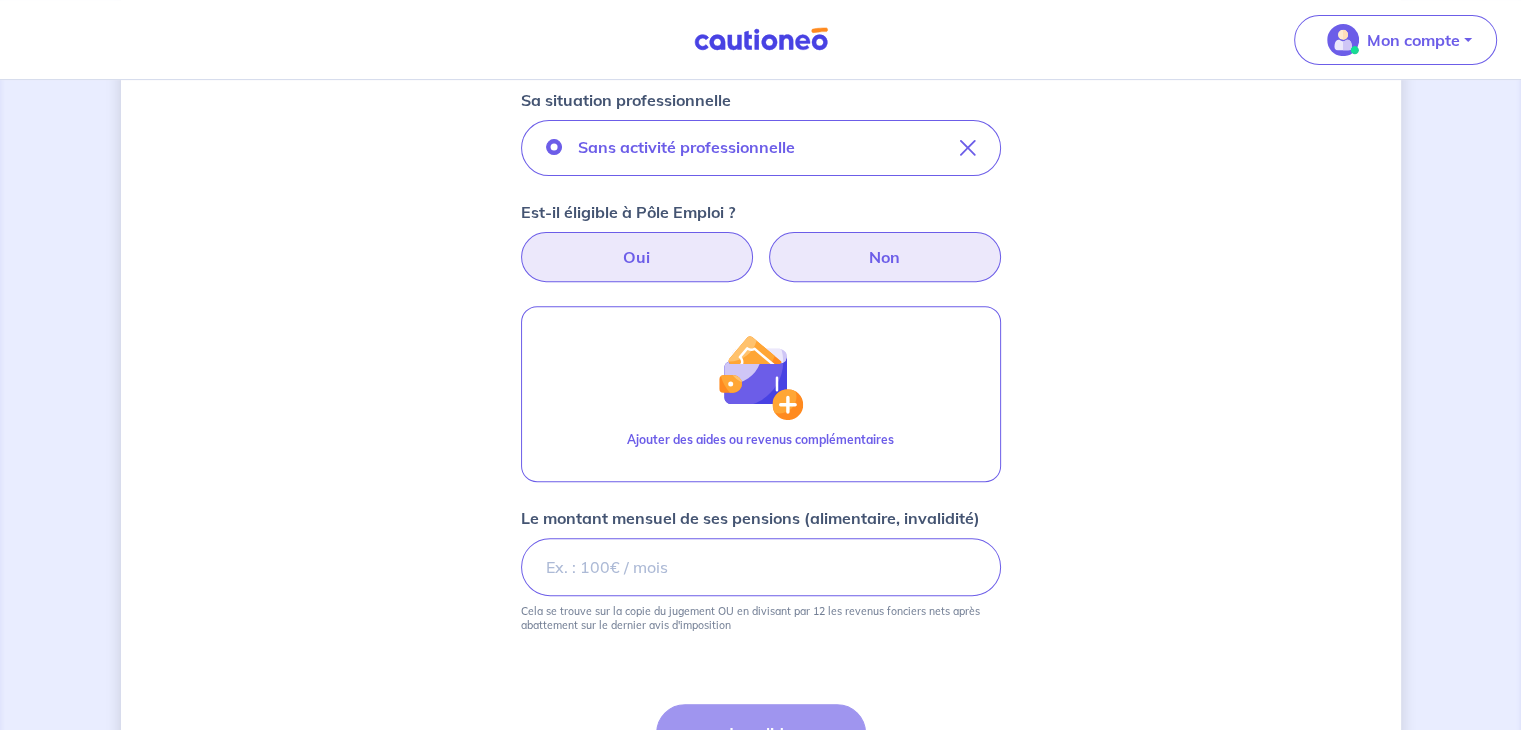 drag, startPoint x: 699, startPoint y: 201, endPoint x: 587, endPoint y: 264, distance: 128.50291 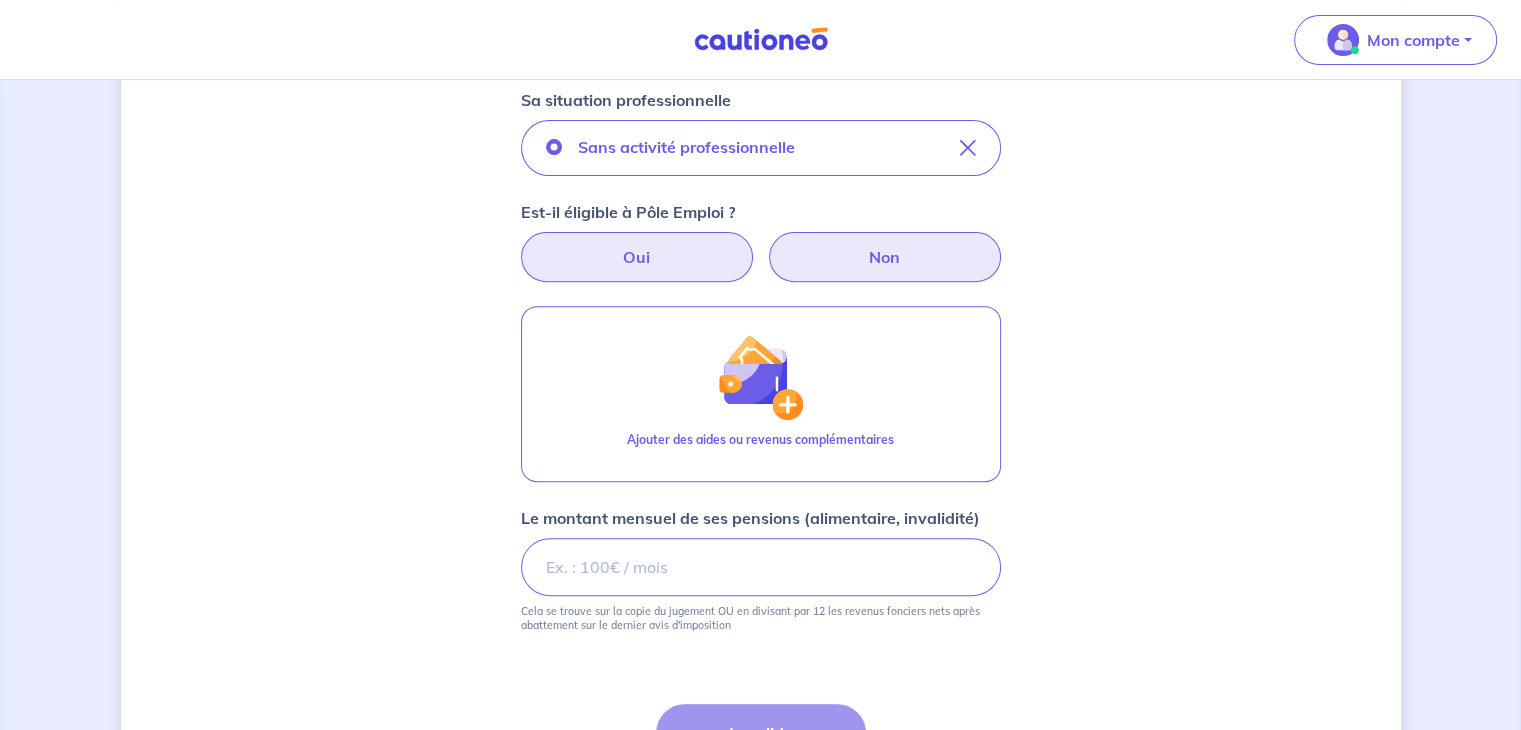 click on "Oui" at bounding box center (637, 257) 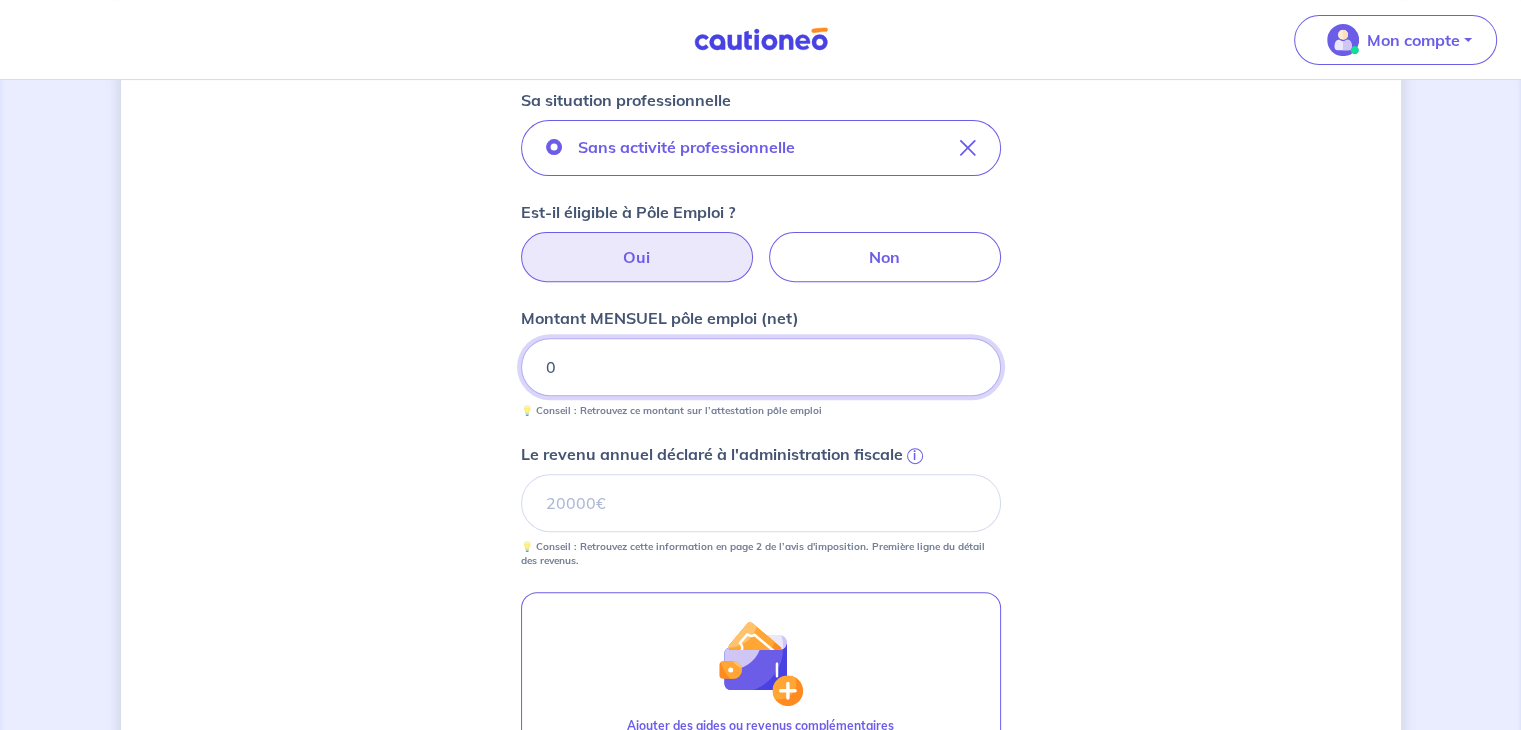 click on "0" at bounding box center (761, 367) 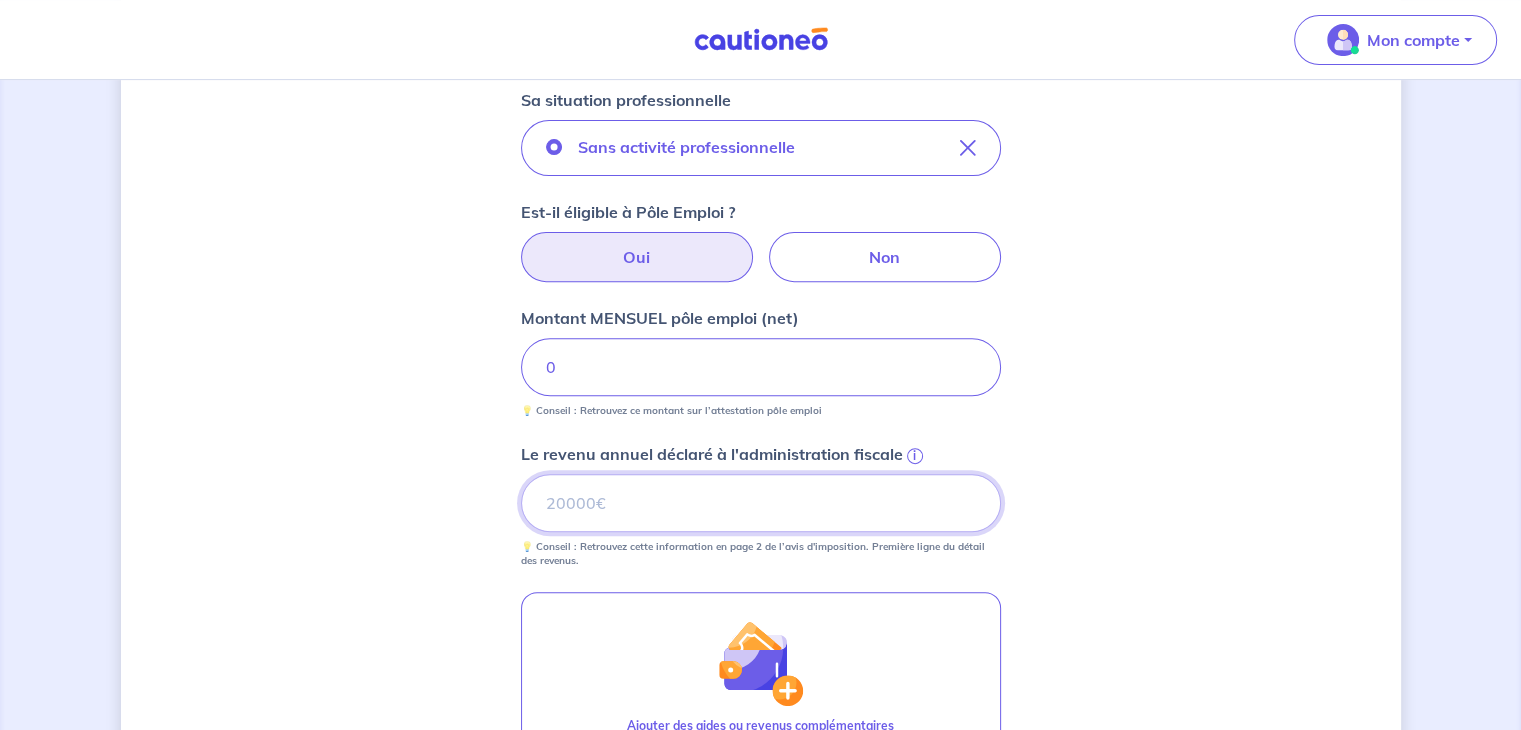 click on "Le revenu annuel déclaré à l'administration fiscale i" at bounding box center [761, 503] 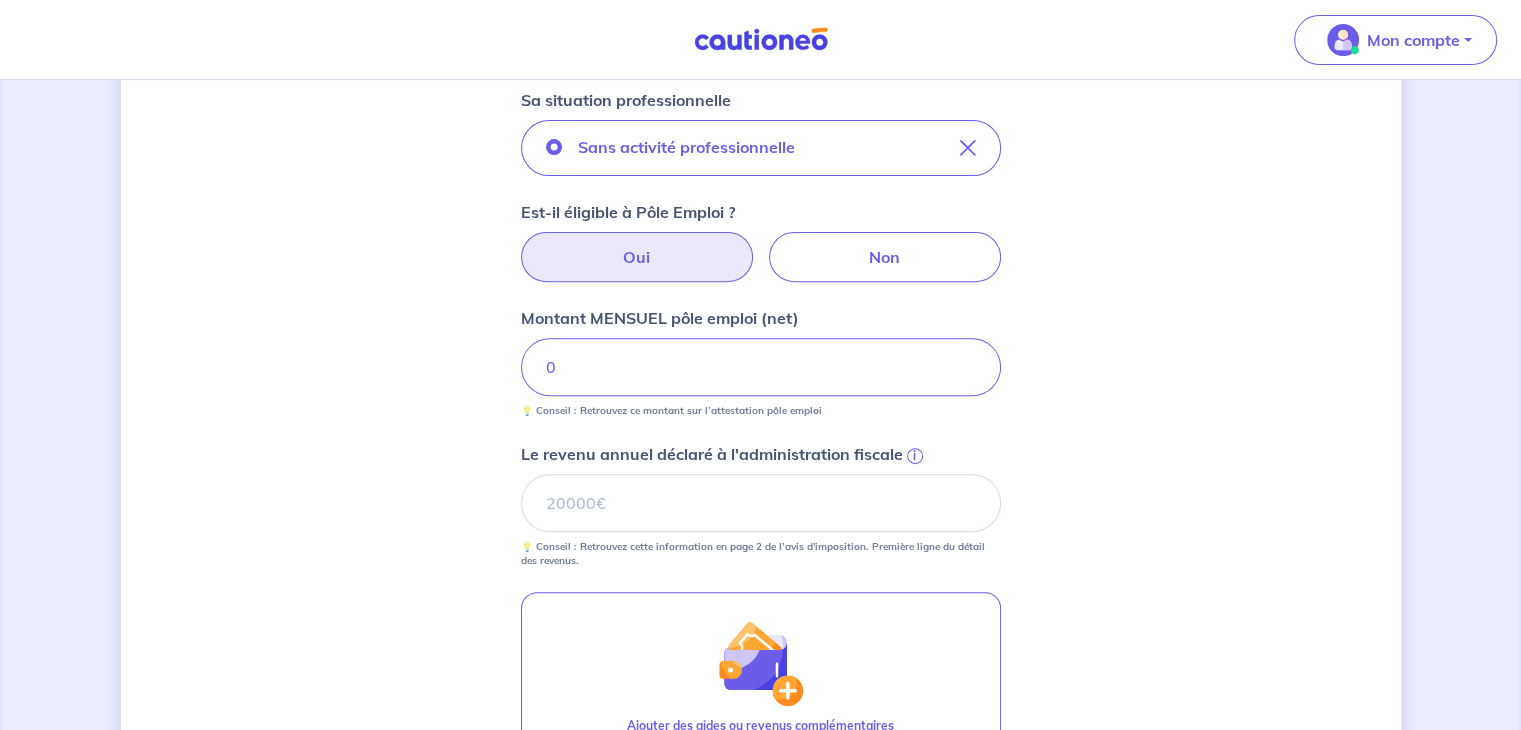 click on "Concernant vos locataires 💡 Pour info : nous acceptons les personnes seules, les couples (mariés, pacsés, en concubinage) et la colocation. Locataire 1 Son prénom [FIRST] Son nom [LAST] Sa situation professionnelle Sans activité professionnelle Est-il éligible à Pôle Emploi ? Oui Non Montant MENSUEL pôle emploi (net) 0 💡 Conseil : Retrouvez ce montant sur l’attestation pôle emploi Le revenu annuel déclaré à l'administration fiscale i [NUMBER] 💡 Conseil : Retrouvez cette information en page 2 de l’avis d'imposition. Première ligne du détail des revenus. Ajouter des aides ou revenus complémentaires Le montant mensuel de ses pensions (alimentaire, invalidité) [NUMBER] Cela se trouve sur la copie du jugement OU en divisant par 12 les revenus fonciers nets après abattement sur le dernier avis d'imposition Étape Précédente Précédent Je valide Je valide" at bounding box center (761, 309) 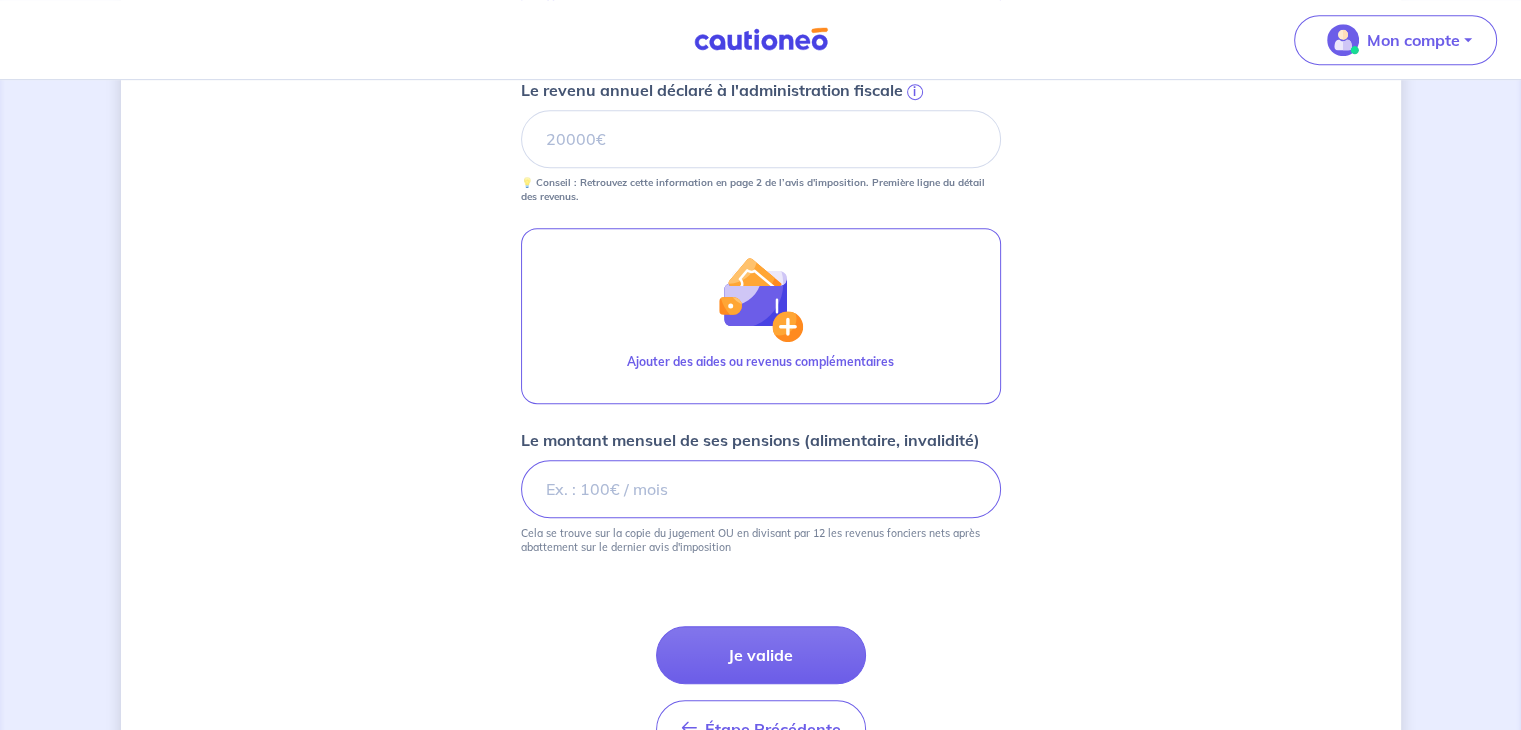 scroll, scrollTop: 1164, scrollLeft: 0, axis: vertical 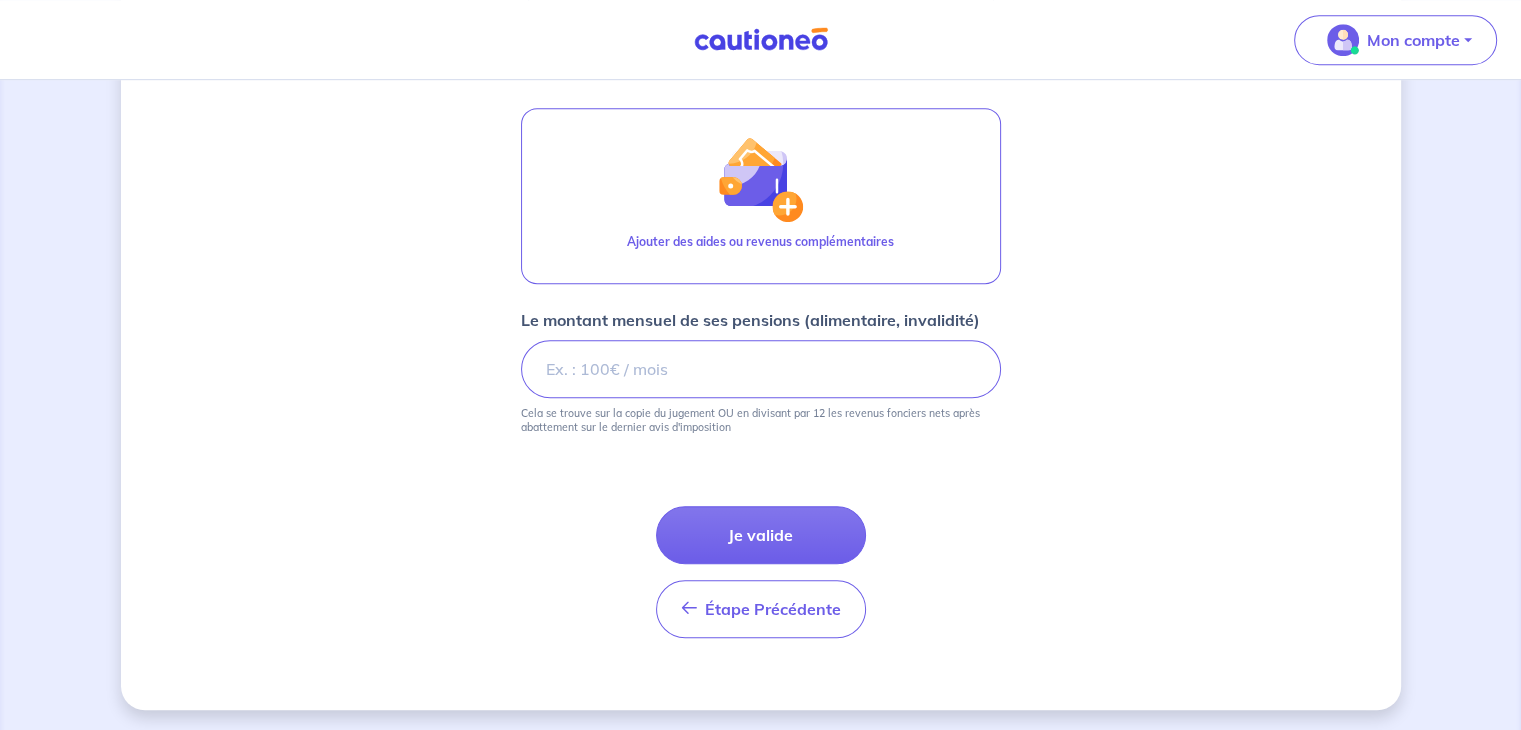 click on "Je valide" at bounding box center [761, 535] 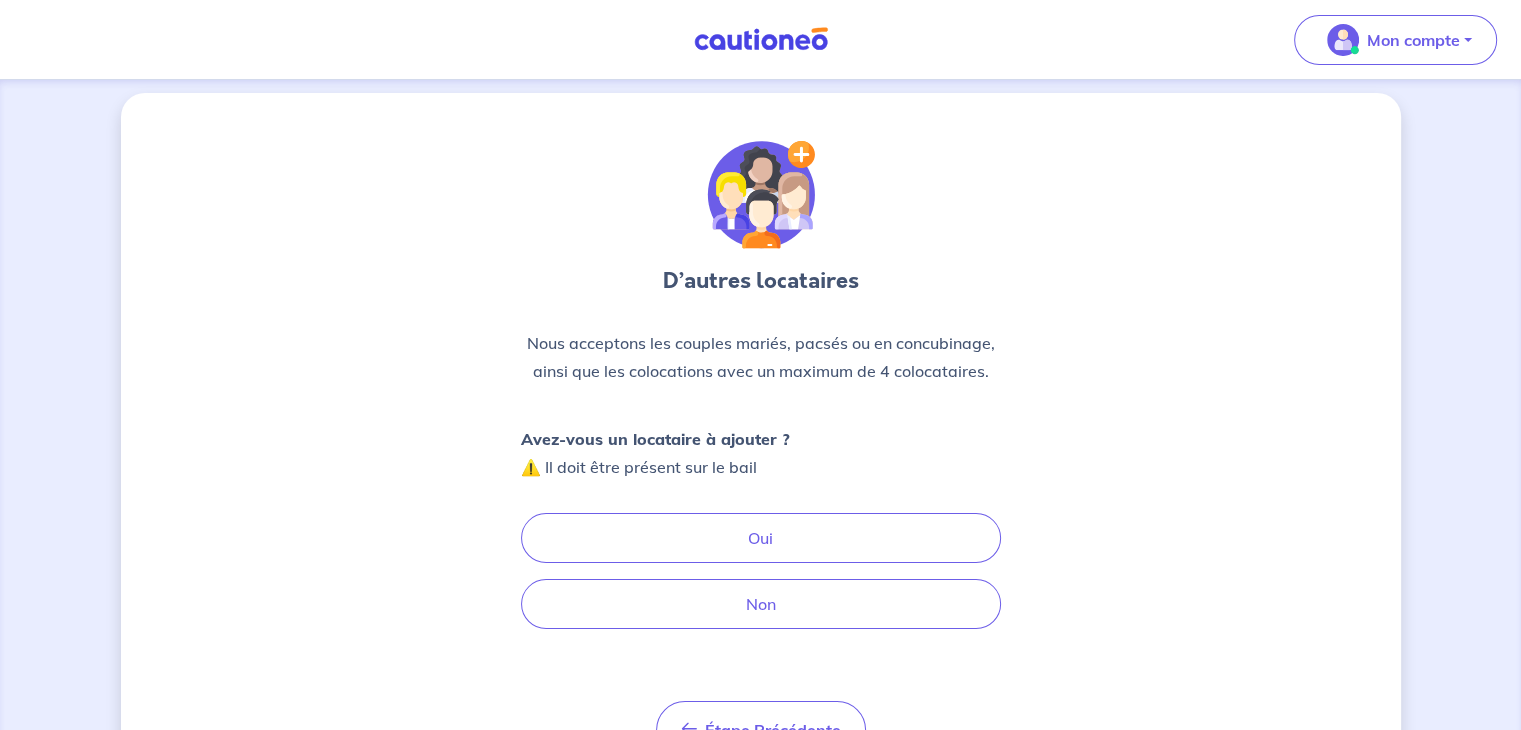 scroll, scrollTop: 0, scrollLeft: 0, axis: both 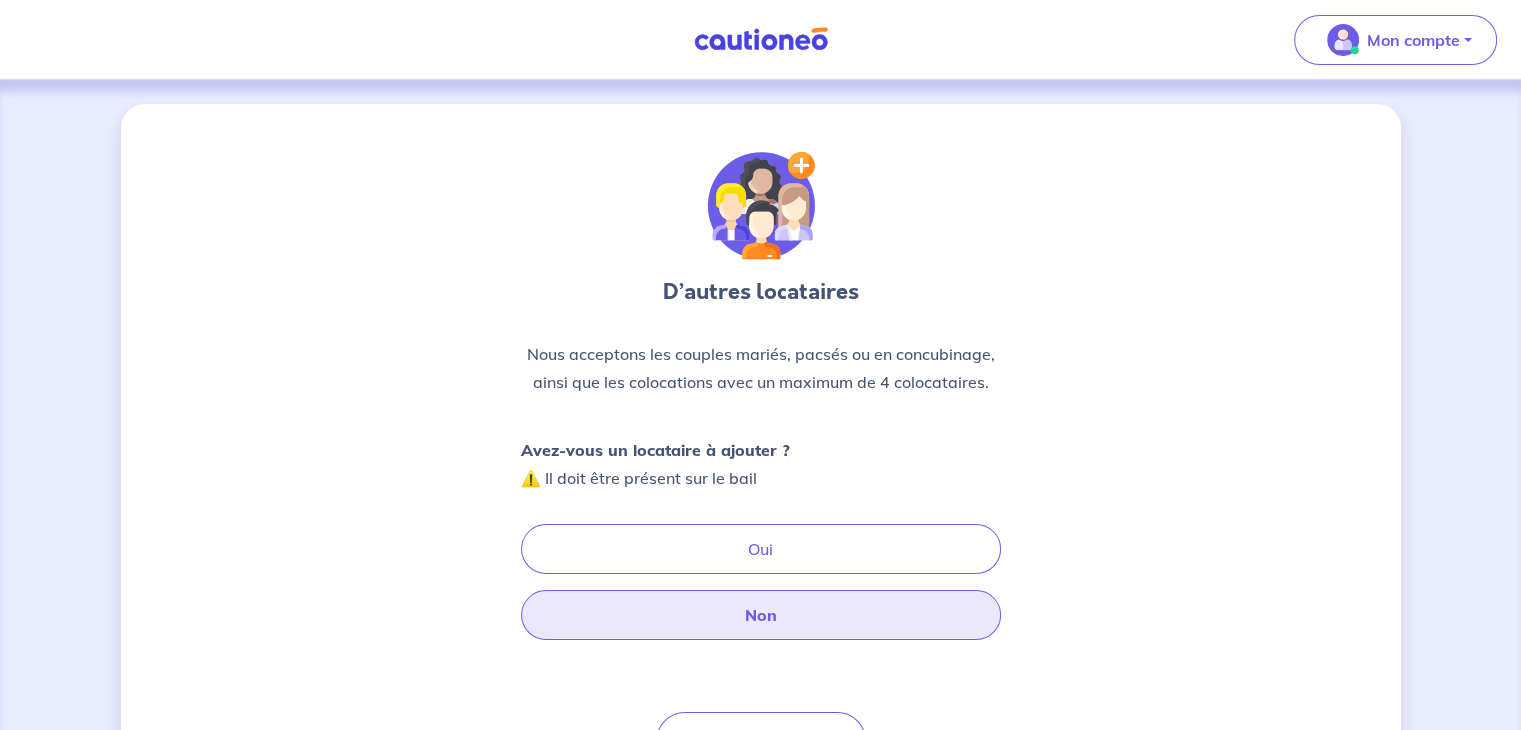 click on "Non" at bounding box center (761, 615) 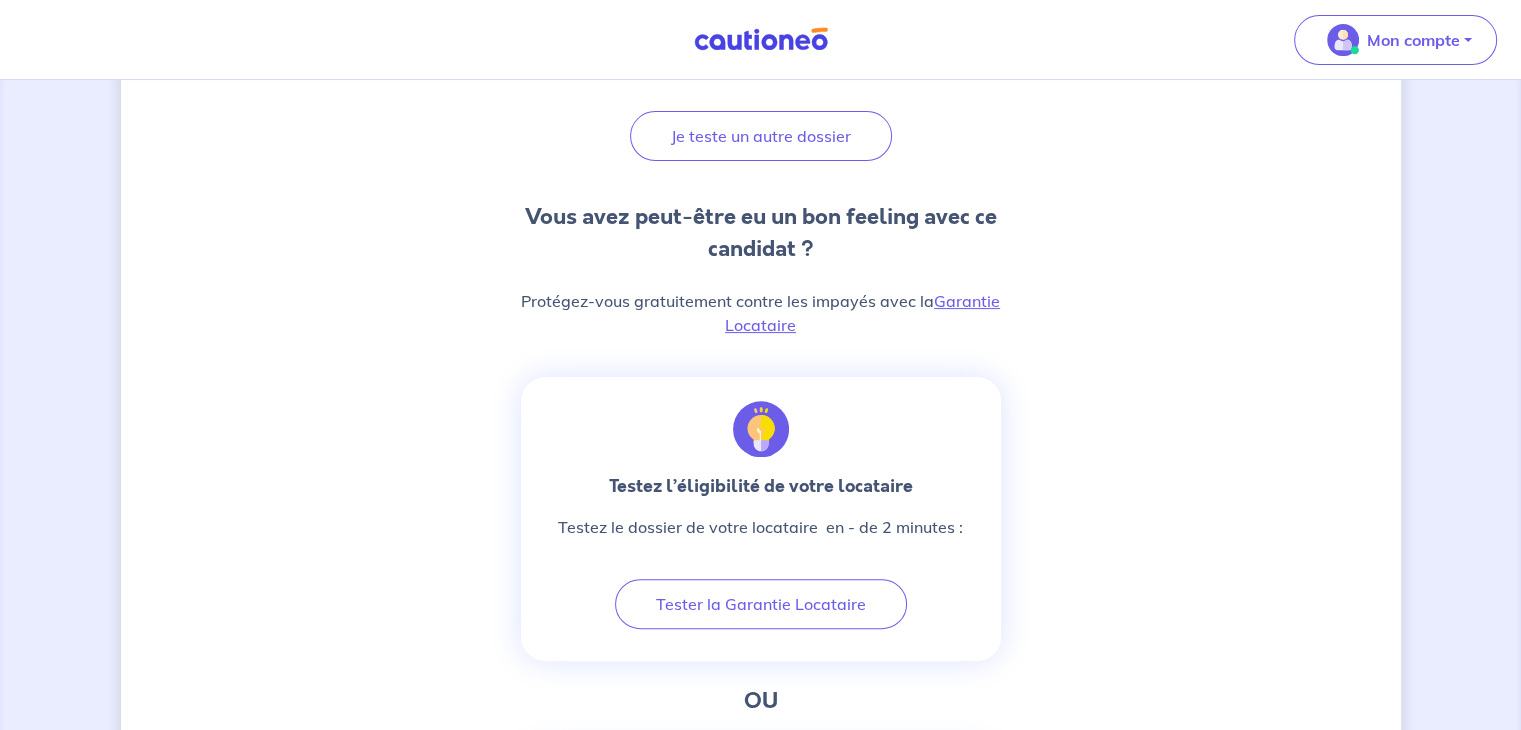 scroll, scrollTop: 600, scrollLeft: 0, axis: vertical 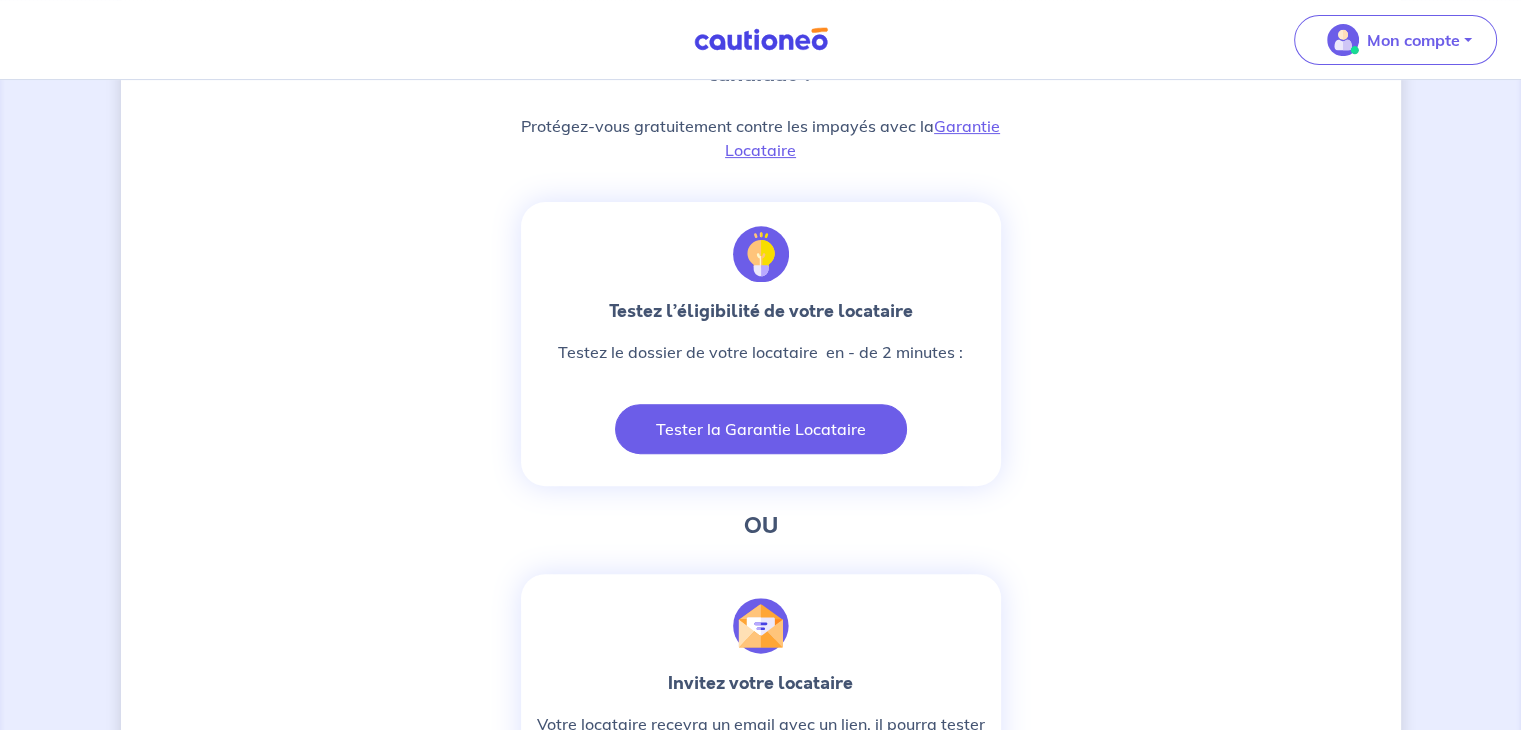 click on "Tester la Garantie Locataire" at bounding box center (761, 429) 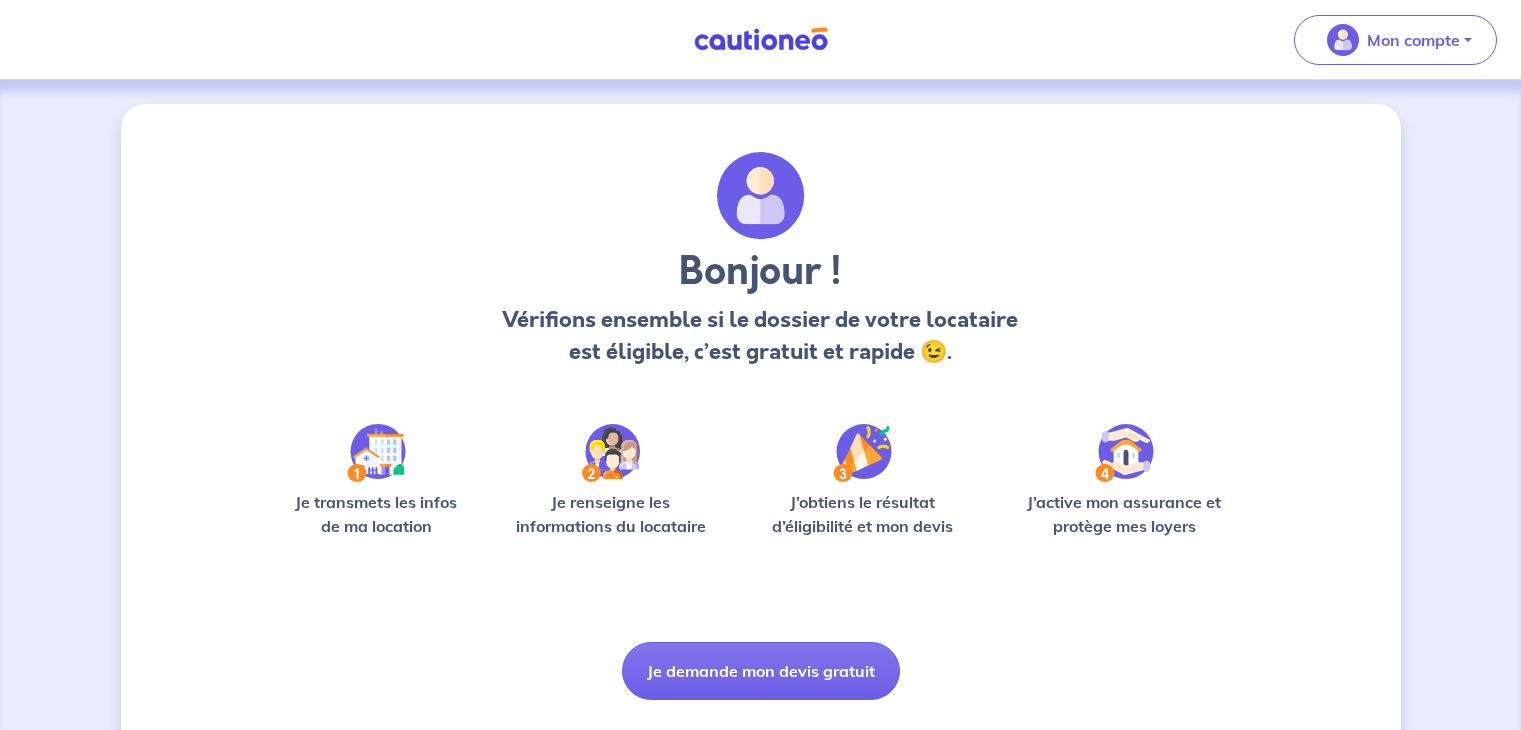 scroll, scrollTop: 0, scrollLeft: 0, axis: both 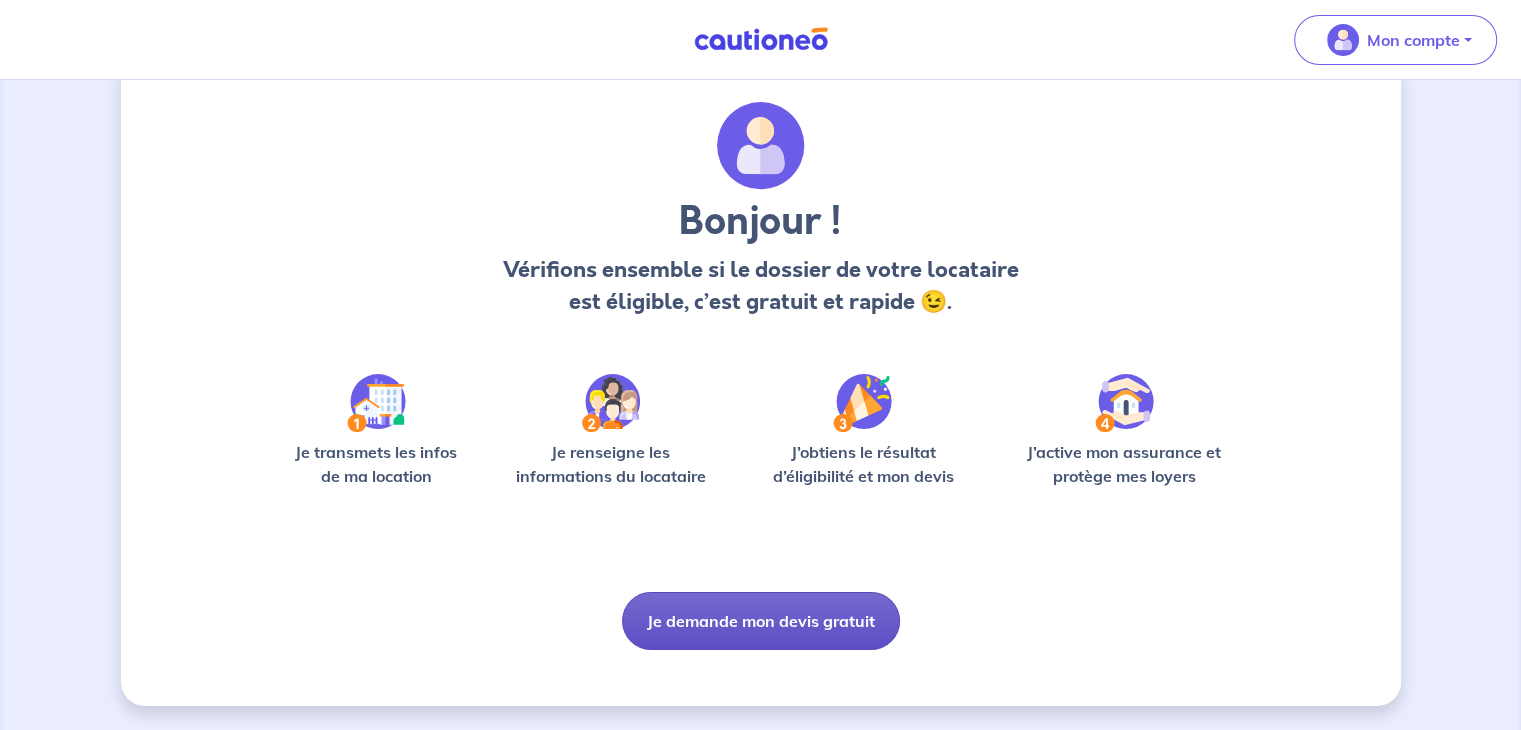 click on "Je demande mon devis gratuit" at bounding box center [761, 621] 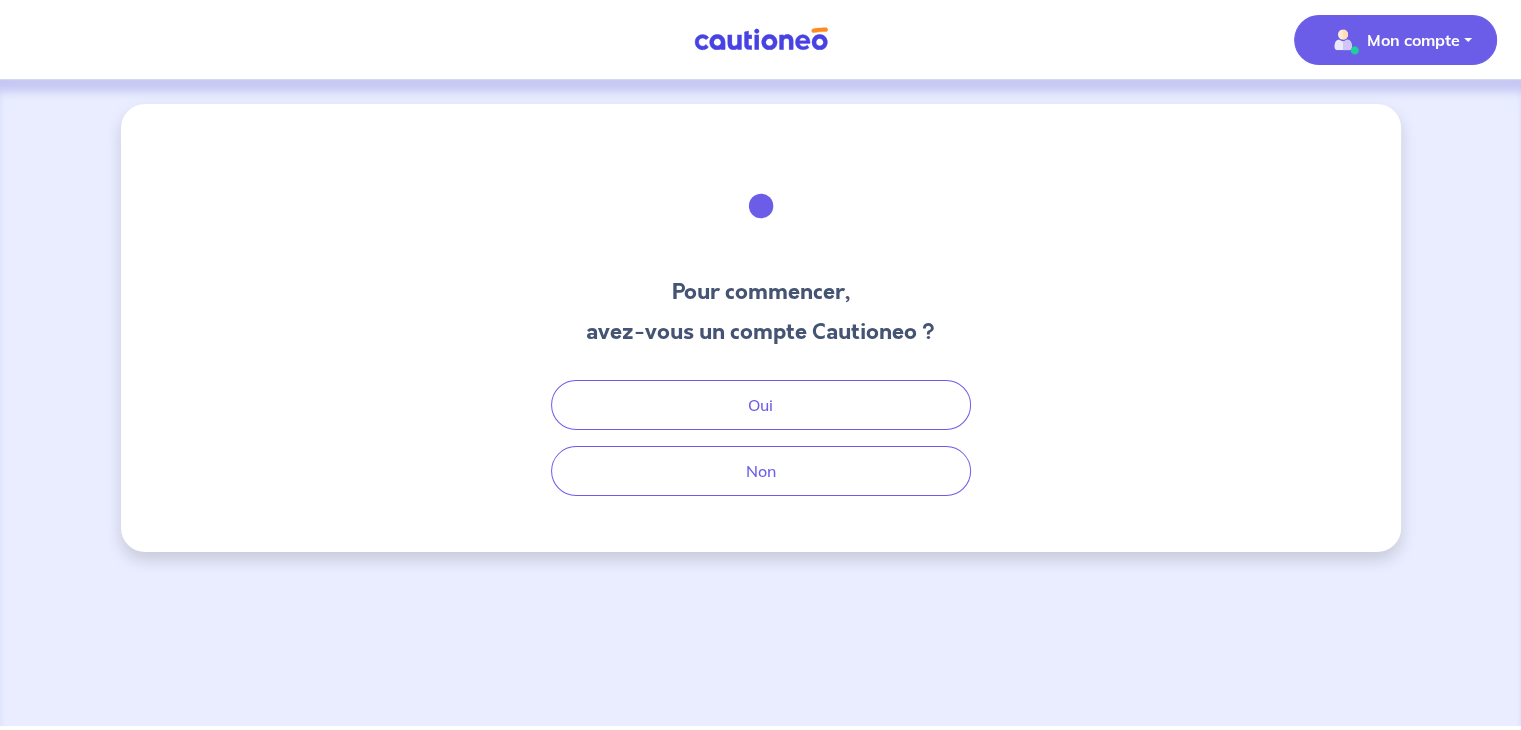 scroll, scrollTop: 0, scrollLeft: 0, axis: both 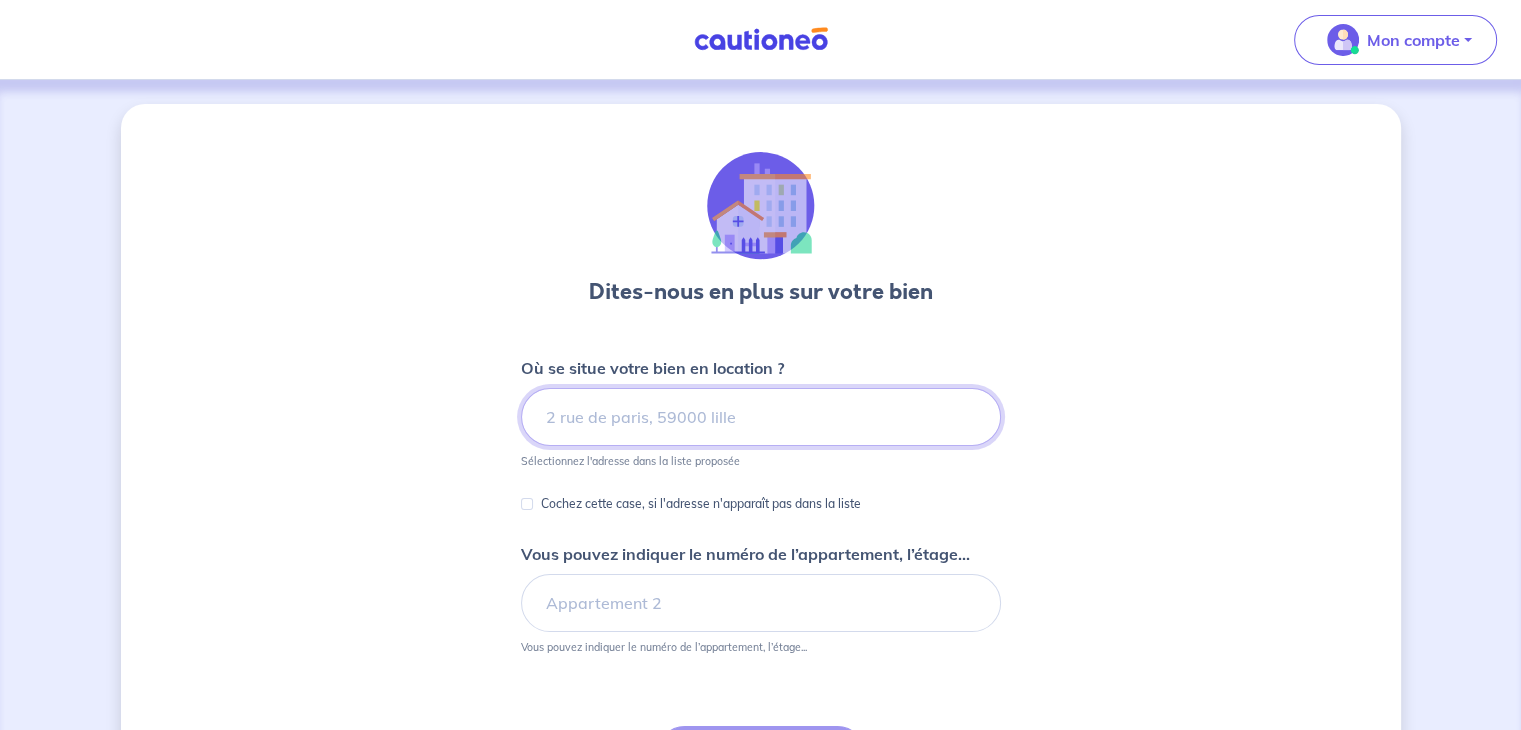 click at bounding box center (761, 417) 